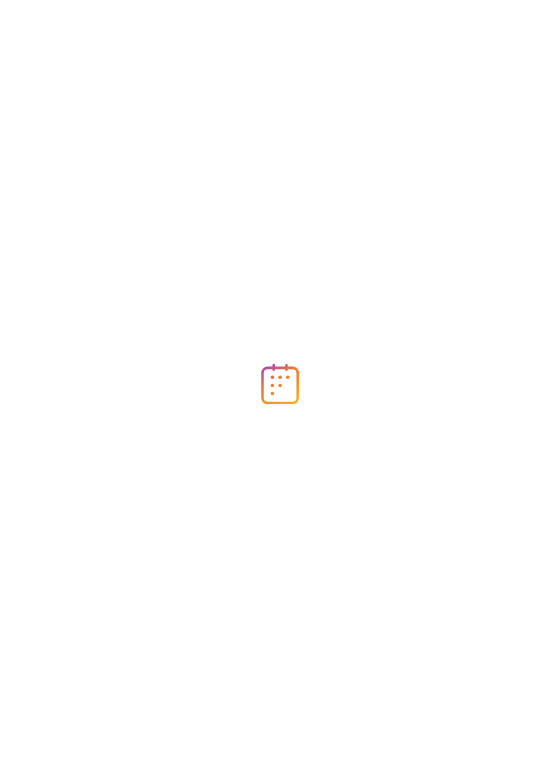 scroll, scrollTop: 0, scrollLeft: 0, axis: both 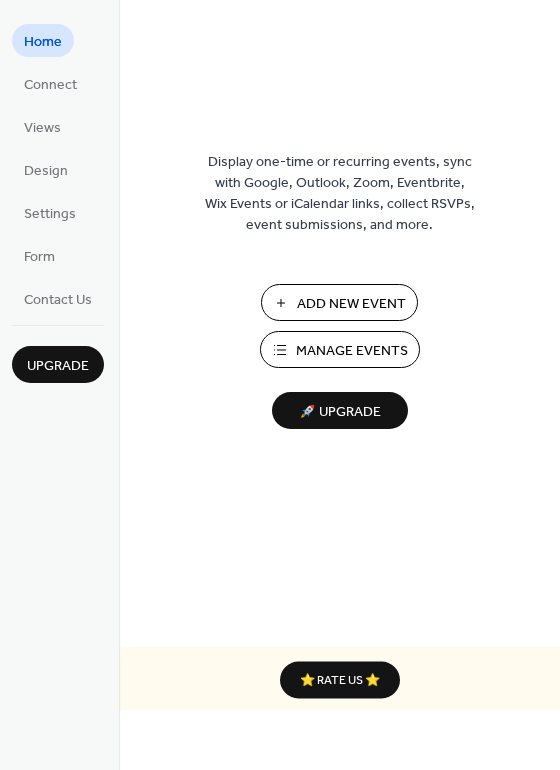 click on "Manage Events" at bounding box center [340, 349] 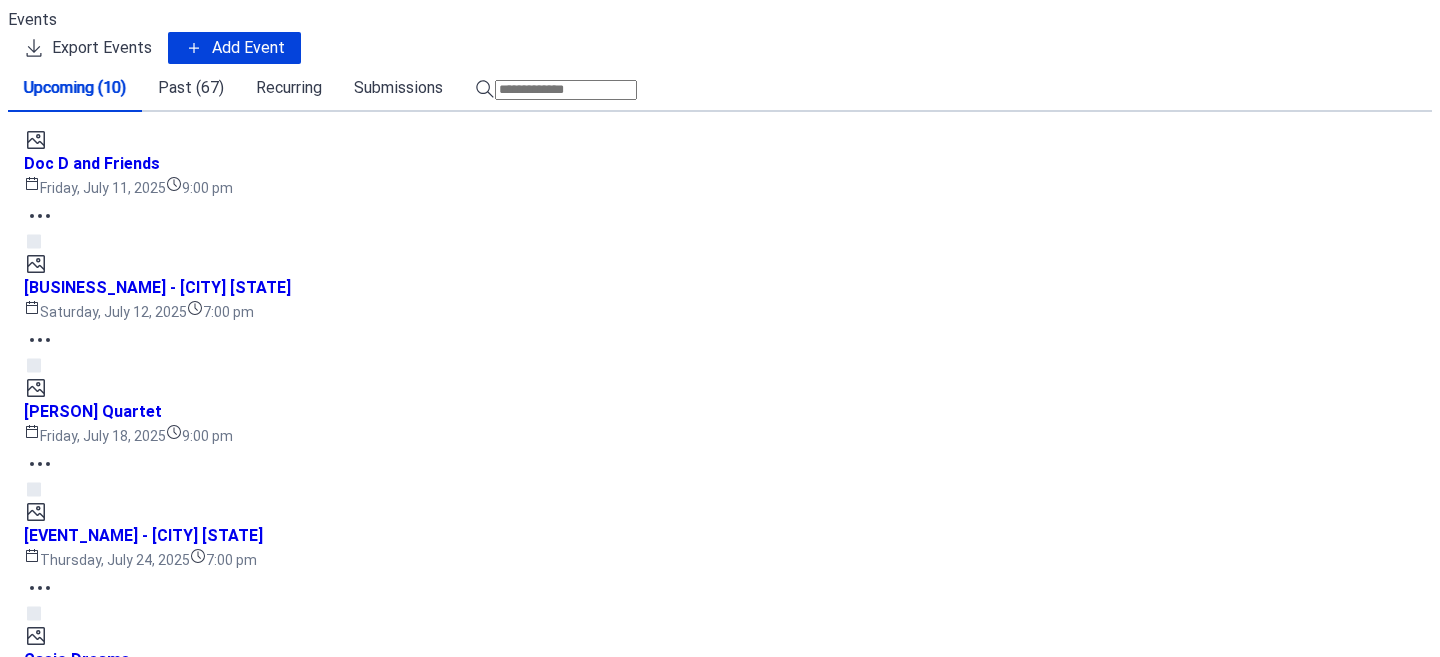 scroll, scrollTop: 0, scrollLeft: 0, axis: both 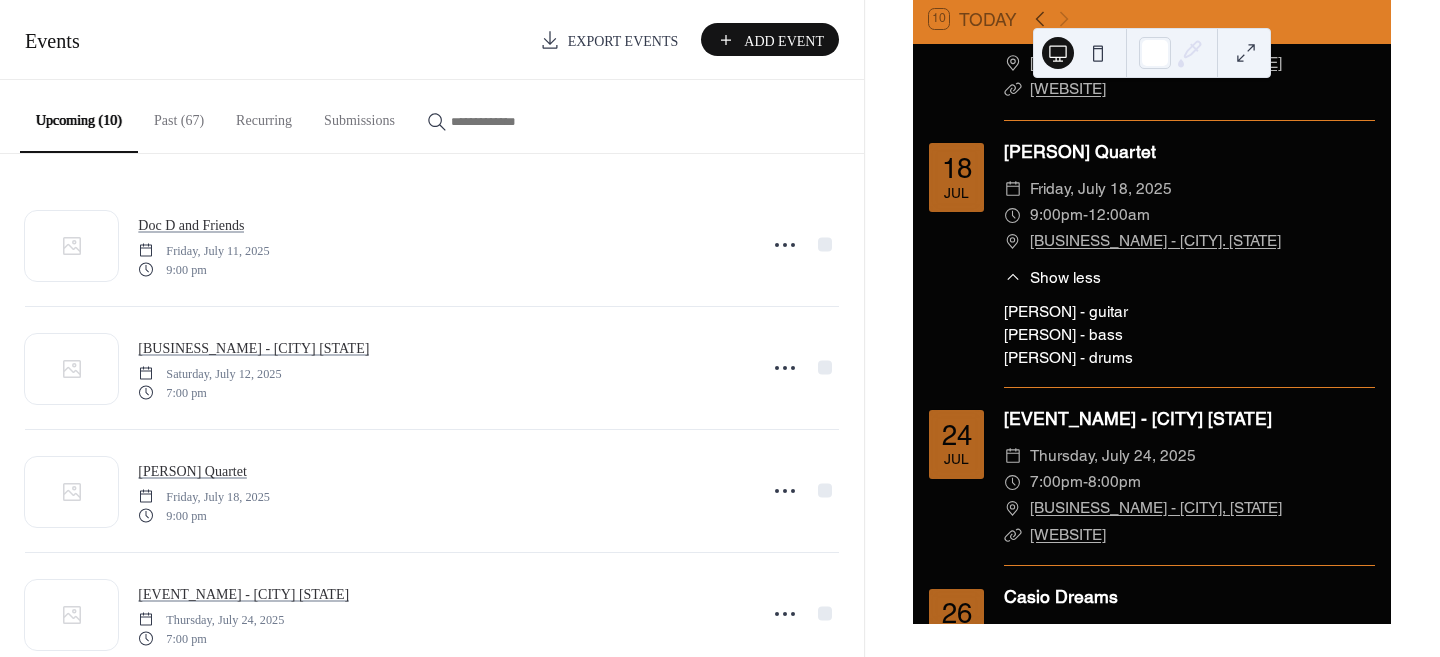 click on "[PERSON] - guitar [PERSON] - bass [PERSON] - drums" at bounding box center (1189, 334) 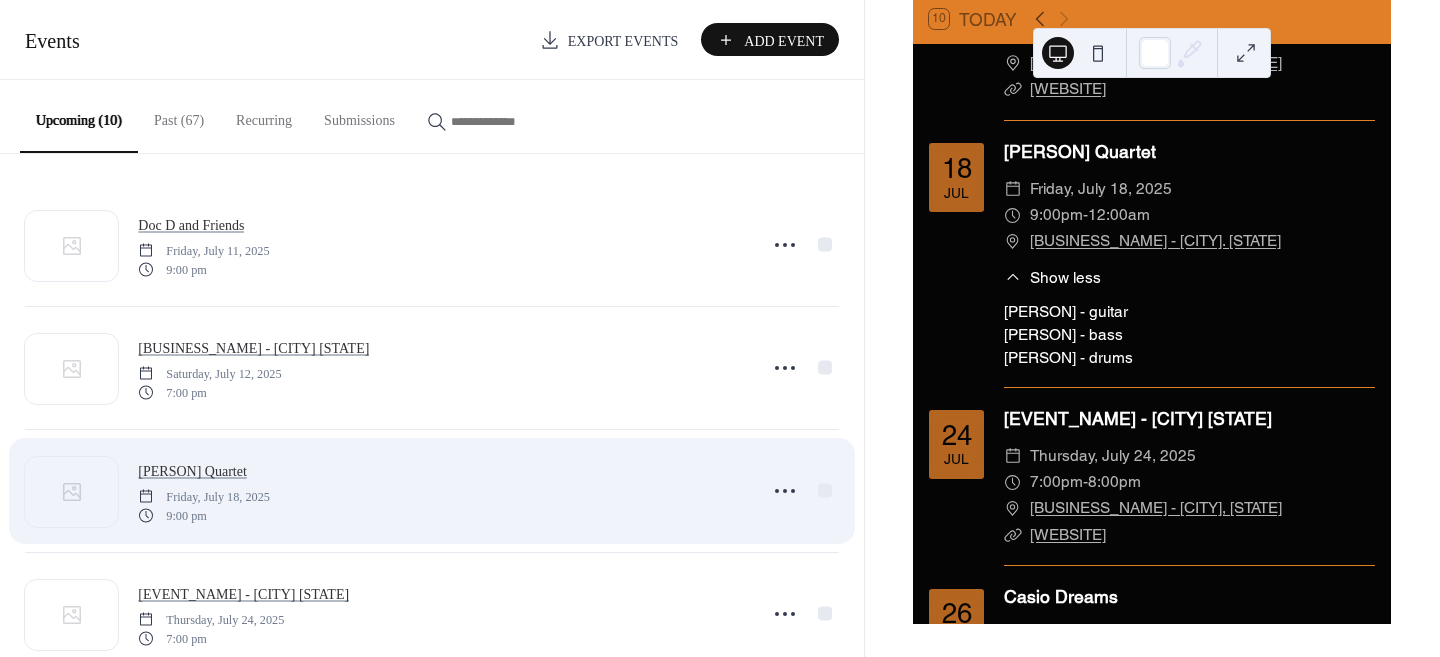 click on "[PERSON] Quartet [DAY_OF_WEEK], [MONTH] [DAY], [YEAR] [HOUR] [AMPM]" at bounding box center [441, 491] 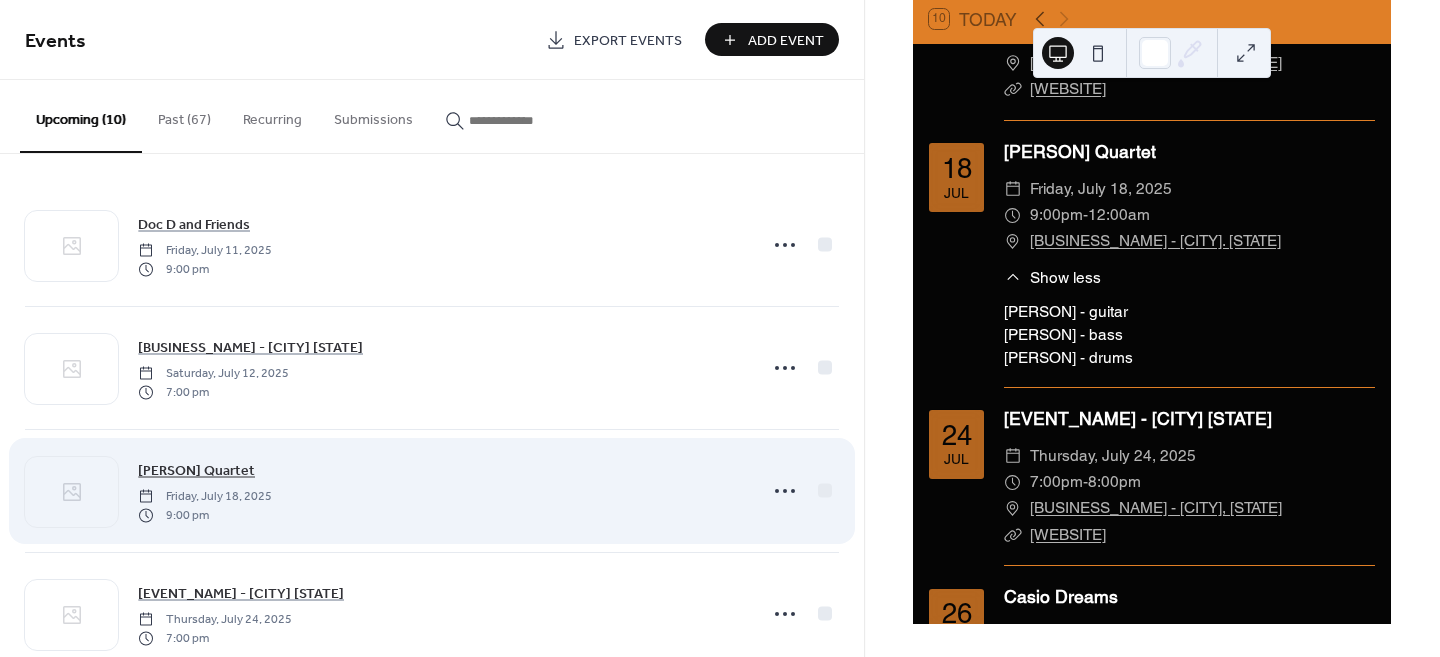 click on "[PERSON] Quartet" at bounding box center (196, 471) 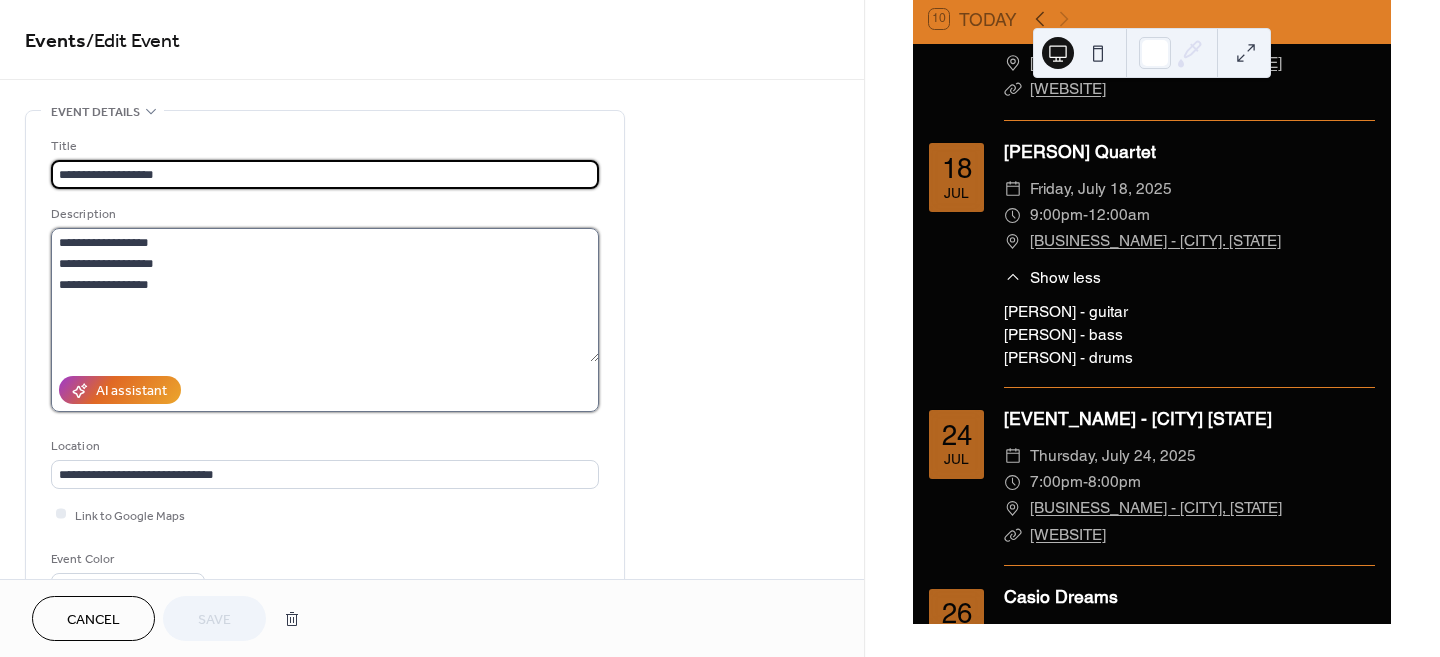 click on "**********" at bounding box center (325, 295) 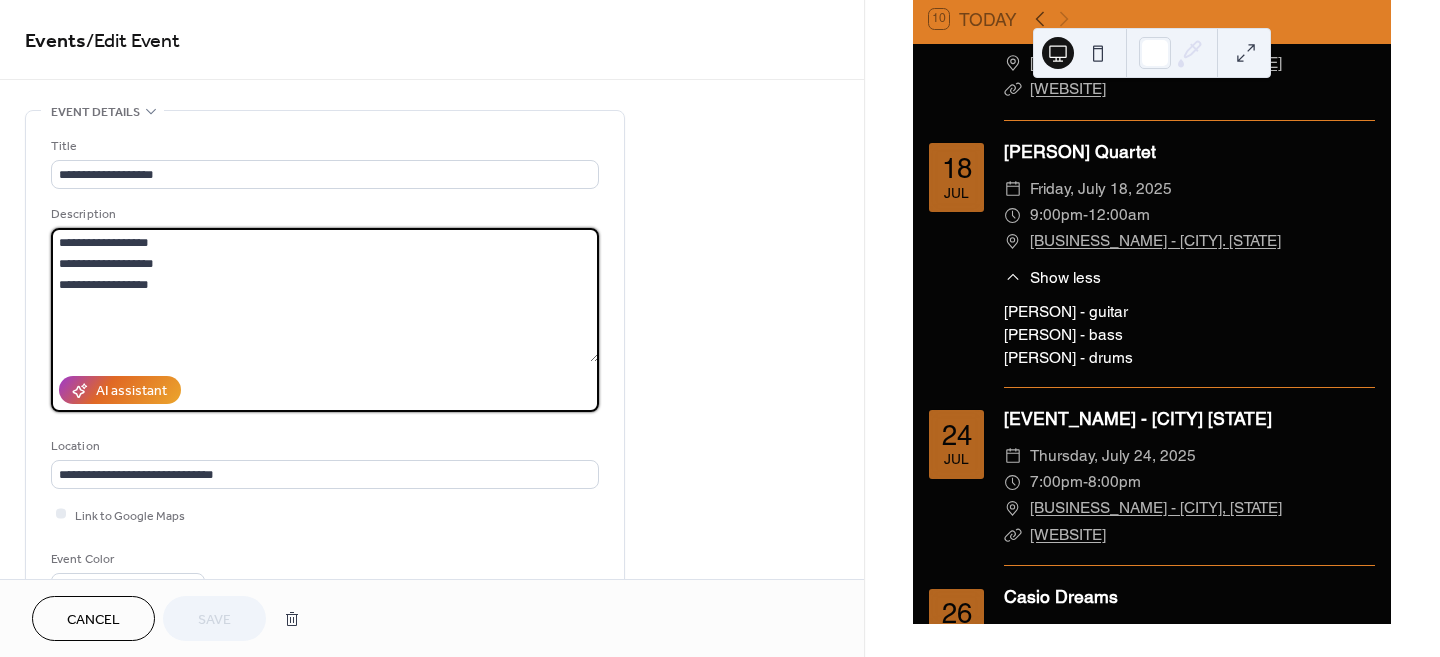 drag, startPoint x: 162, startPoint y: 285, endPoint x: 40, endPoint y: 283, distance: 122.016396 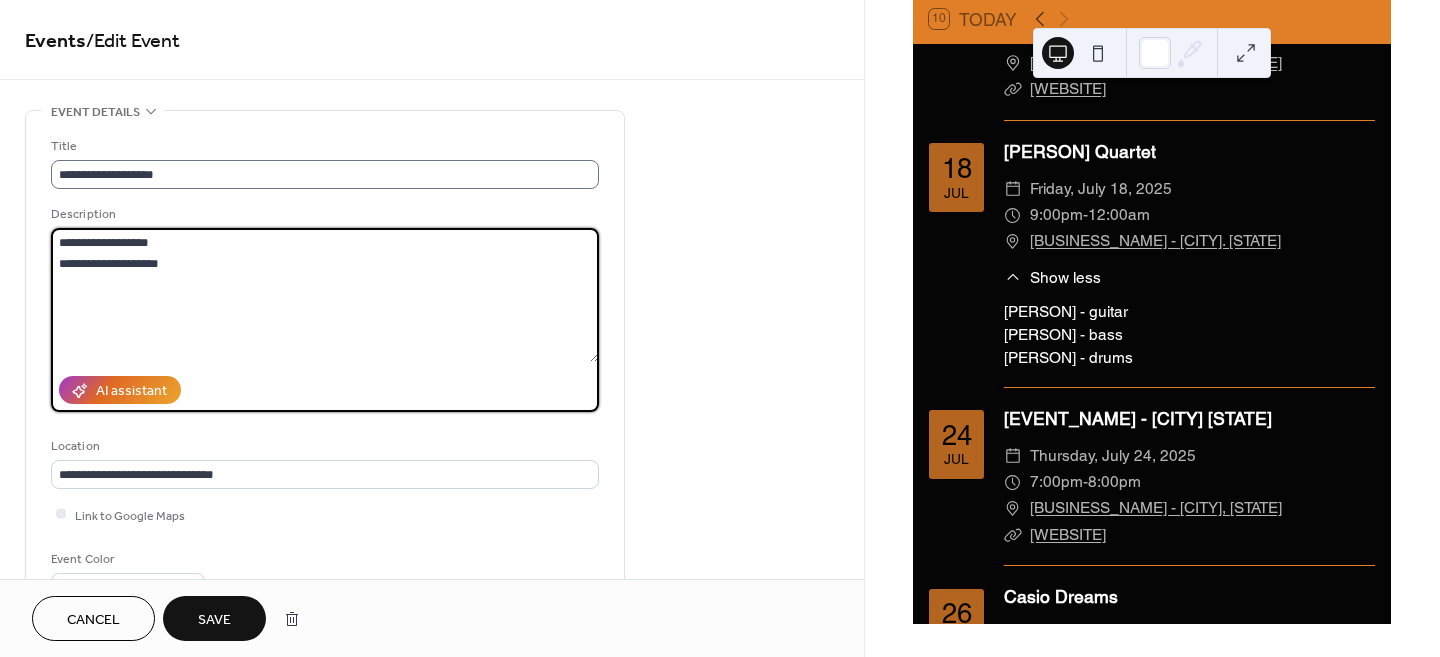 type 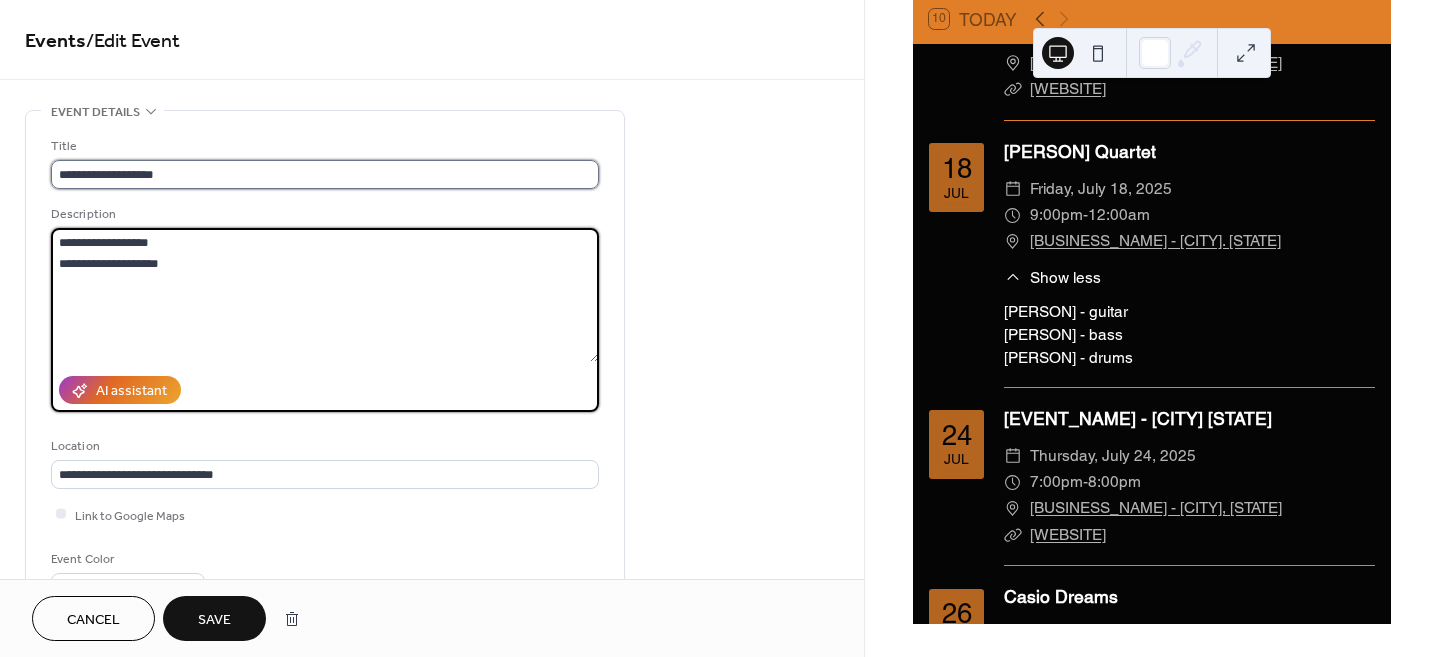 click on "**********" at bounding box center [325, 174] 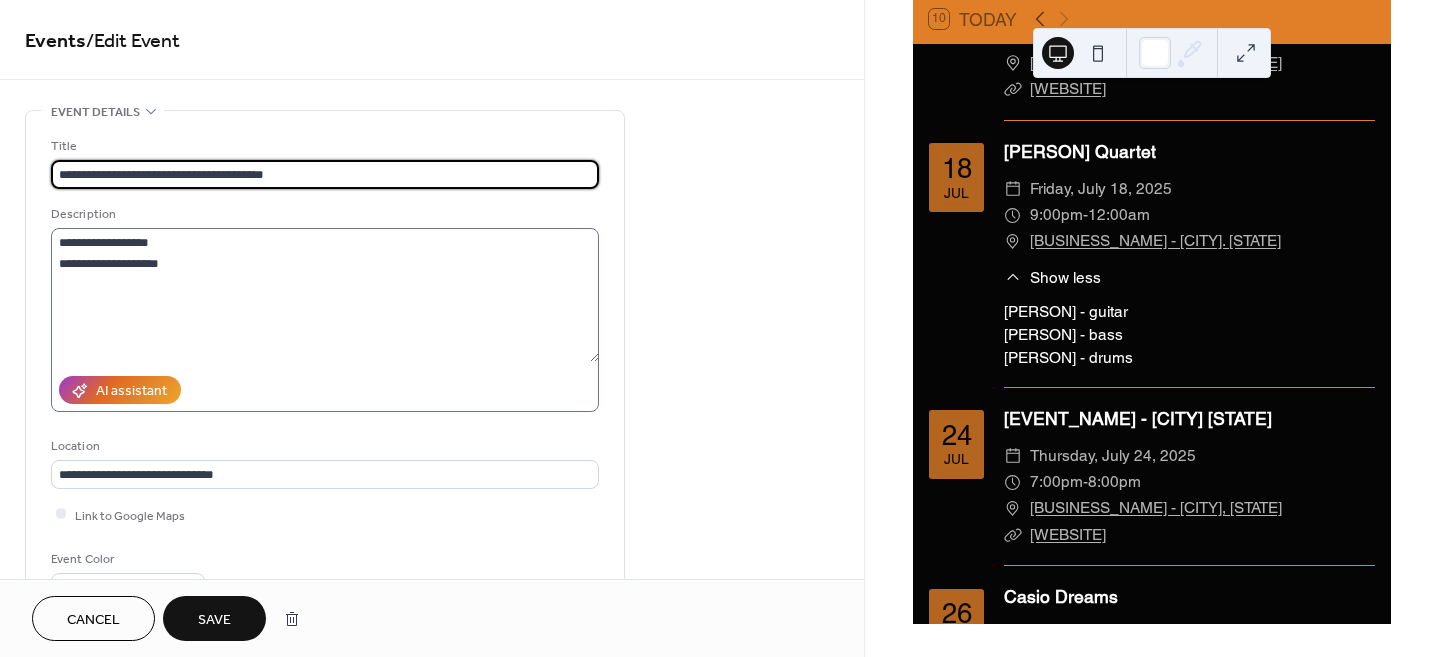 type on "**********" 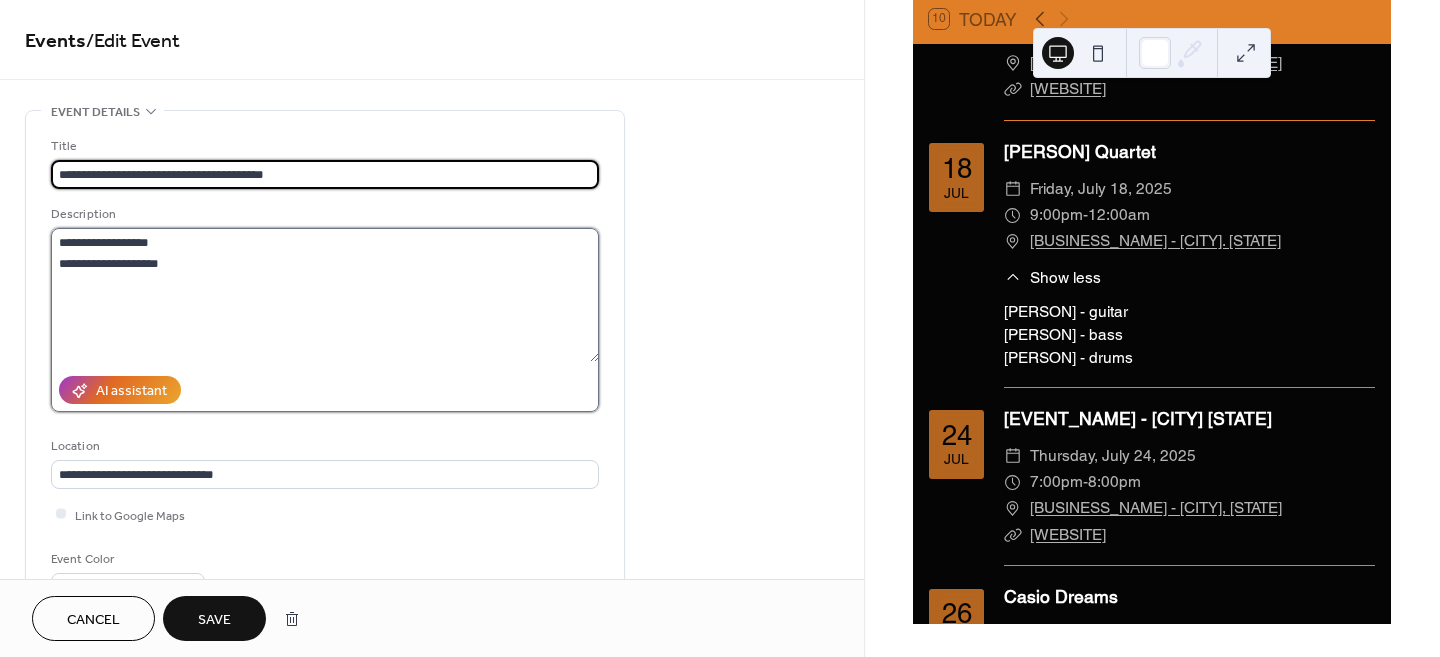 click at bounding box center [325, 295] 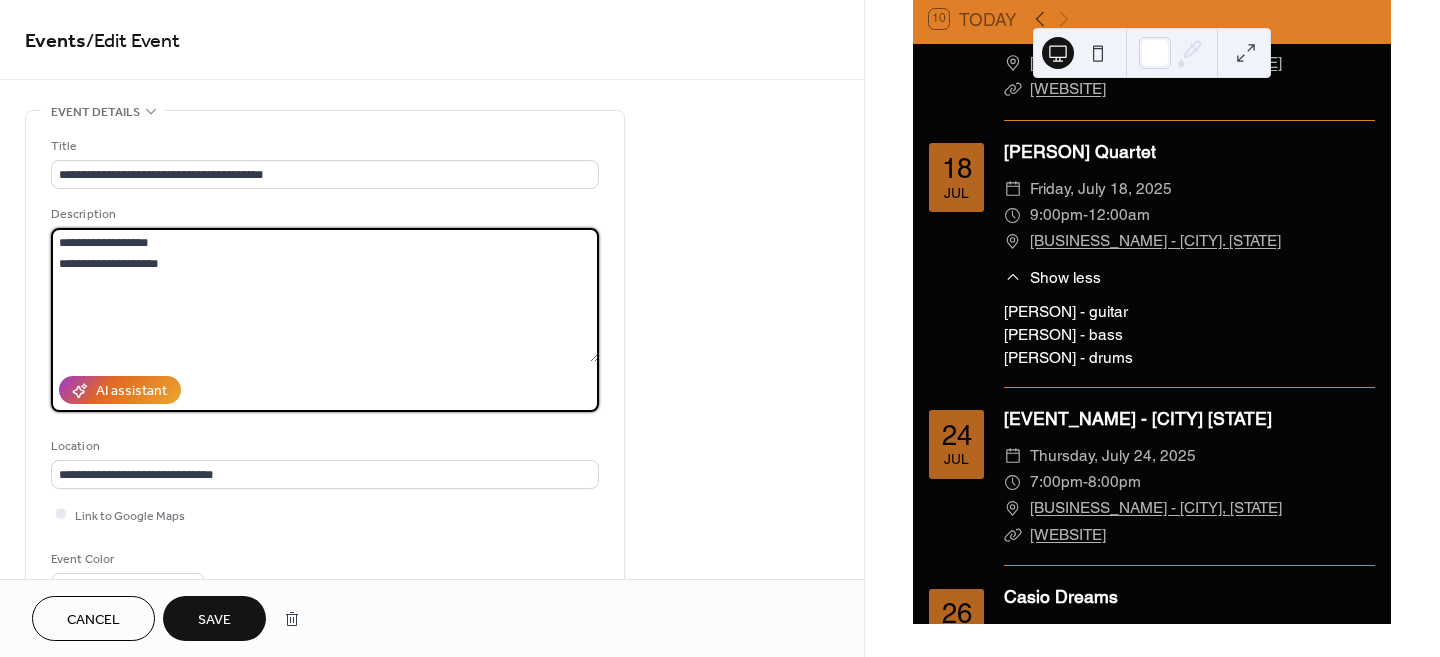 click at bounding box center (325, 295) 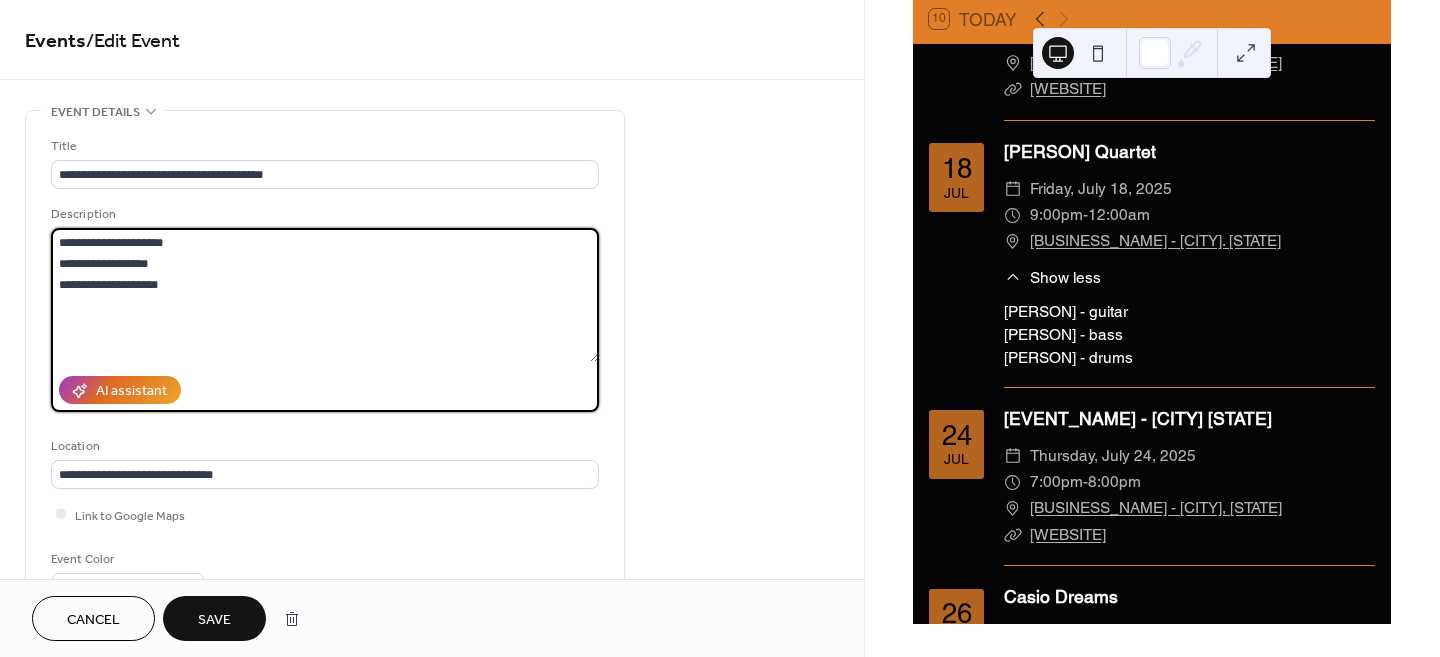 click on "**********" at bounding box center (325, 295) 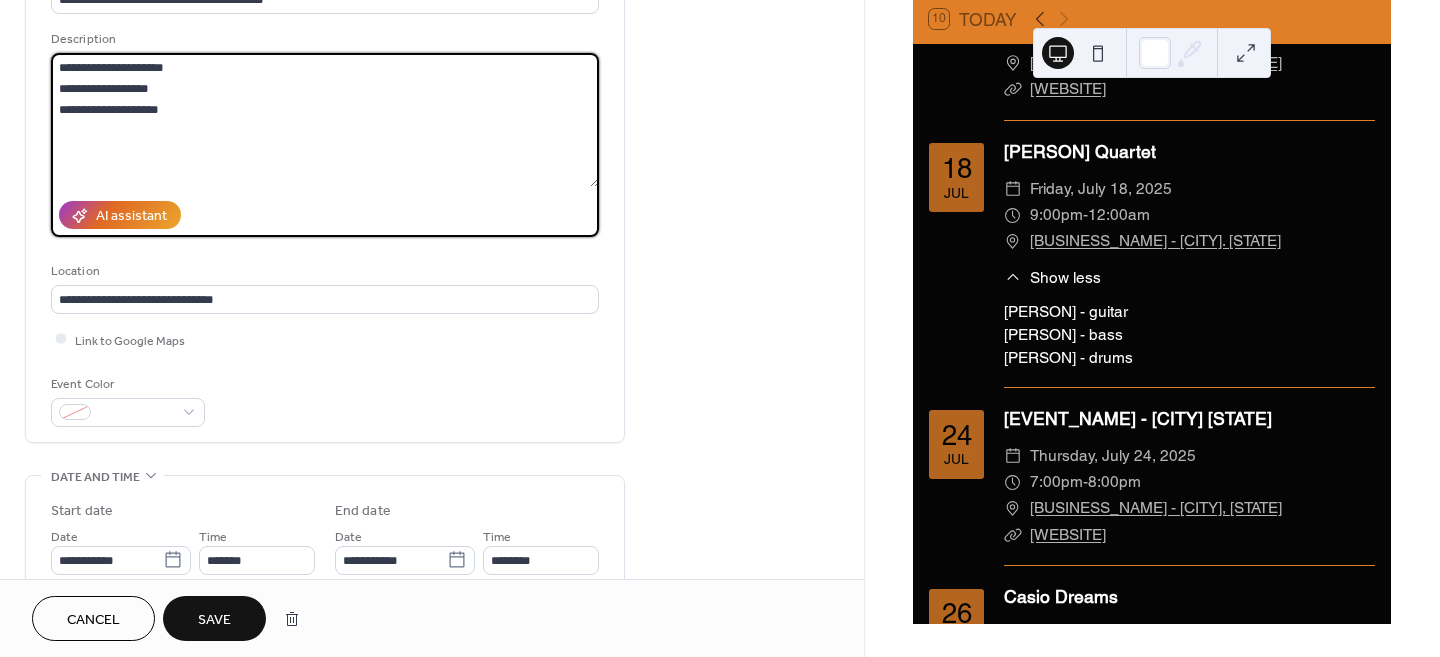 scroll, scrollTop: 249, scrollLeft: 0, axis: vertical 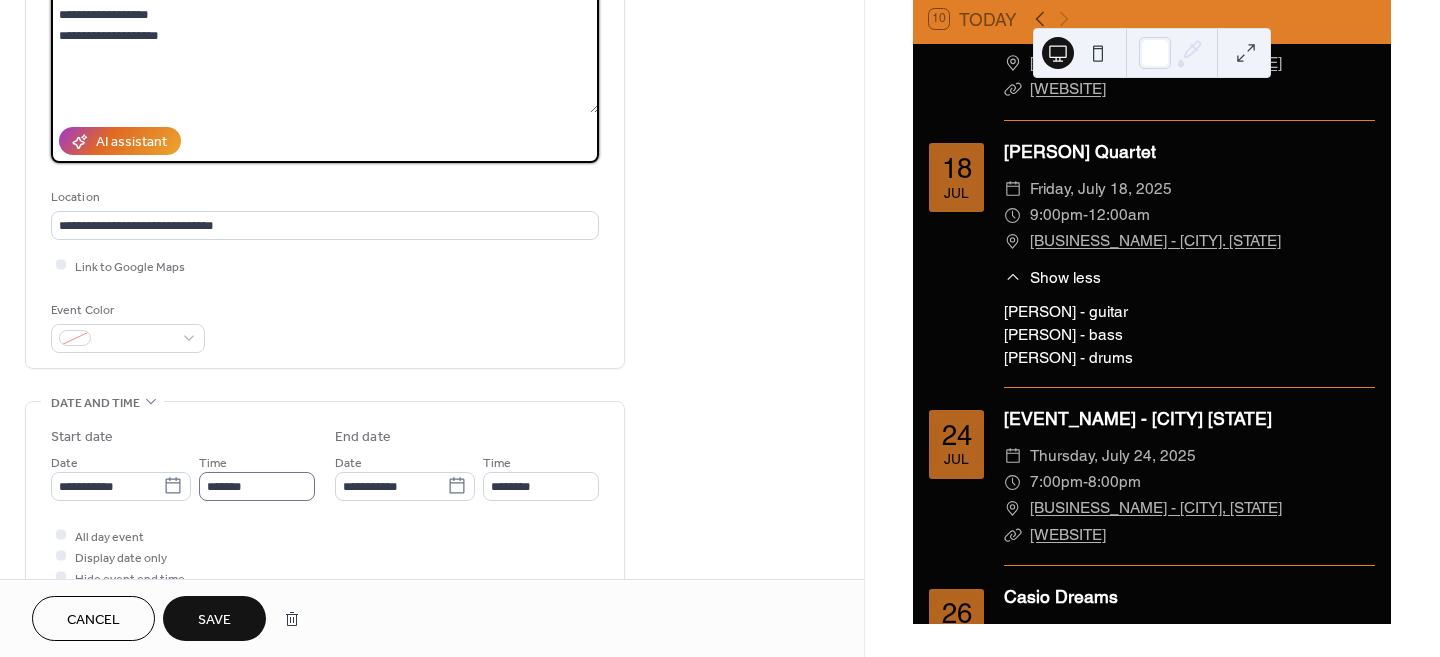 type on "**********" 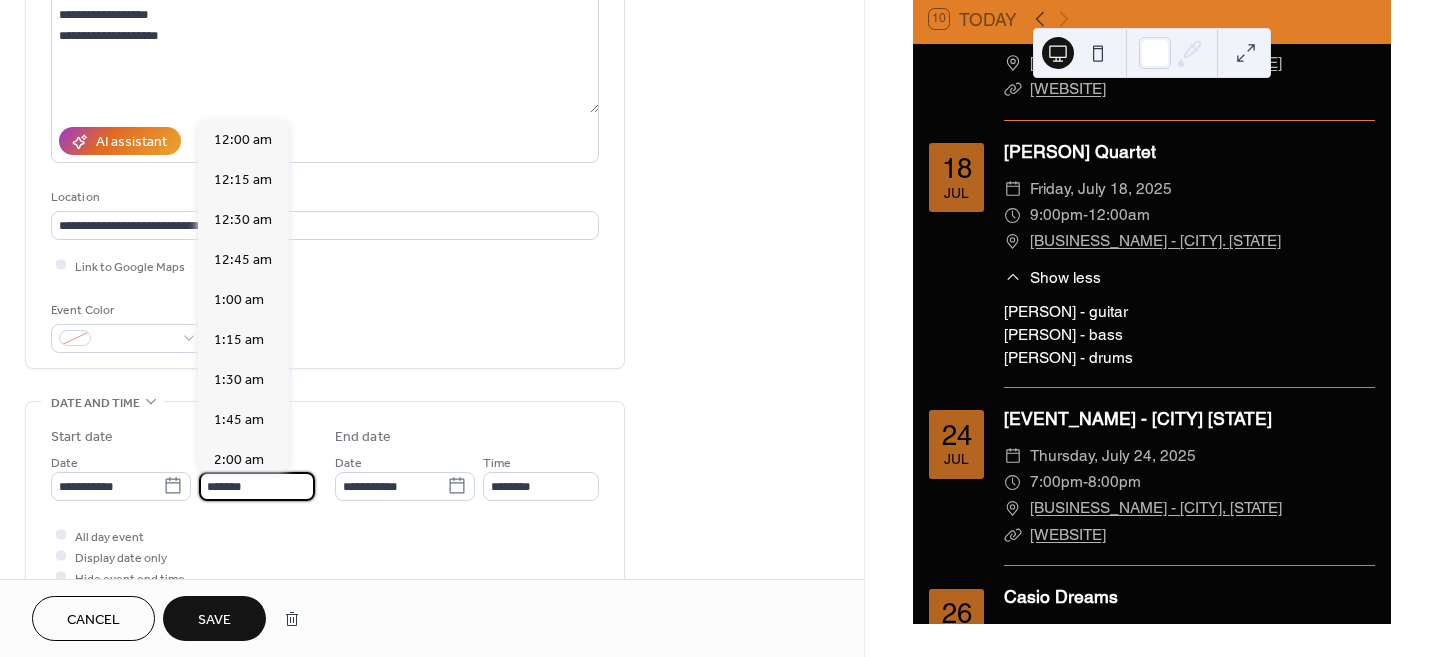 click on "*******" at bounding box center (257, 486) 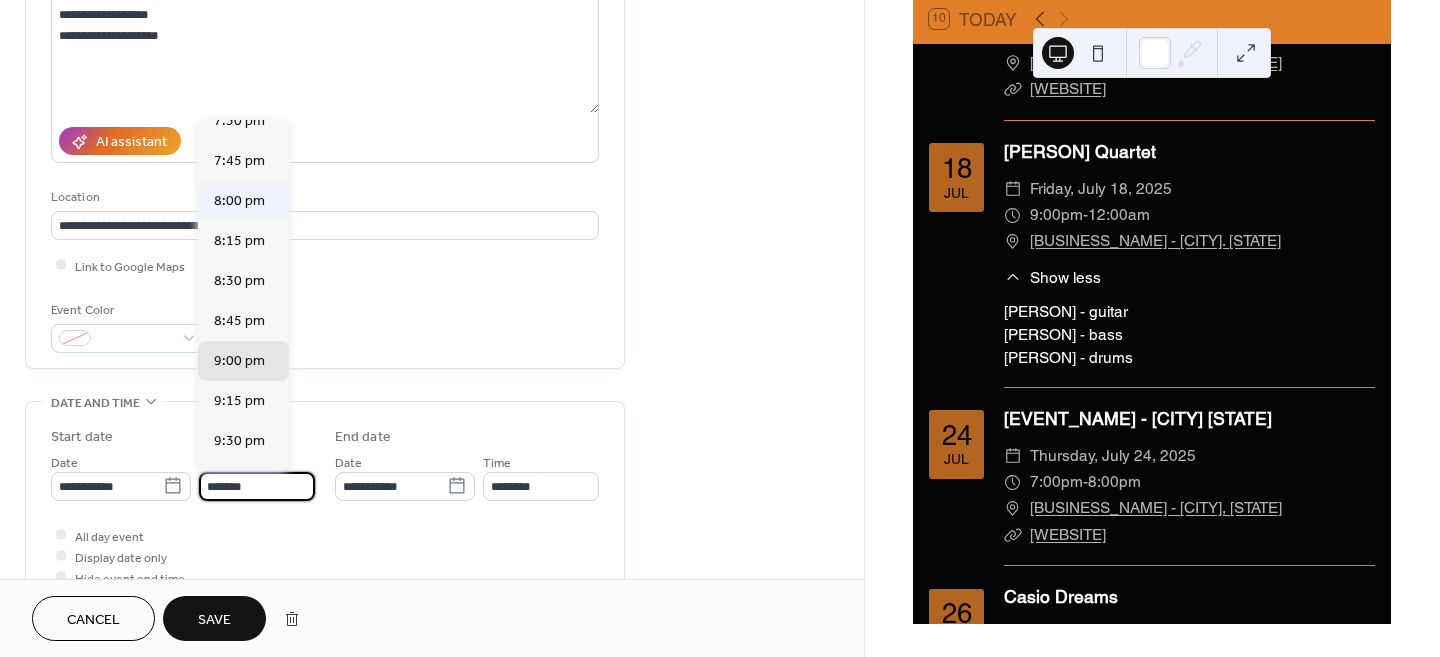 scroll, scrollTop: 3137, scrollLeft: 0, axis: vertical 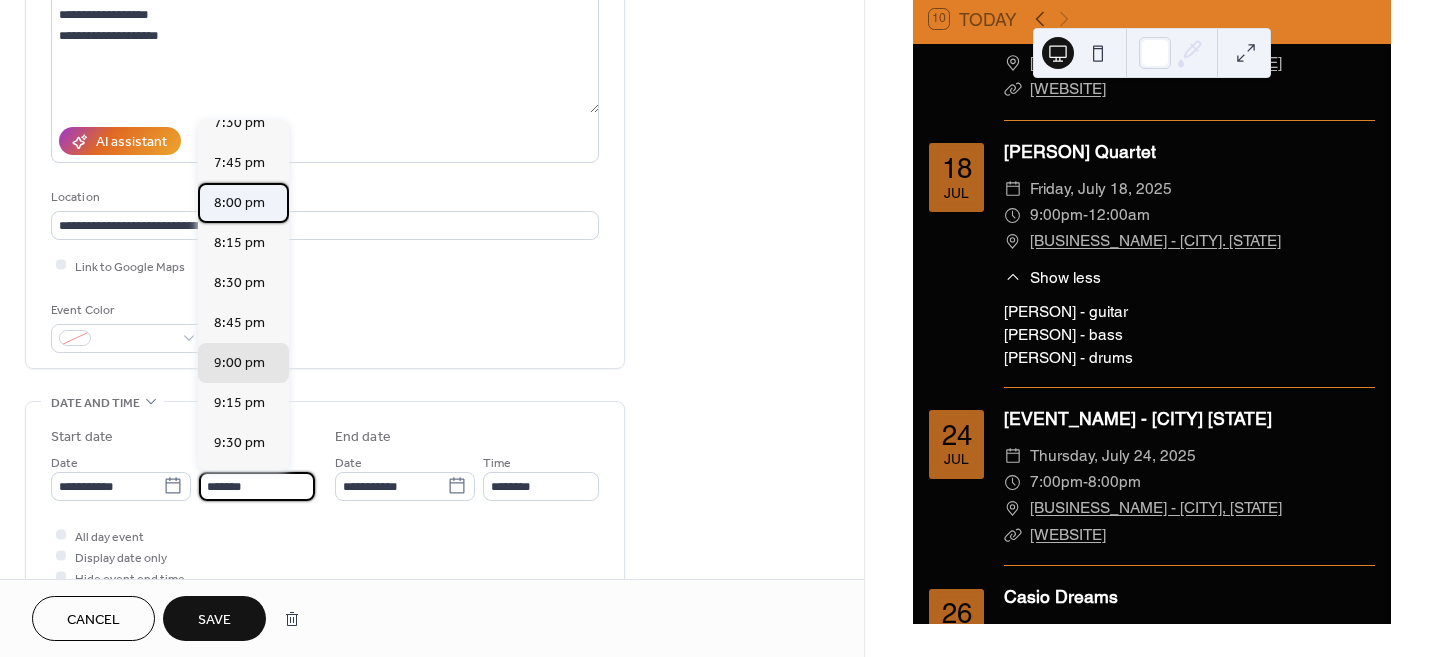 click on "8:00 pm" at bounding box center [239, 203] 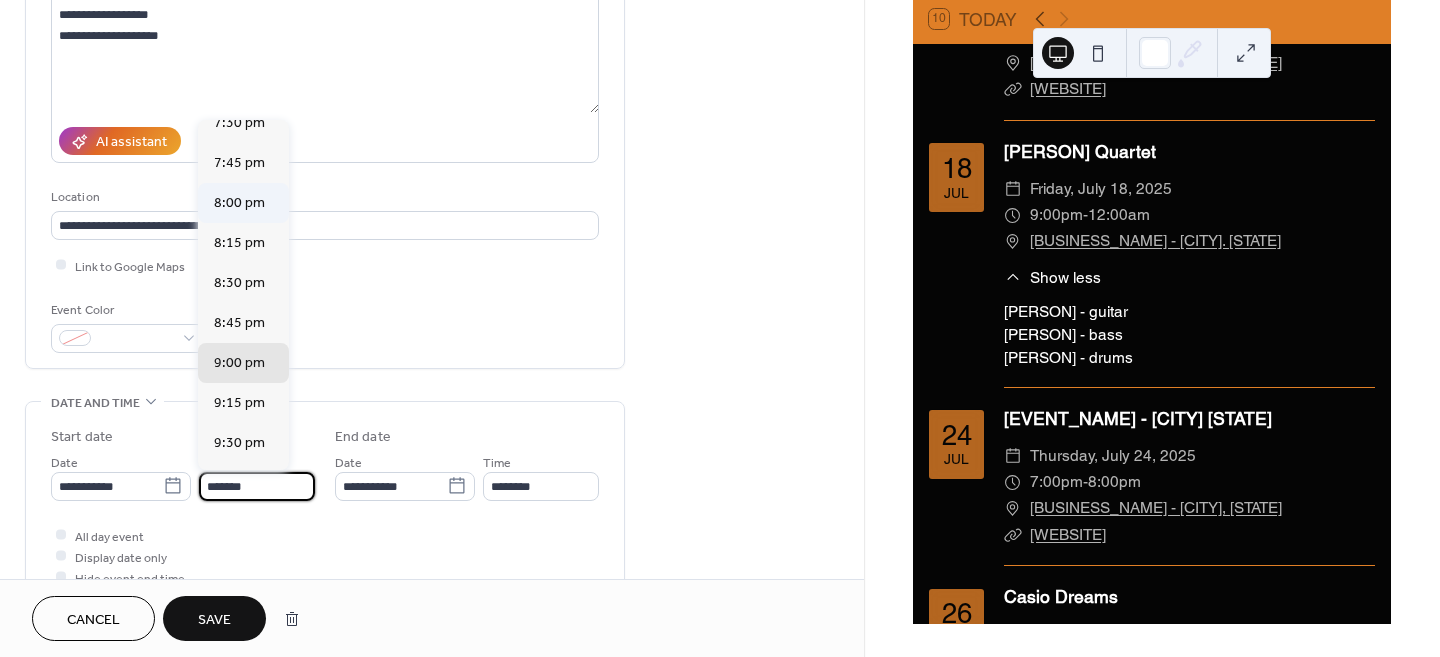 type on "*******" 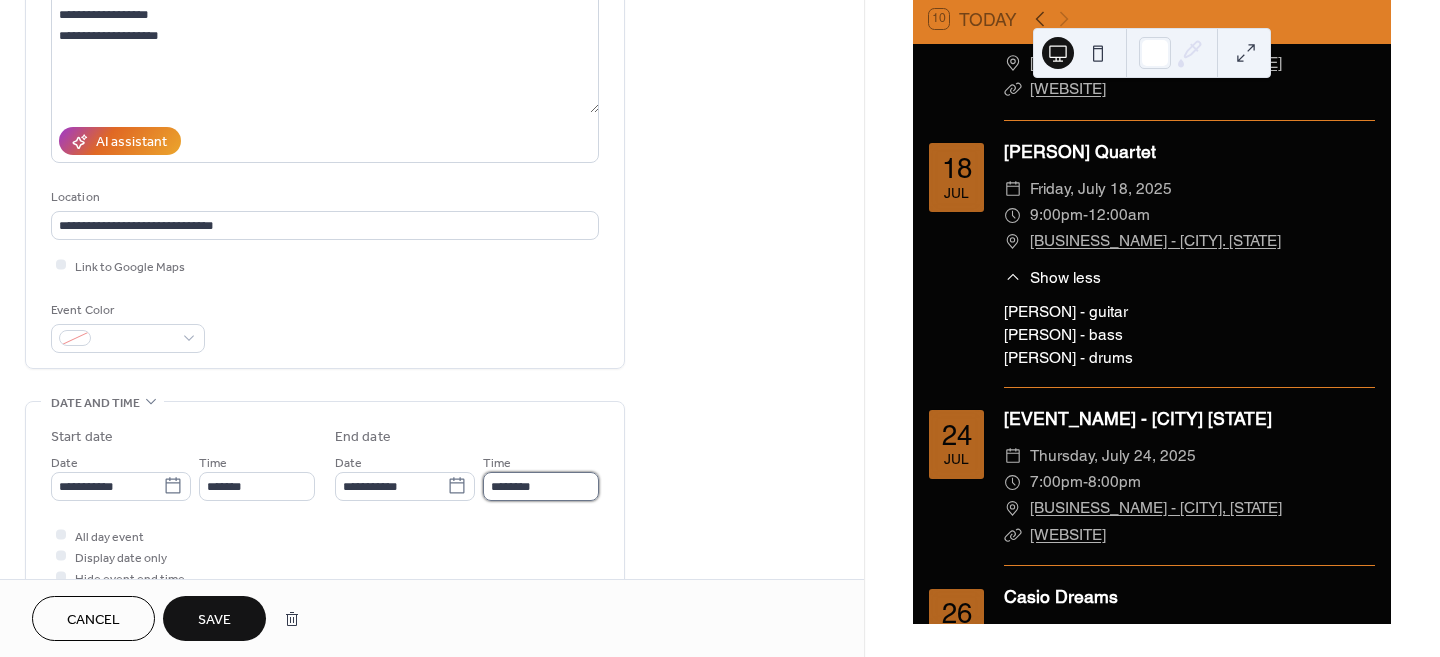 click on "********" at bounding box center (541, 486) 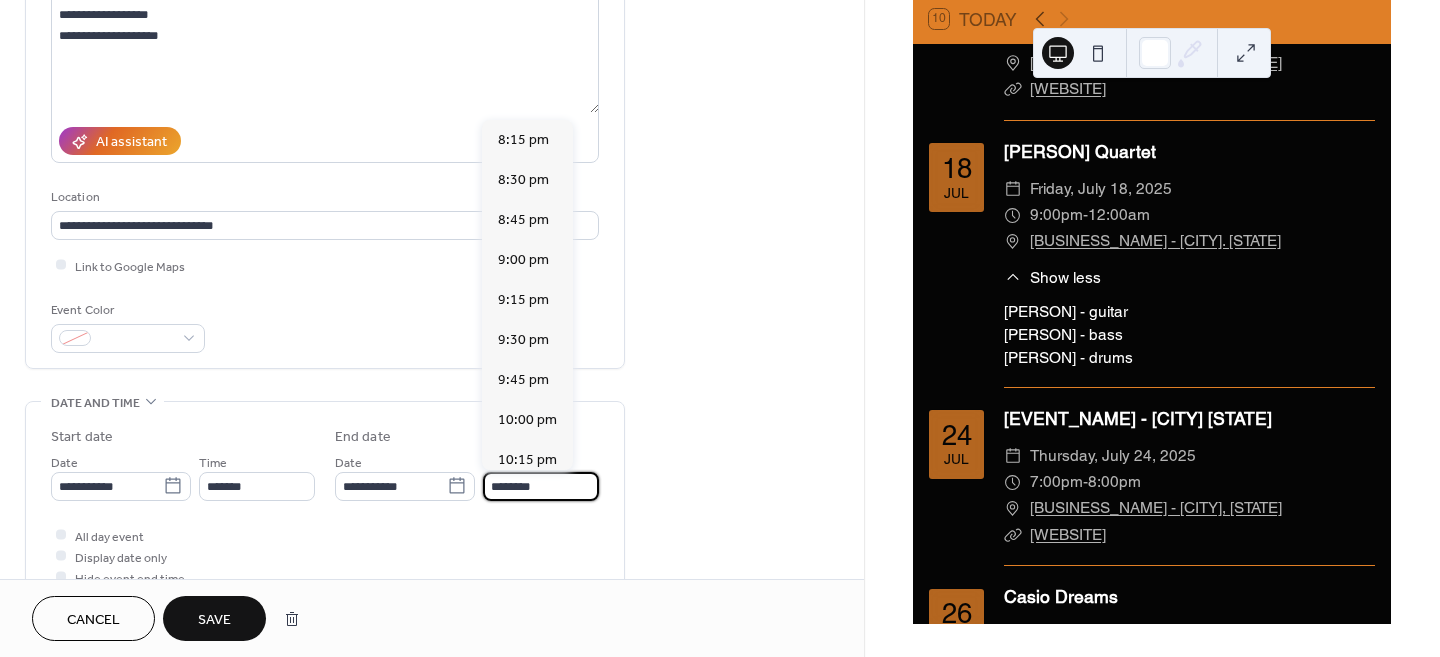 scroll, scrollTop: 254, scrollLeft: 0, axis: vertical 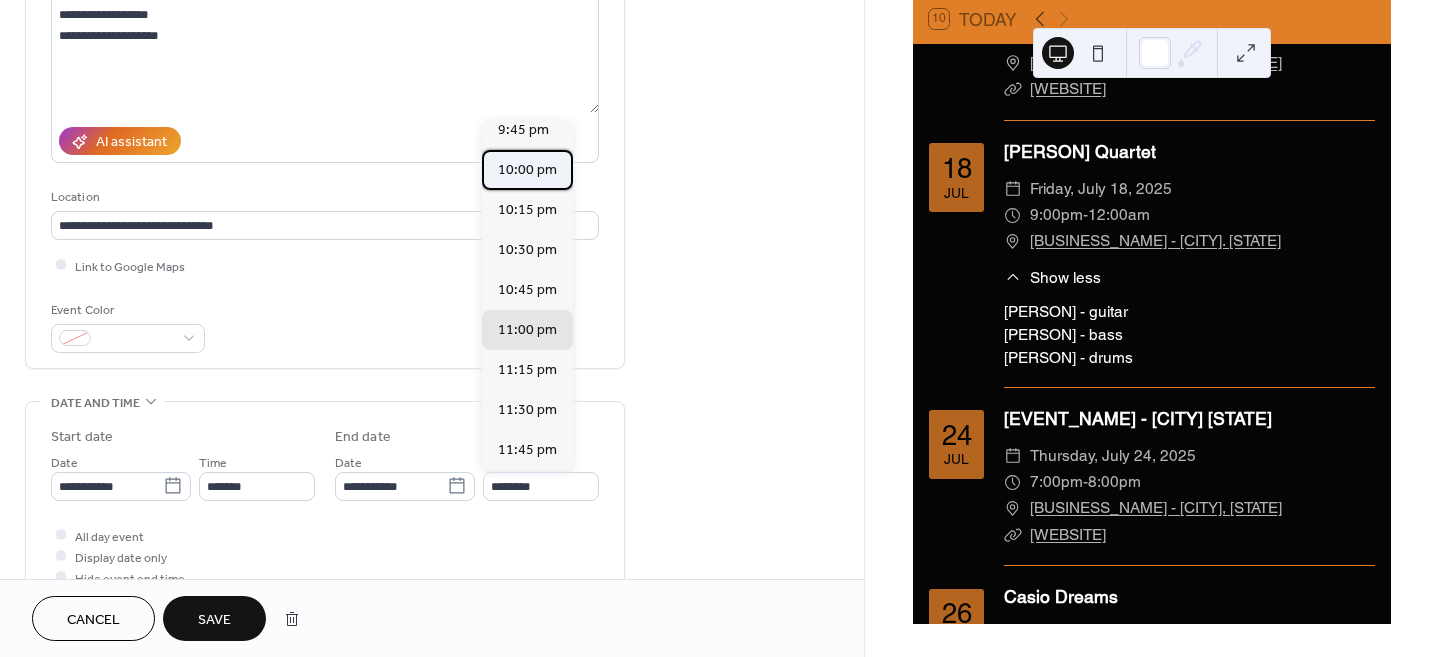 click on "10:00 pm" at bounding box center (527, 170) 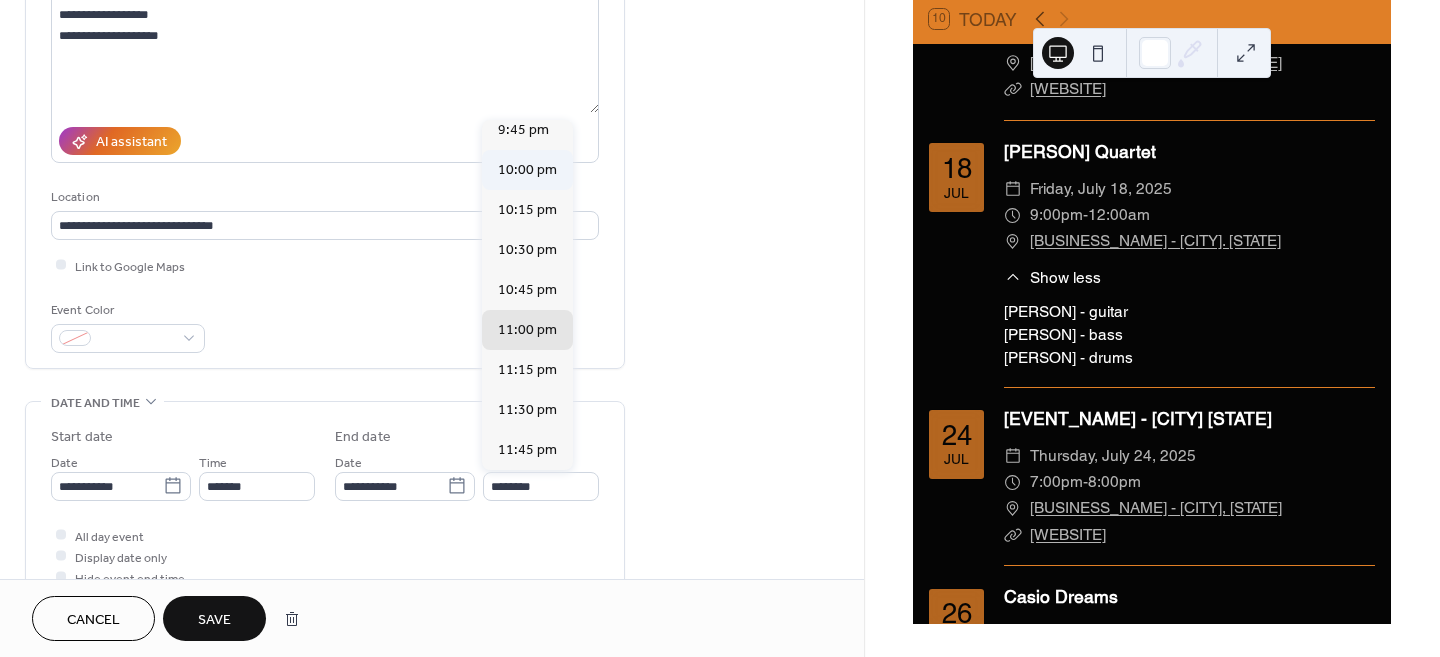 type on "********" 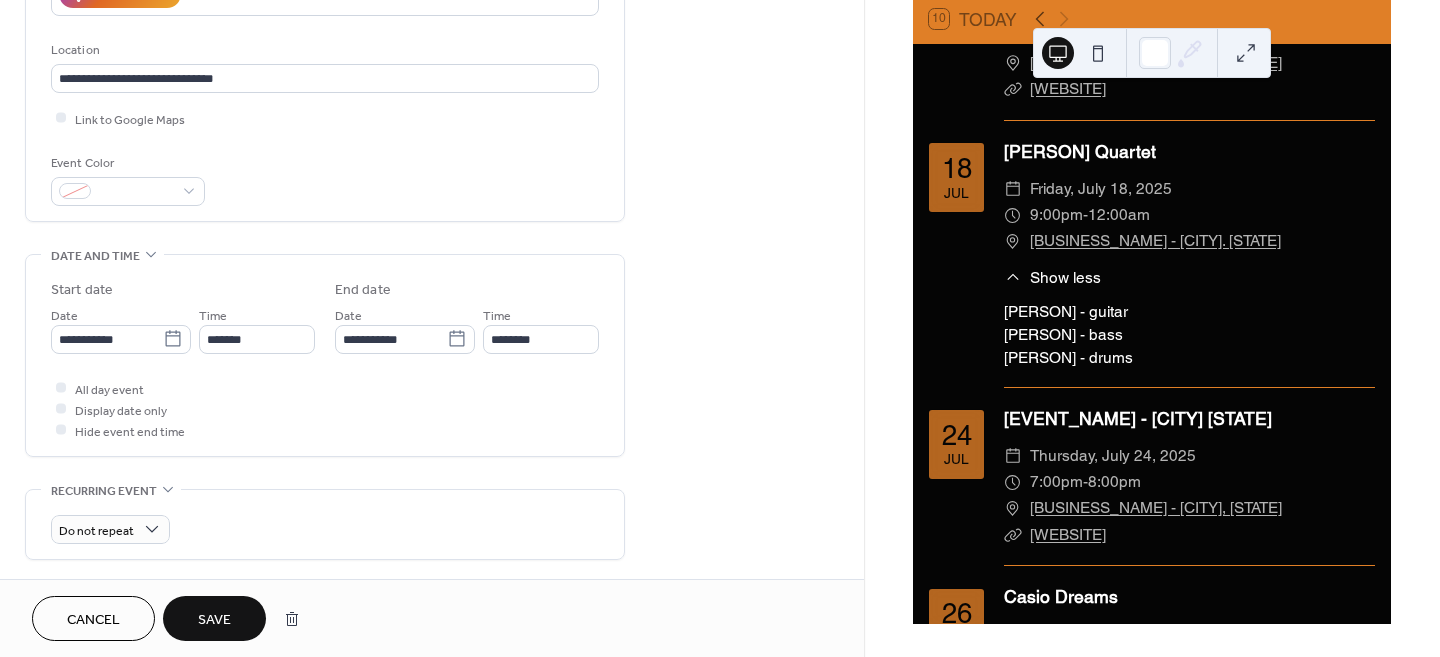 scroll, scrollTop: 499, scrollLeft: 0, axis: vertical 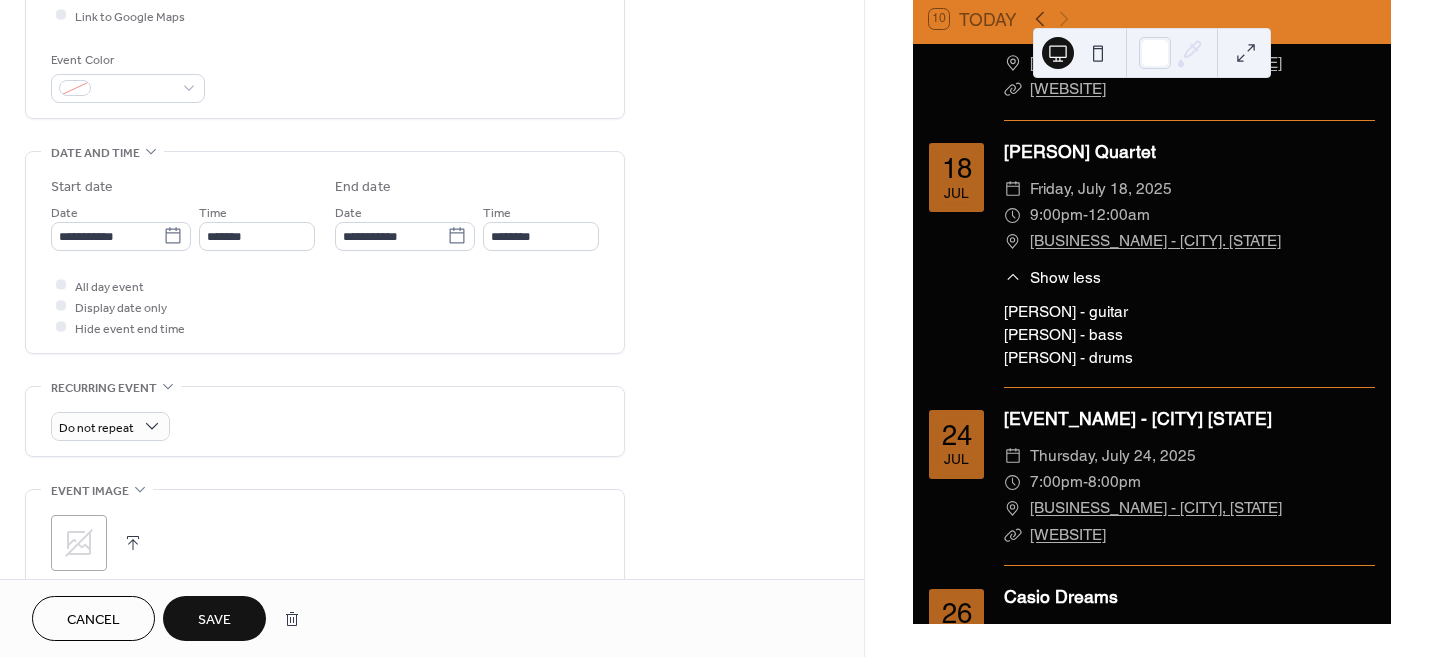 click on "Save" at bounding box center [214, 620] 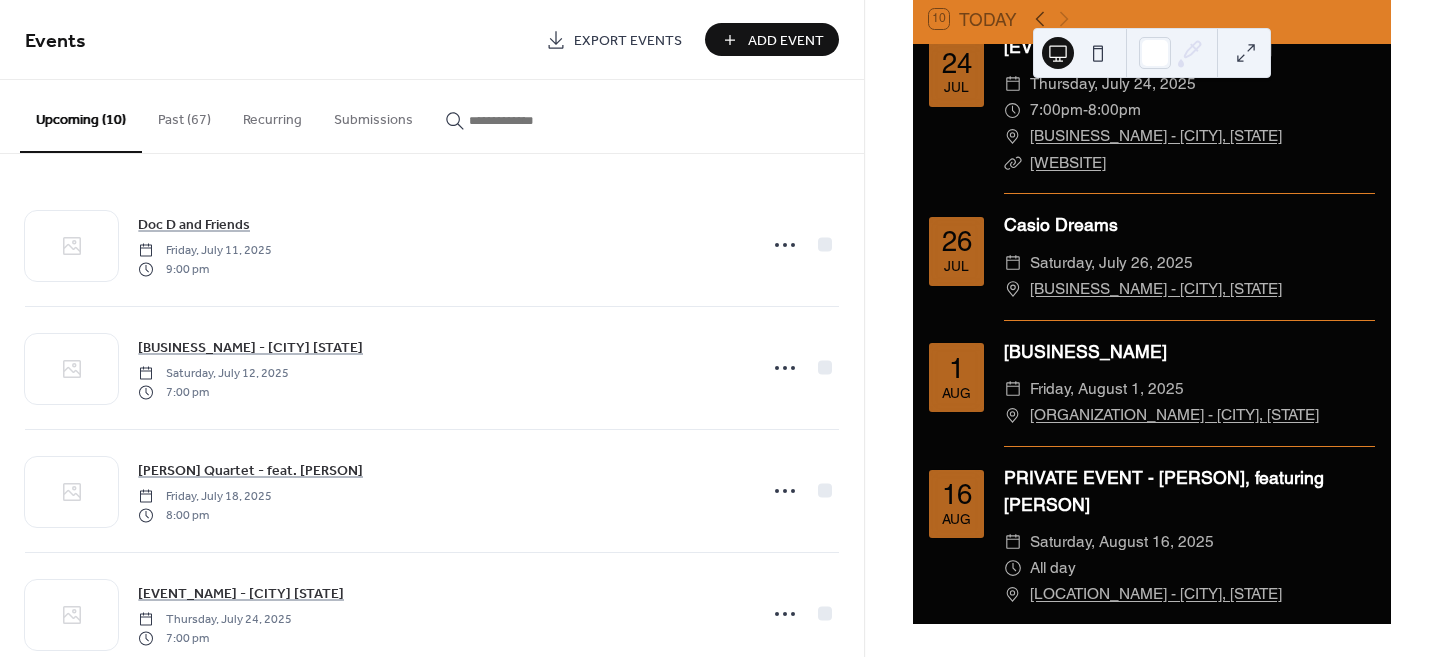 scroll, scrollTop: 625, scrollLeft: 0, axis: vertical 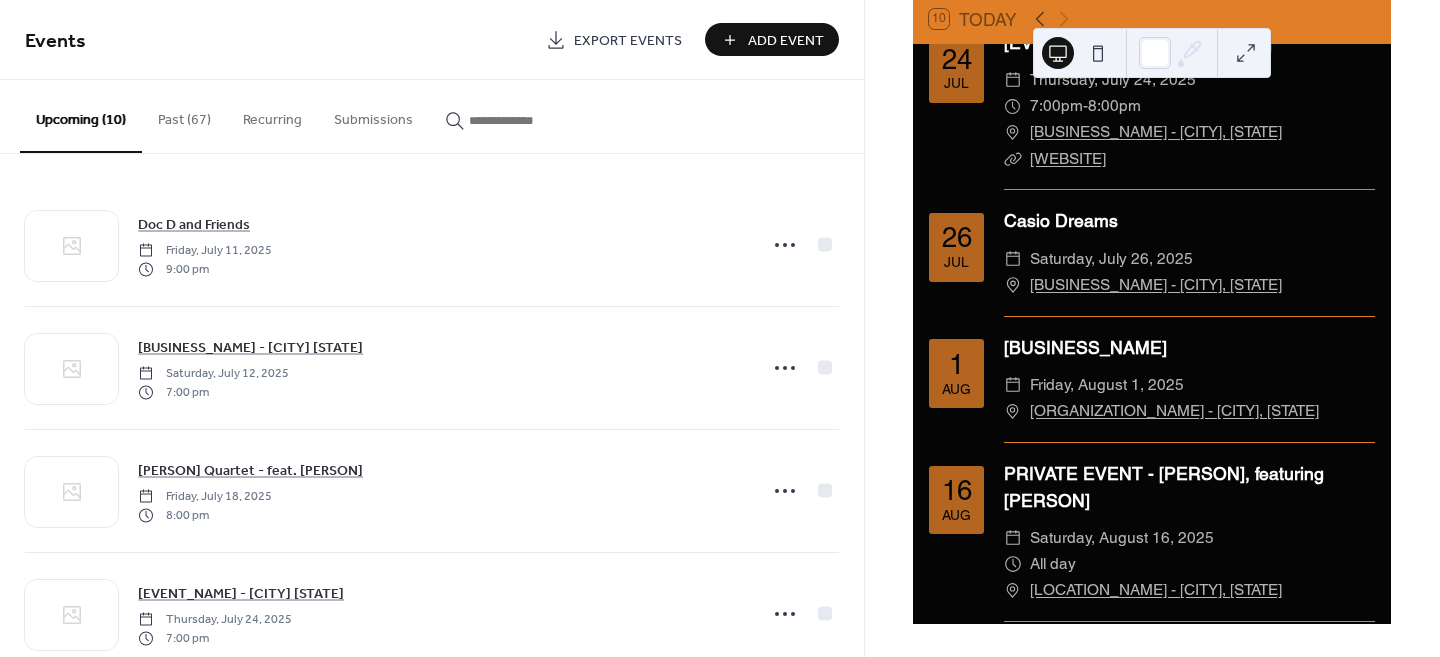 click on "[BUSINESS_NAME]" at bounding box center [1189, 348] 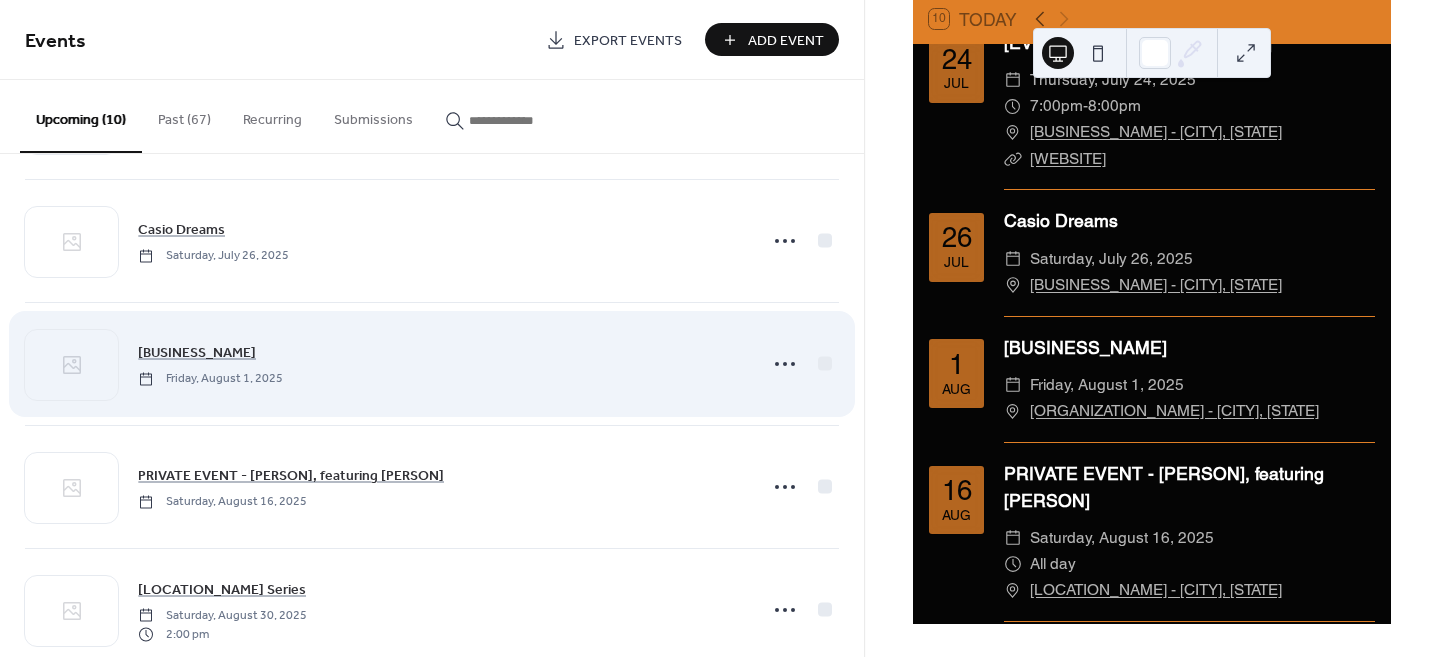 scroll, scrollTop: 499, scrollLeft: 0, axis: vertical 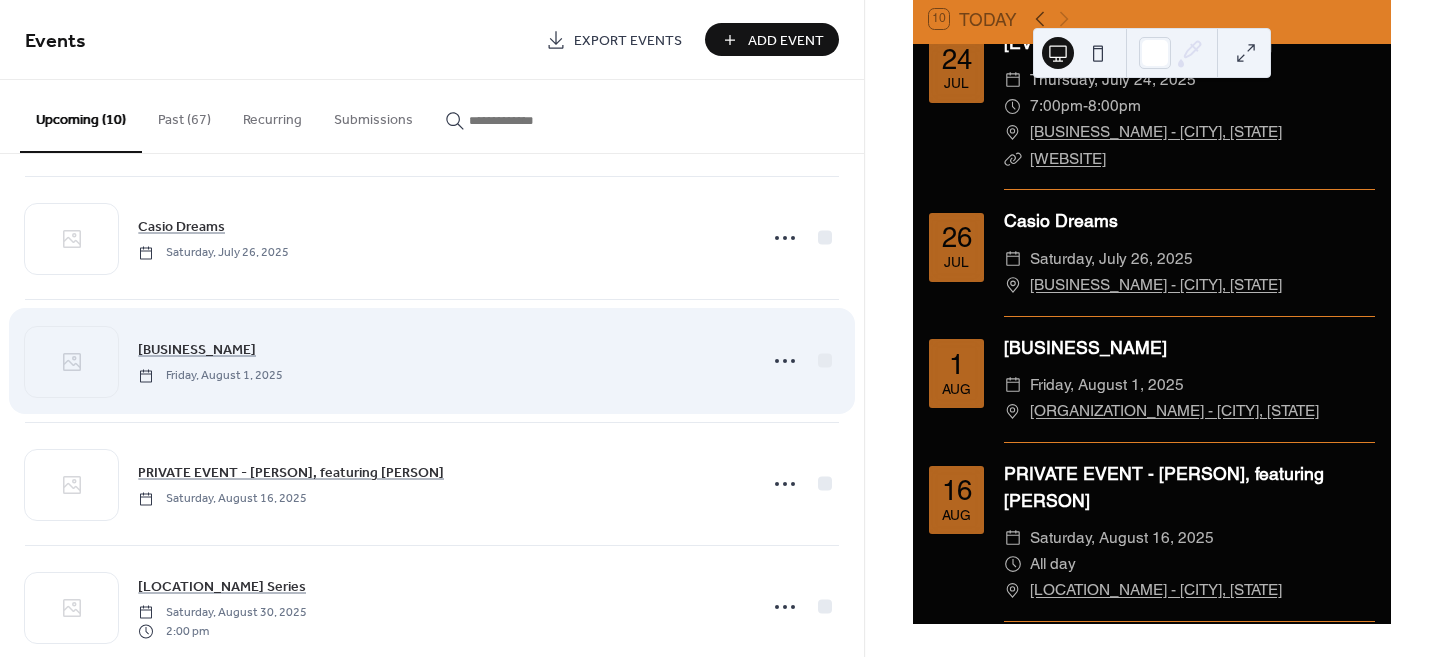 click on "[BUSINESS_NAME] [DAY_OF_WEEK], [MONTH] [DAY], [YEAR]" at bounding box center (441, 360) 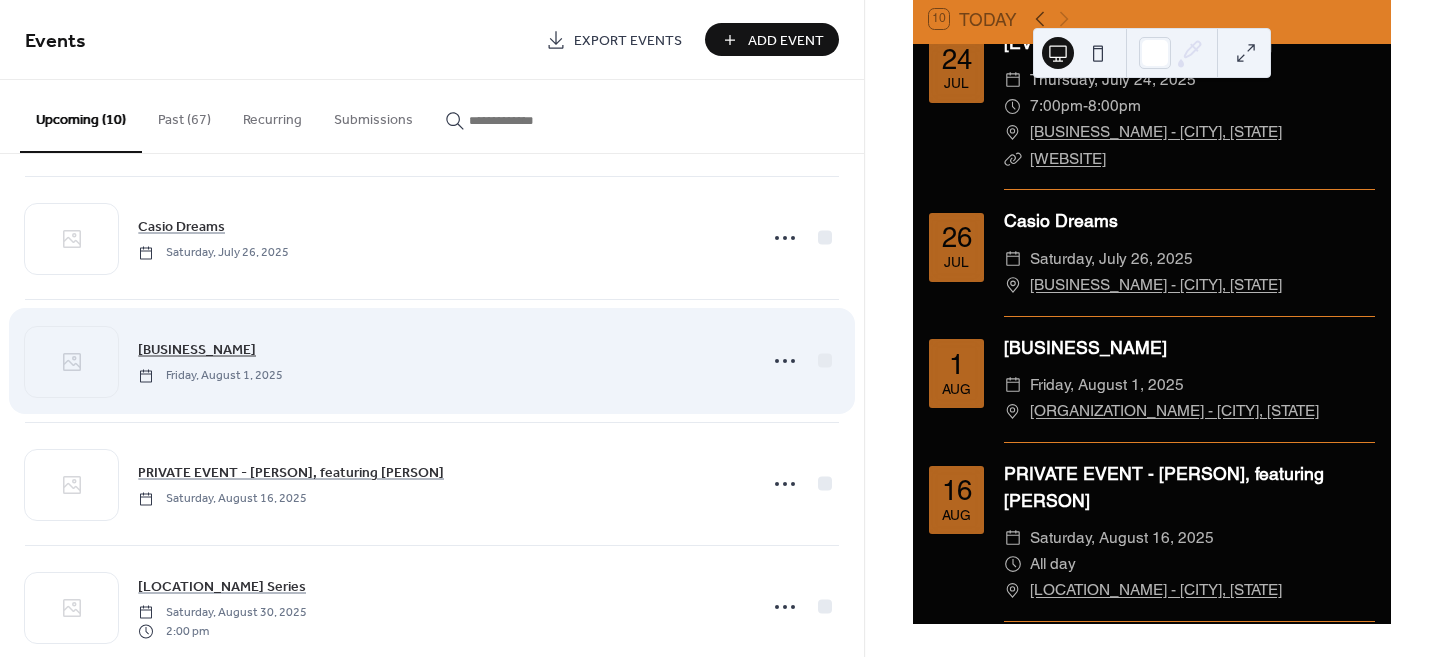 click on "[BUSINESS_NAME]" at bounding box center (197, 350) 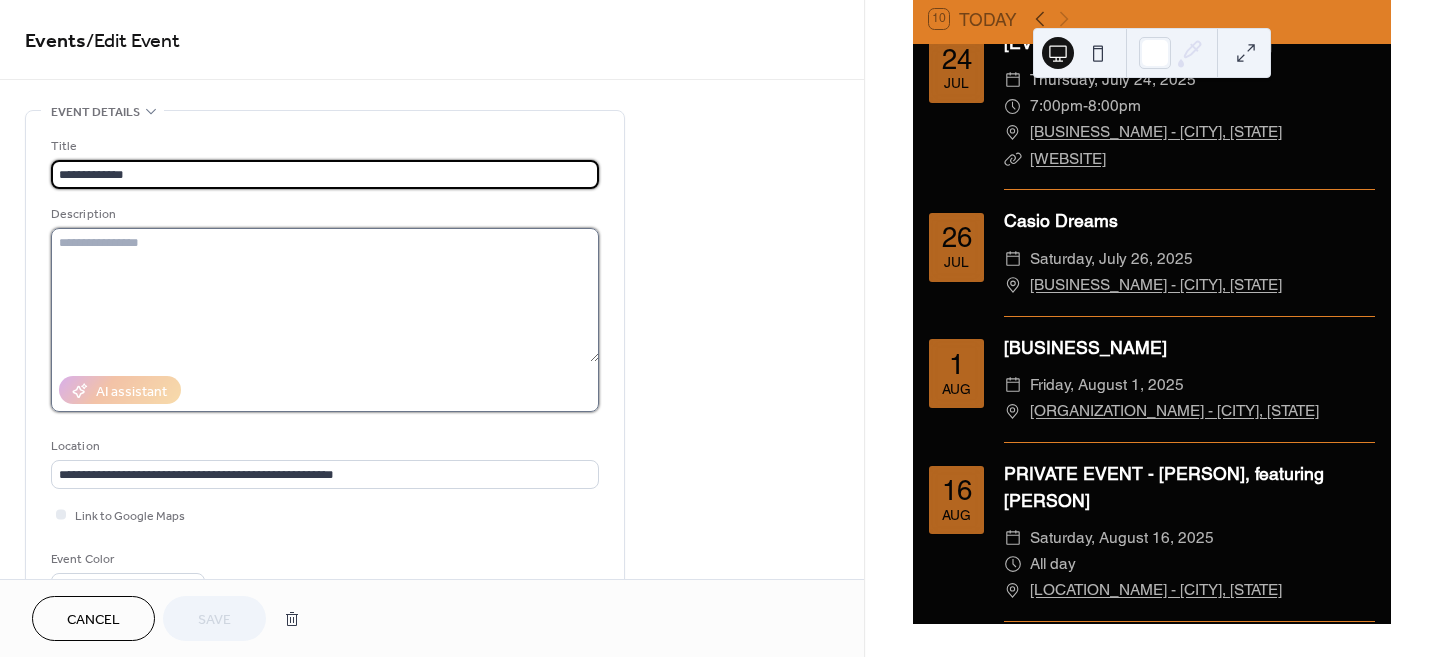 click at bounding box center [325, 295] 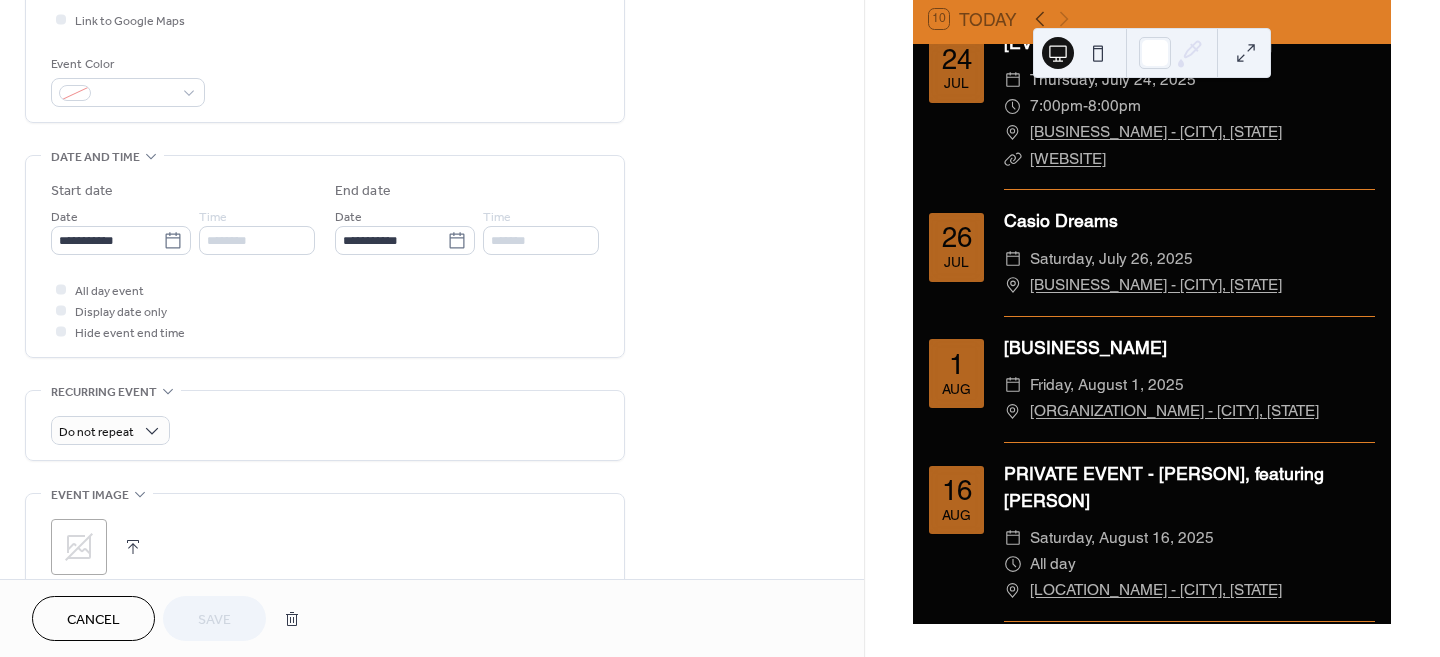 scroll, scrollTop: 499, scrollLeft: 0, axis: vertical 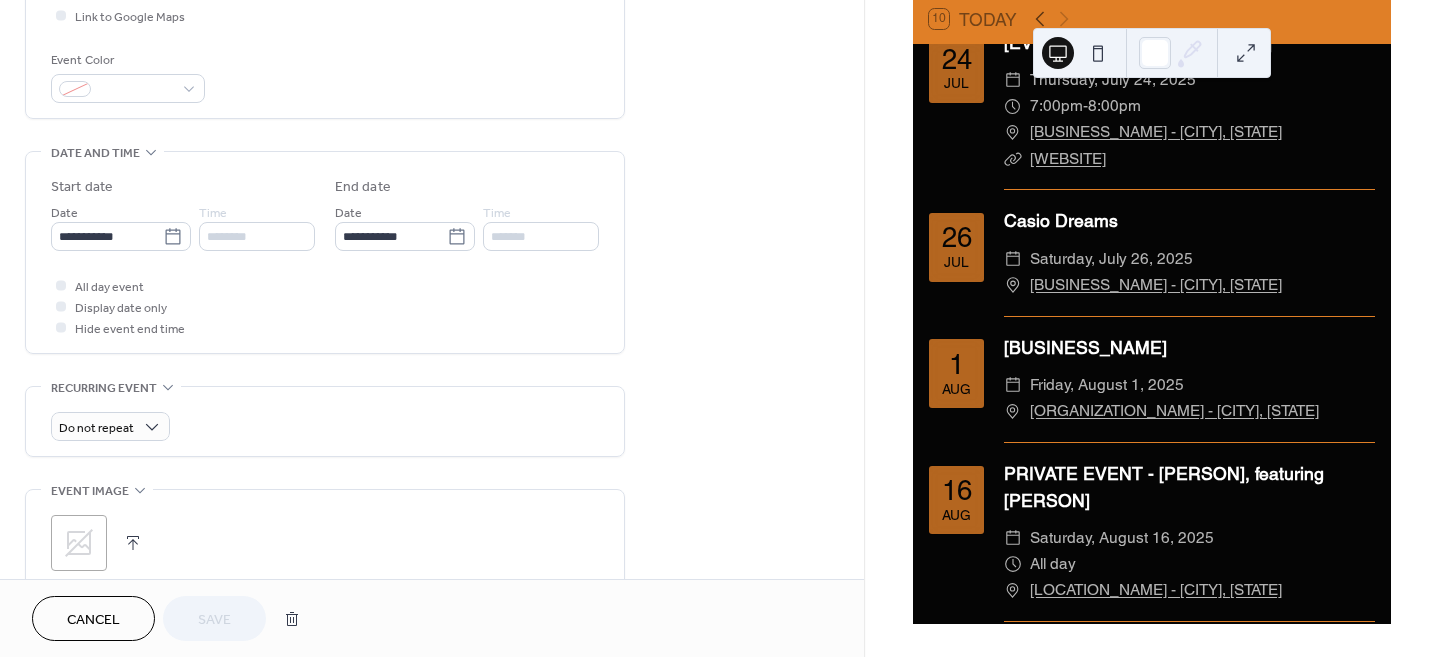 click on "********" at bounding box center (257, 236) 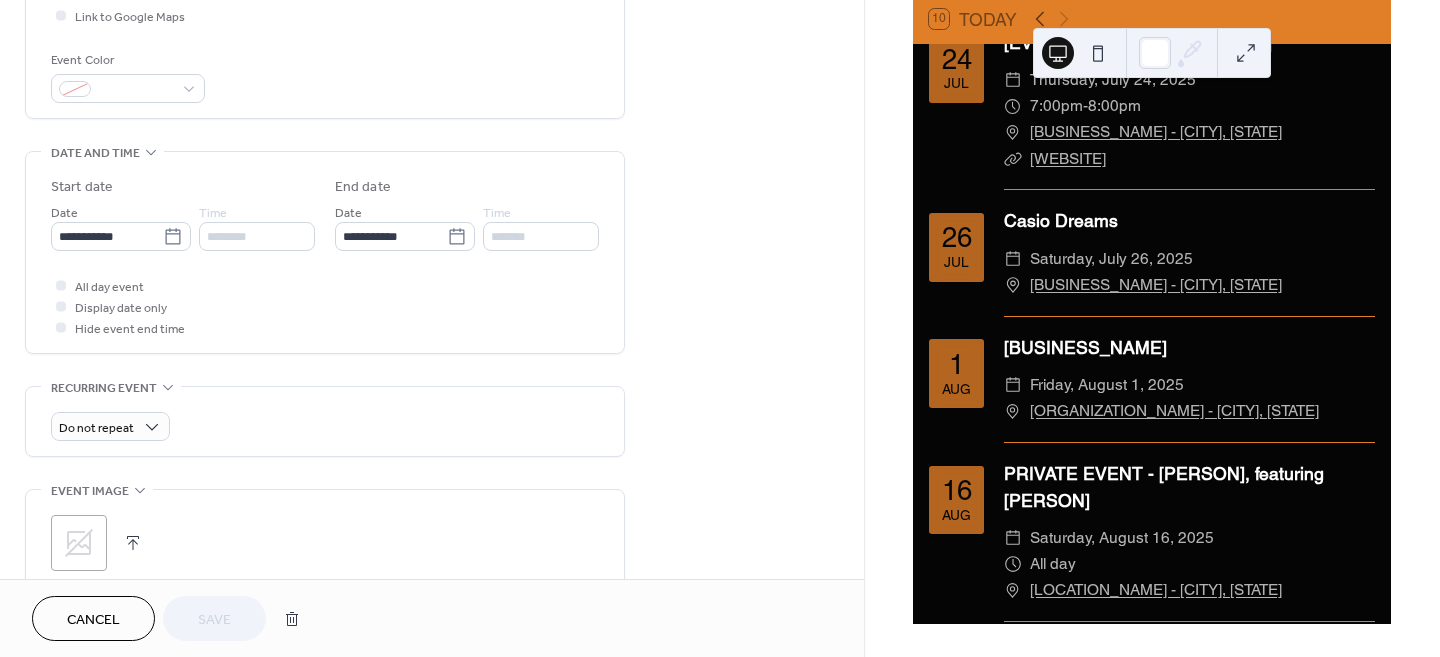 click on "********" at bounding box center (257, 236) 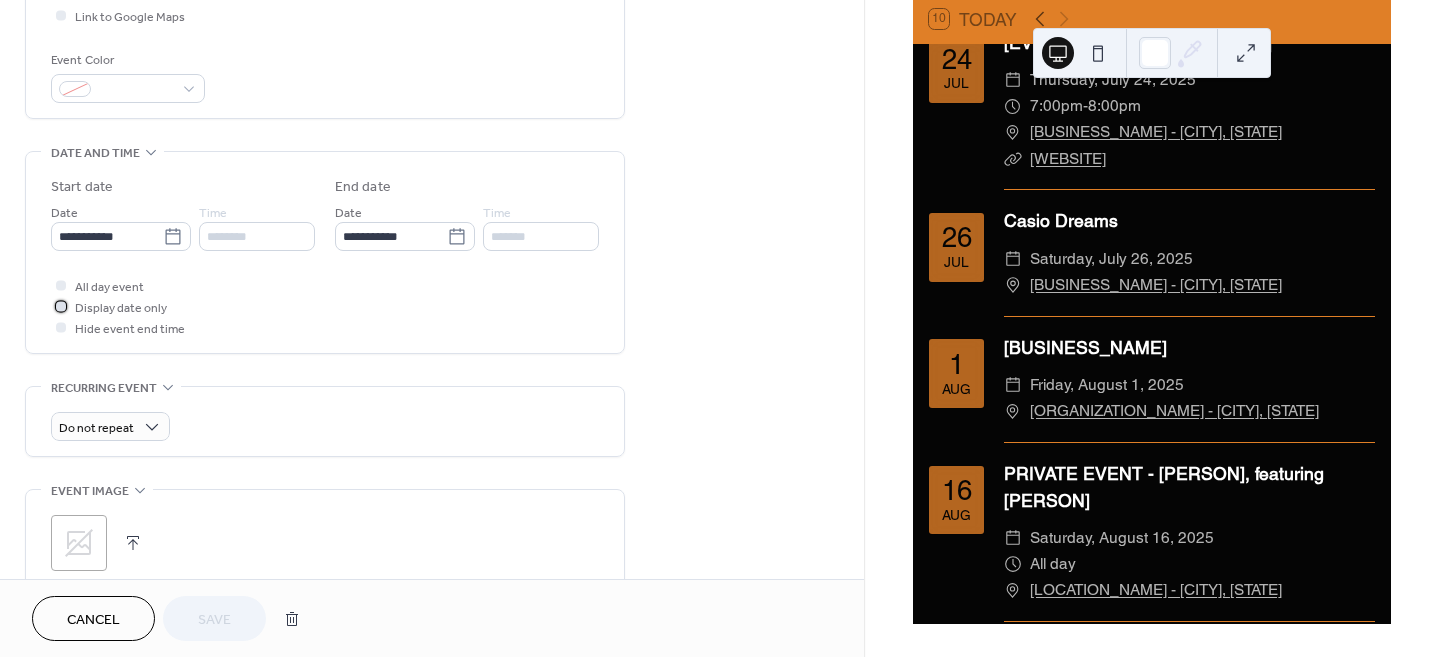 click 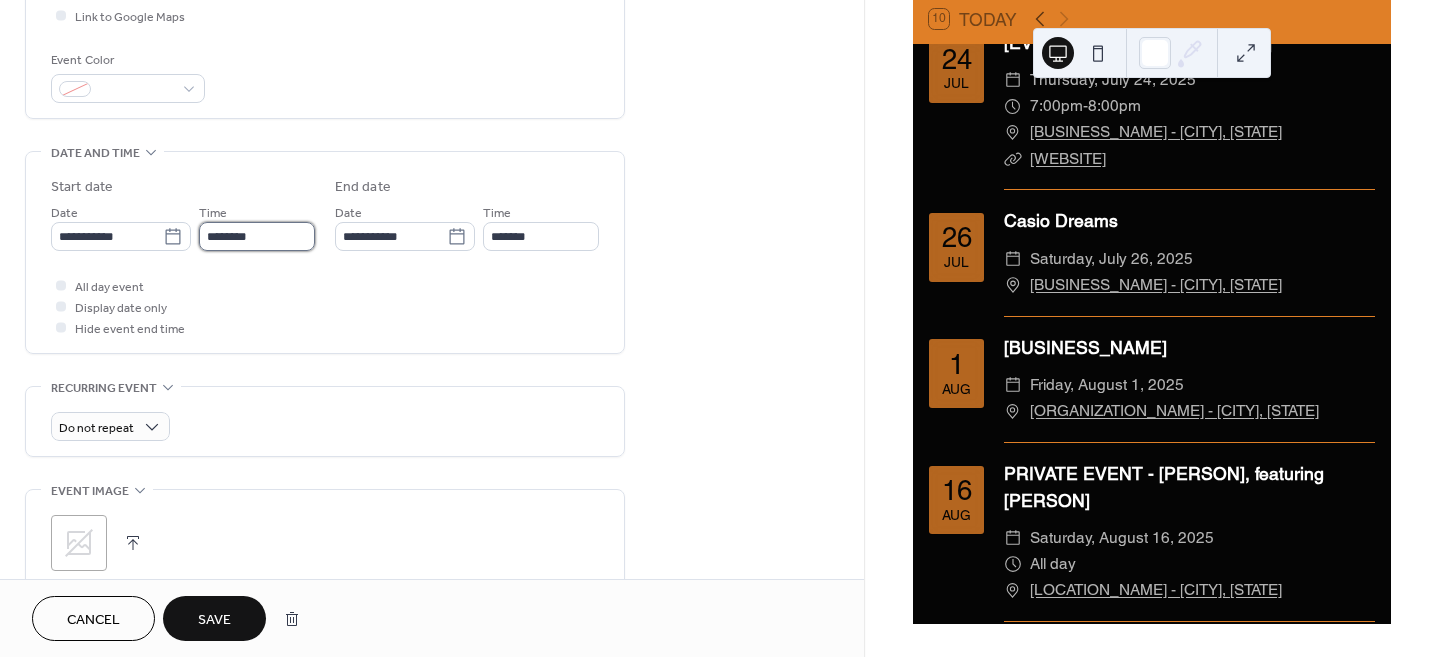 click on "********" at bounding box center (257, 236) 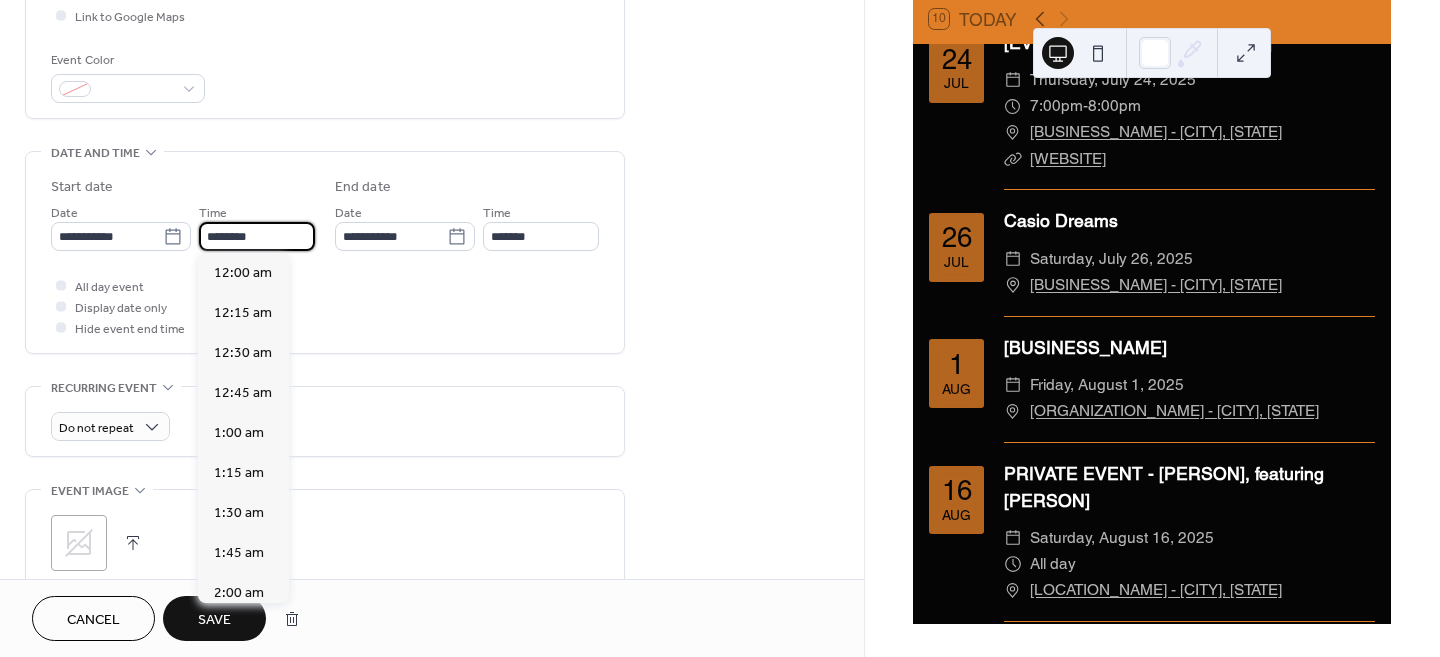 scroll, scrollTop: 1935, scrollLeft: 0, axis: vertical 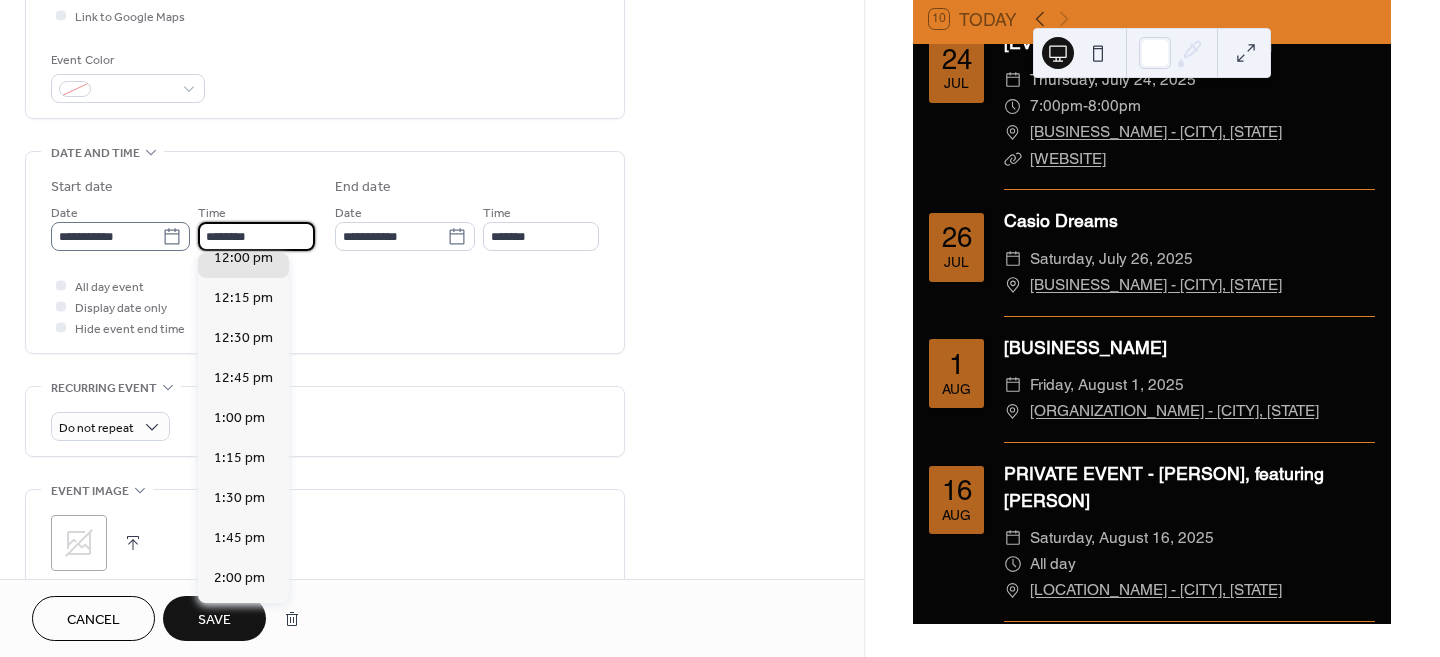drag, startPoint x: 265, startPoint y: 241, endPoint x: 164, endPoint y: 243, distance: 101.0198 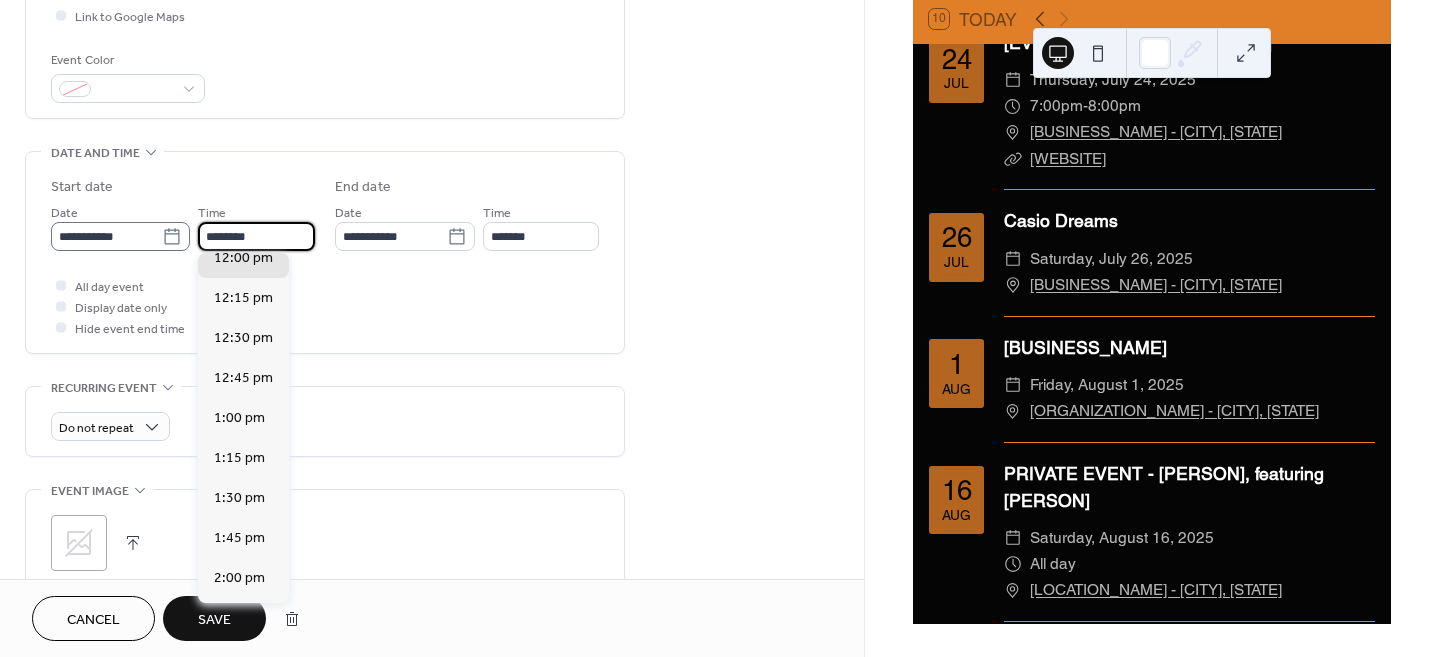 click on "**********" at bounding box center [183, 226] 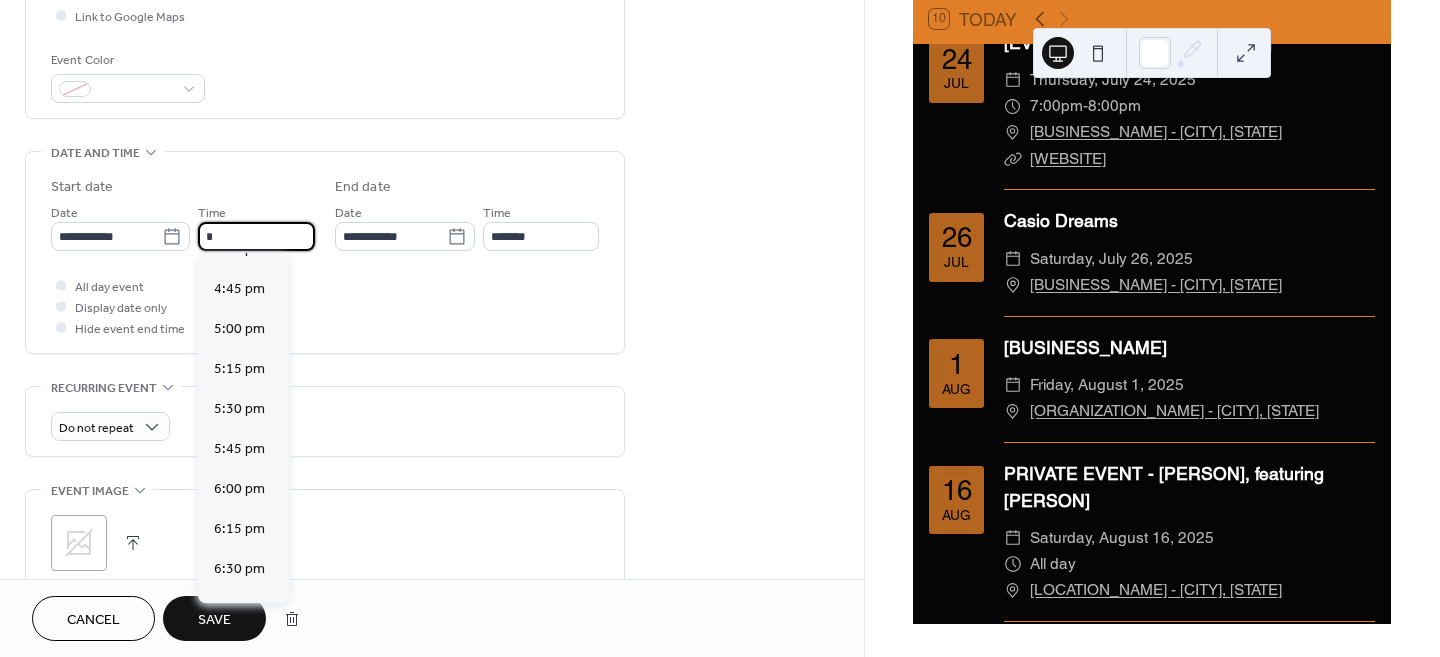 scroll, scrollTop: 2681, scrollLeft: 0, axis: vertical 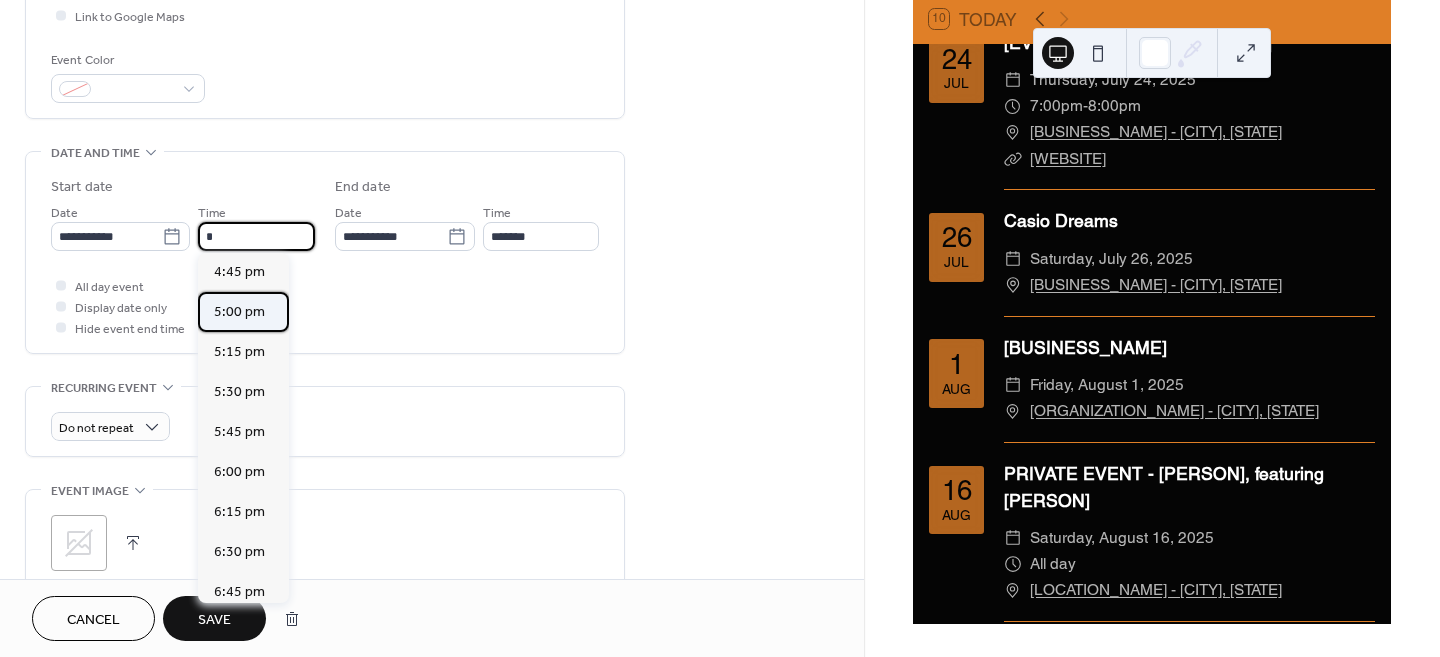 click on "5:00 pm" at bounding box center (239, 312) 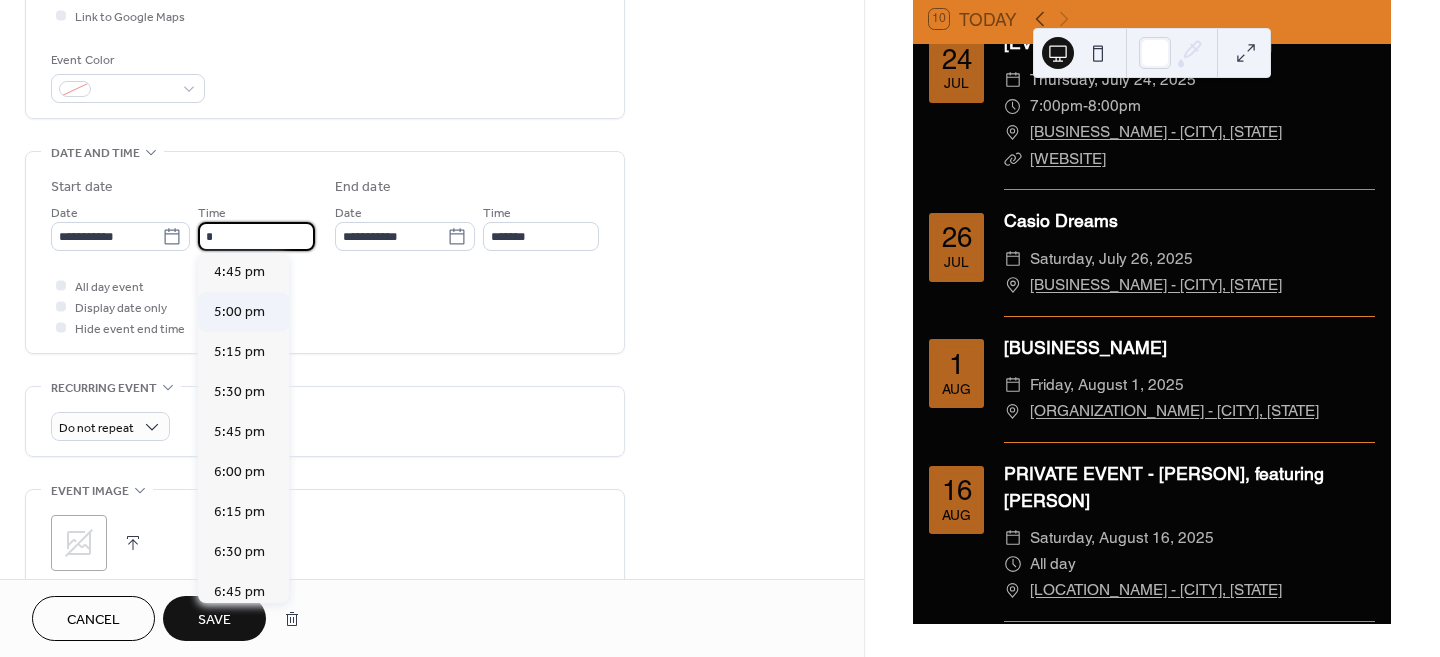 type on "*******" 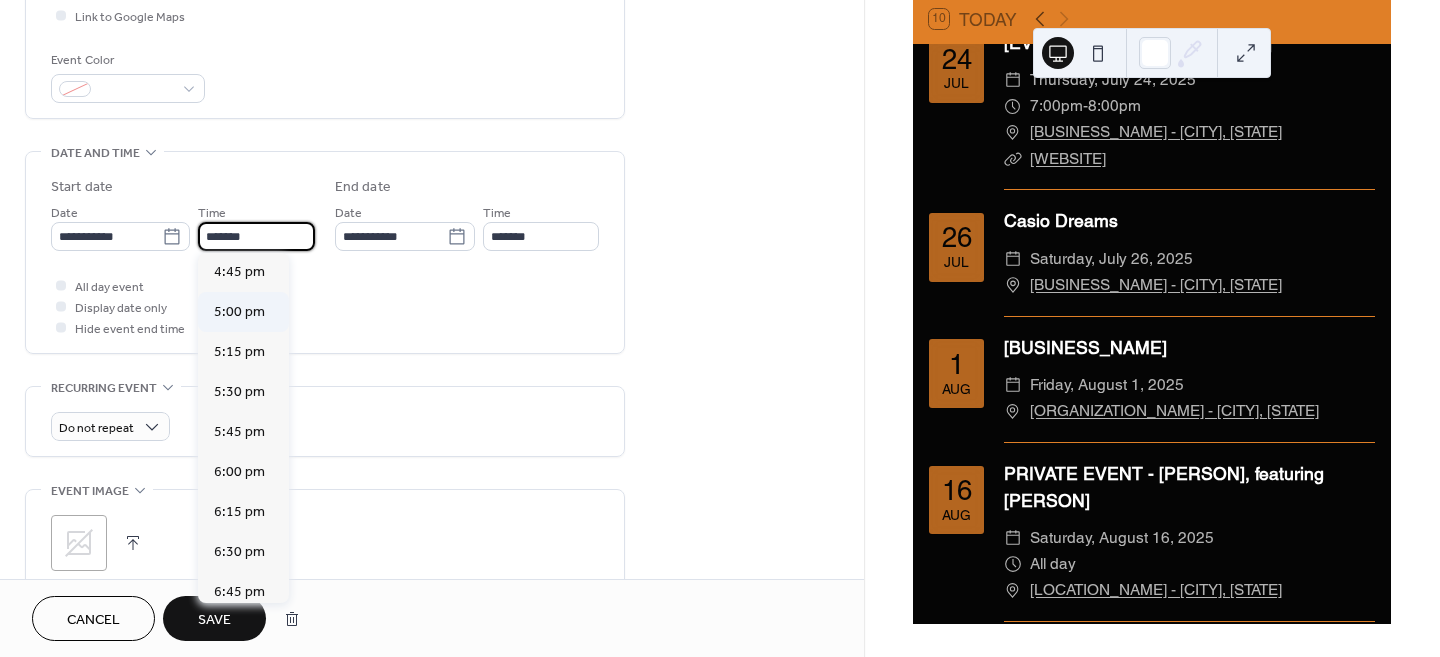 scroll, scrollTop: 0, scrollLeft: 0, axis: both 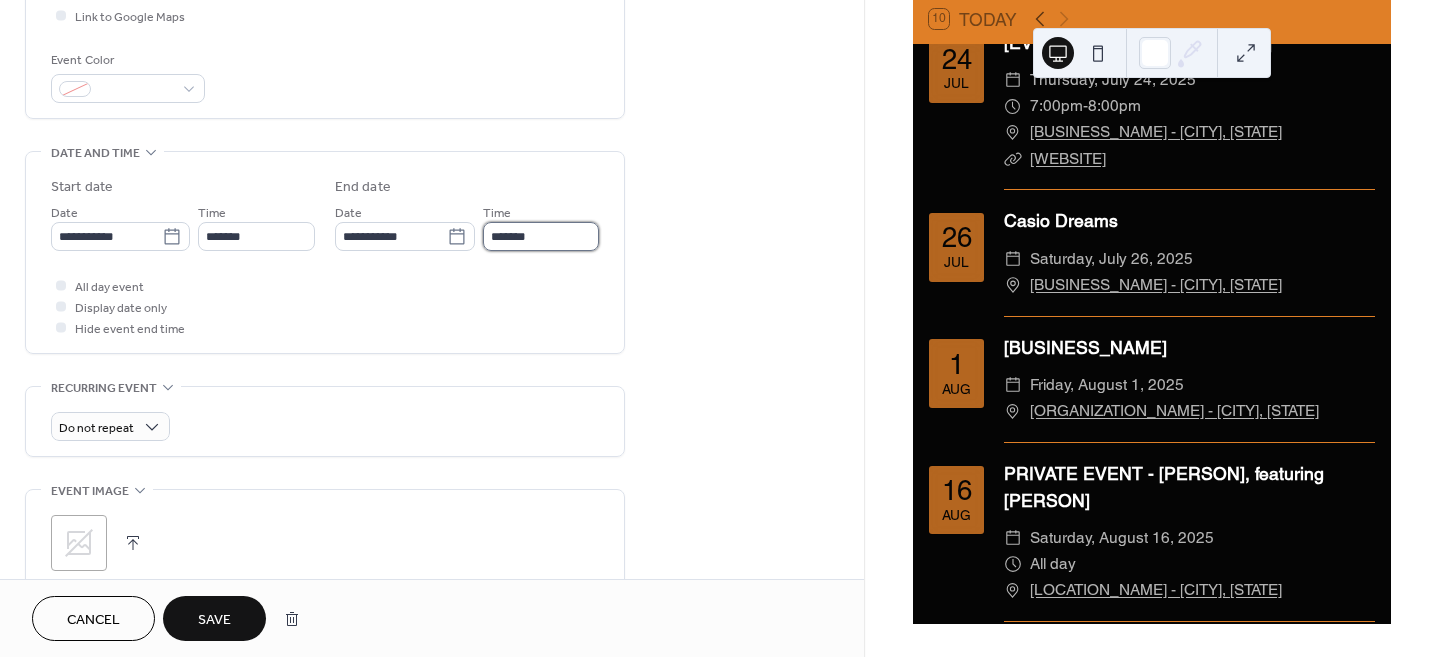 click on "*******" at bounding box center (541, 236) 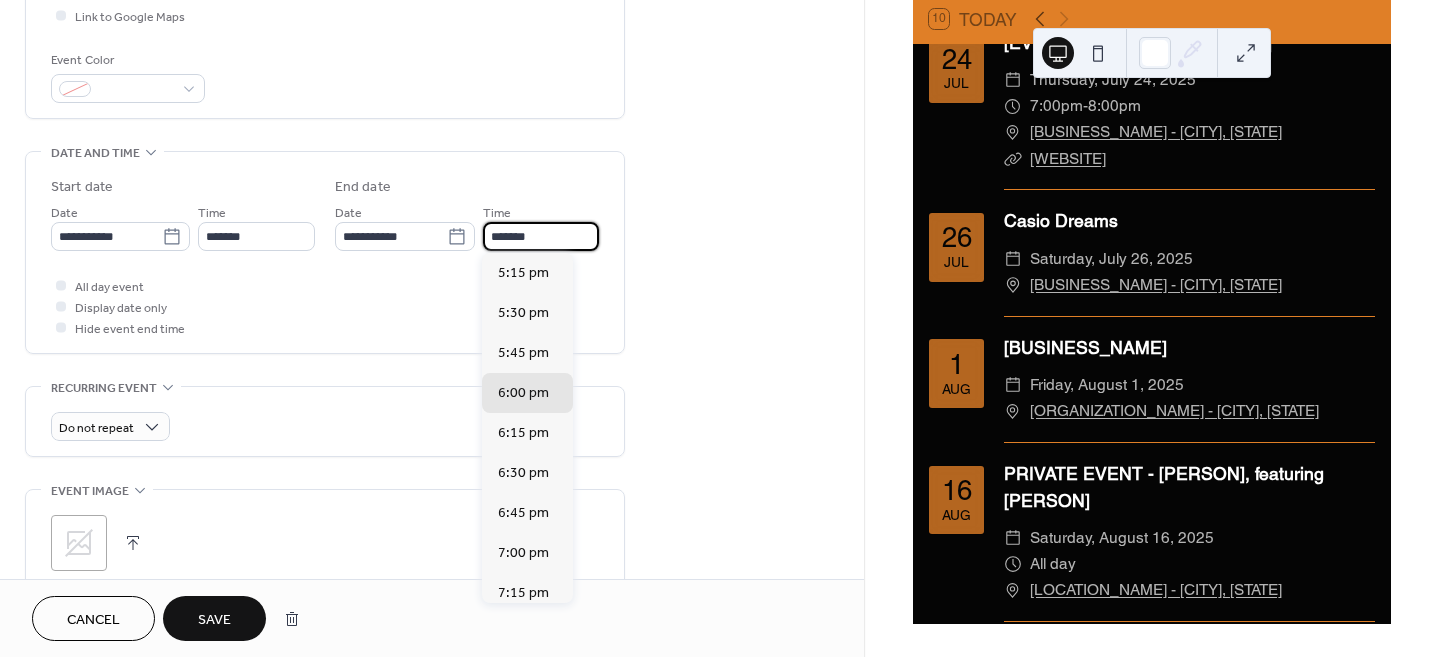 click on "*******" at bounding box center (541, 236) 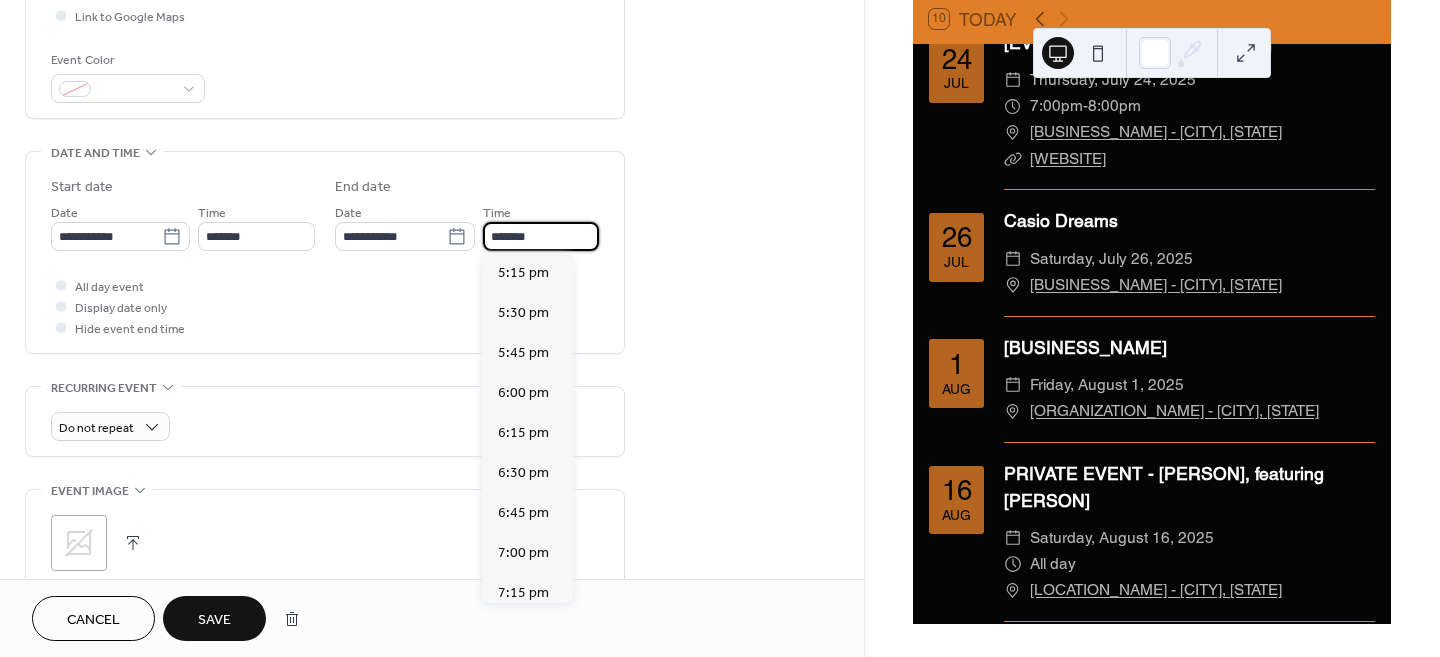 scroll, scrollTop: 443, scrollLeft: 0, axis: vertical 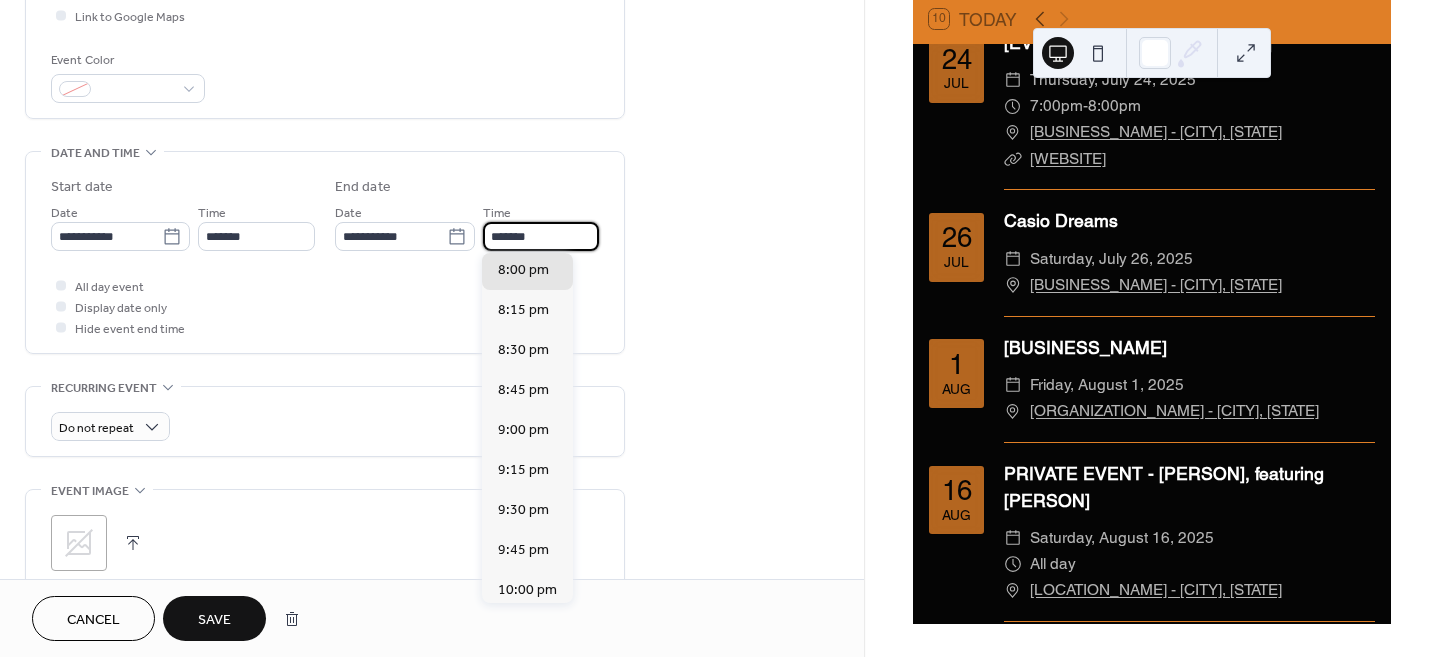 type on "*******" 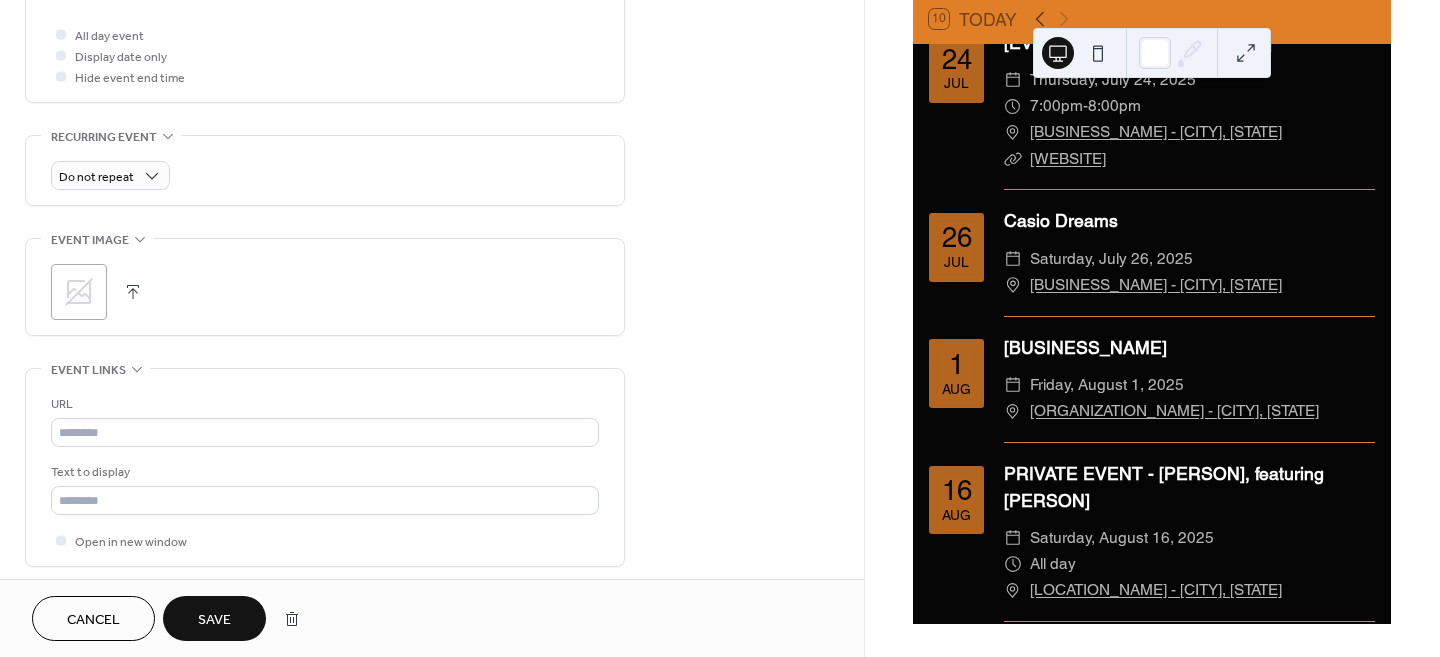scroll, scrollTop: 625, scrollLeft: 0, axis: vertical 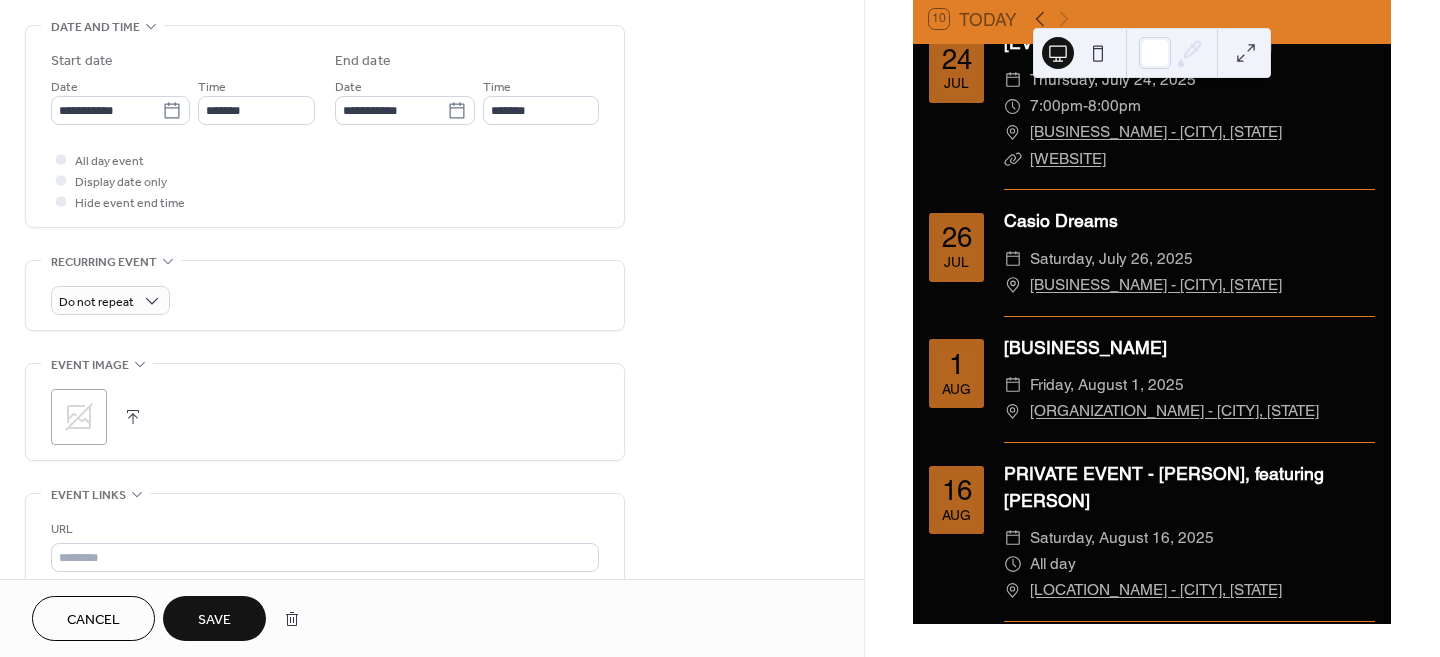 click on "Save" at bounding box center [214, 618] 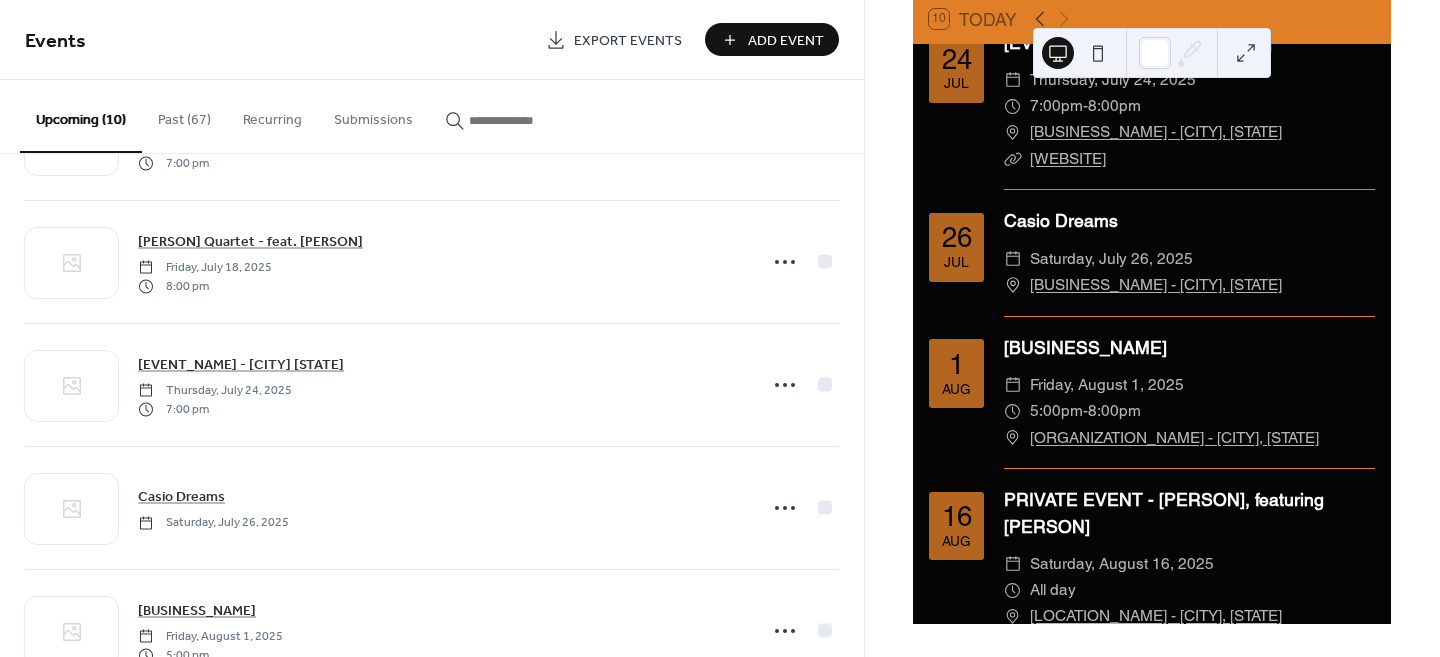scroll, scrollTop: 249, scrollLeft: 0, axis: vertical 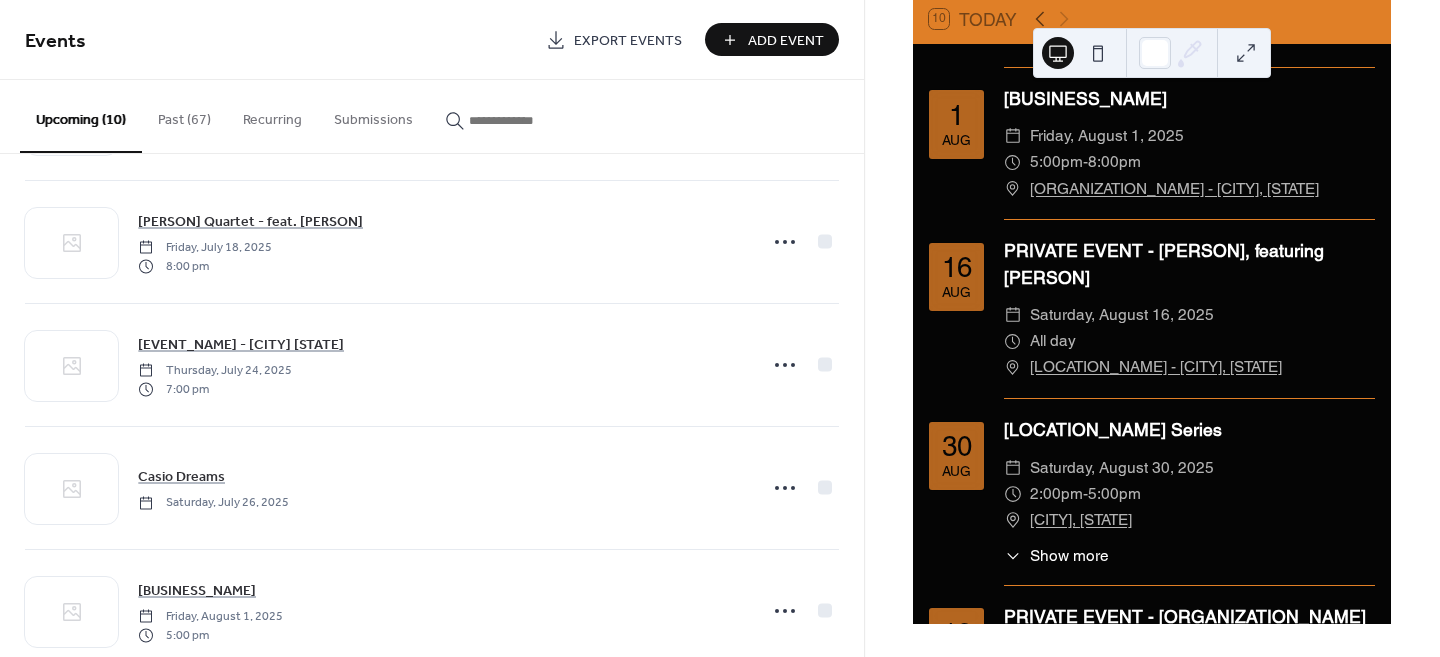click on "Add Event" at bounding box center (786, 41) 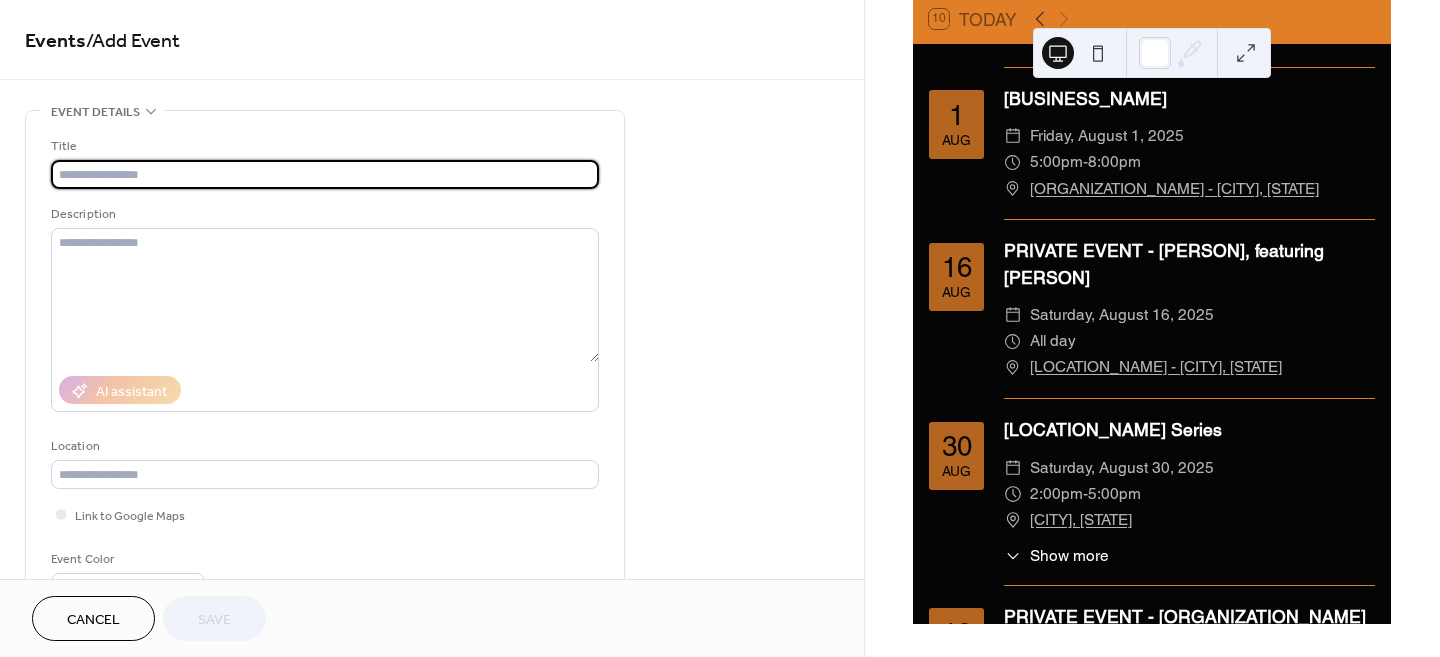 click at bounding box center (325, 174) 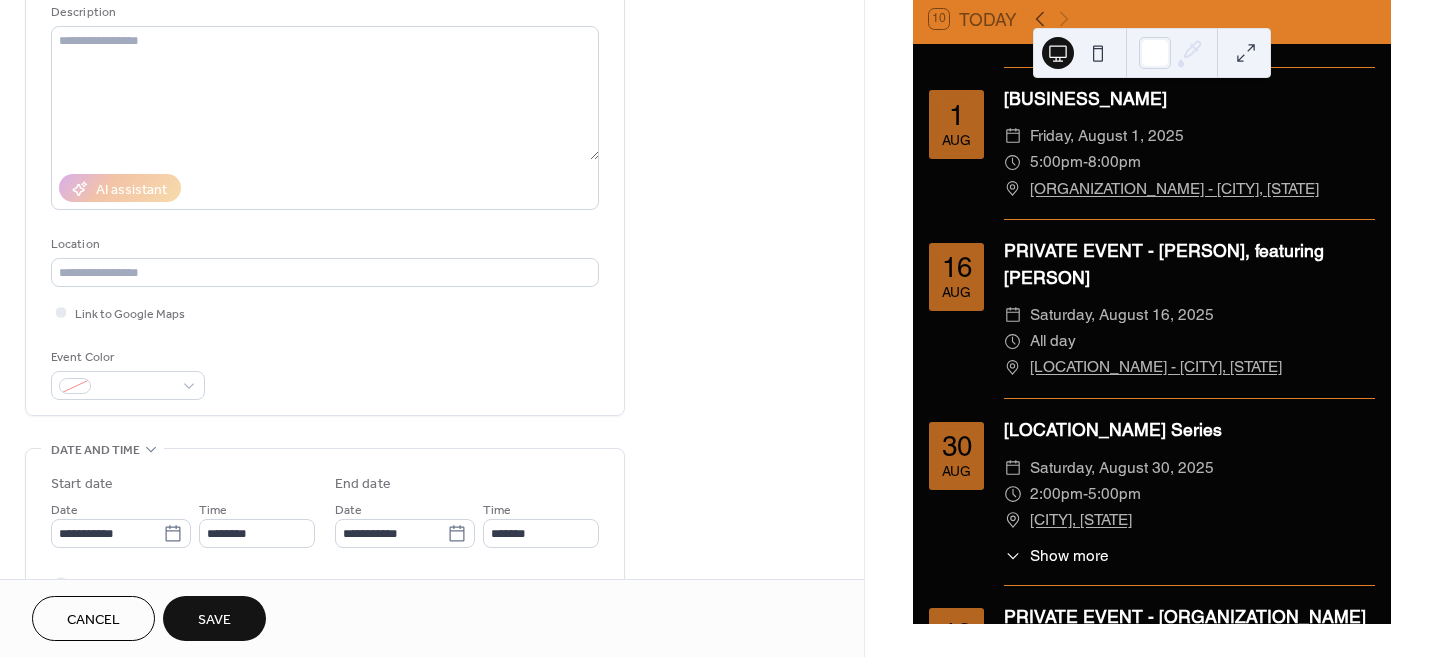 scroll, scrollTop: 249, scrollLeft: 0, axis: vertical 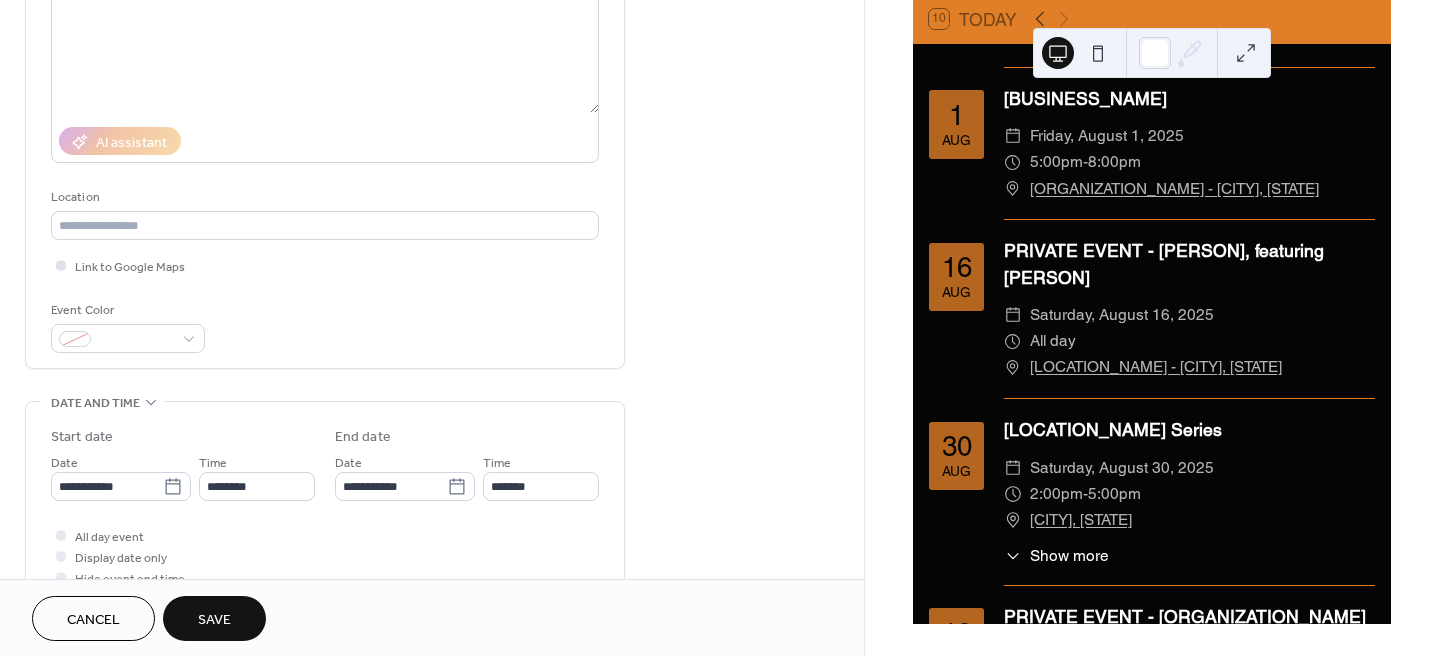 type on "**********" 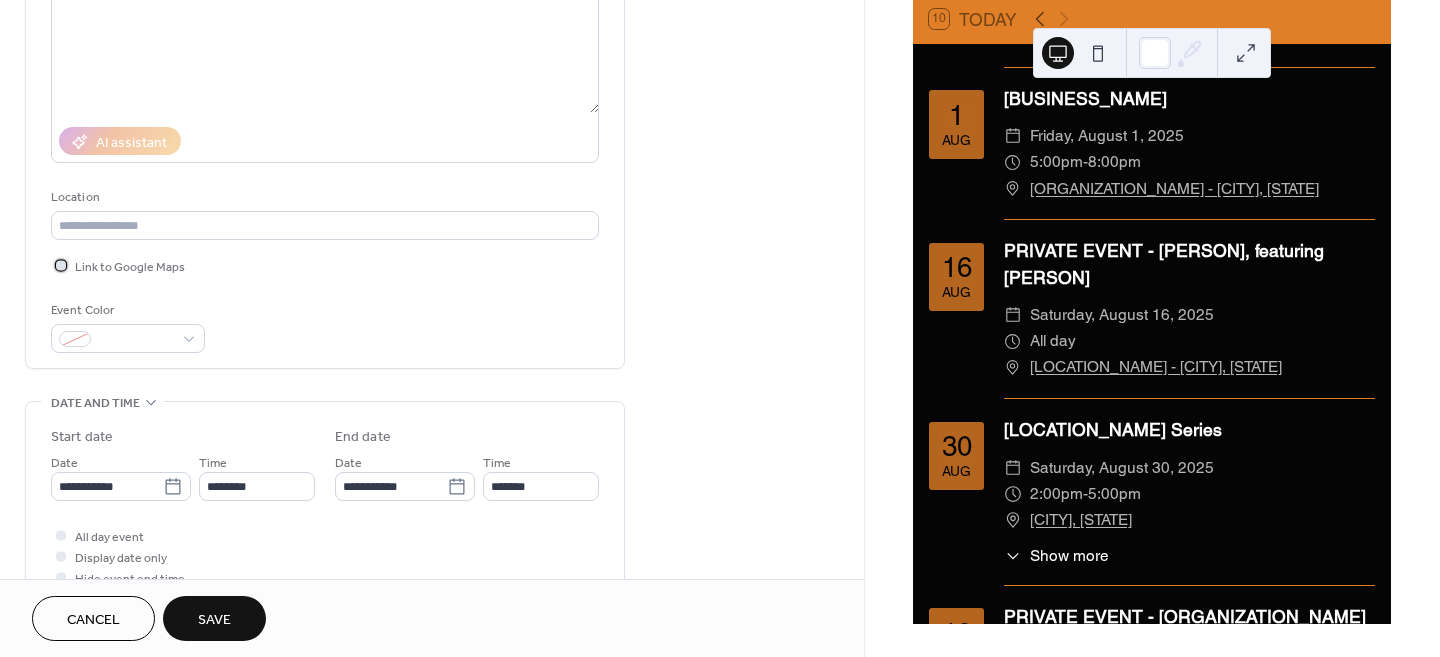 click at bounding box center (61, 265) 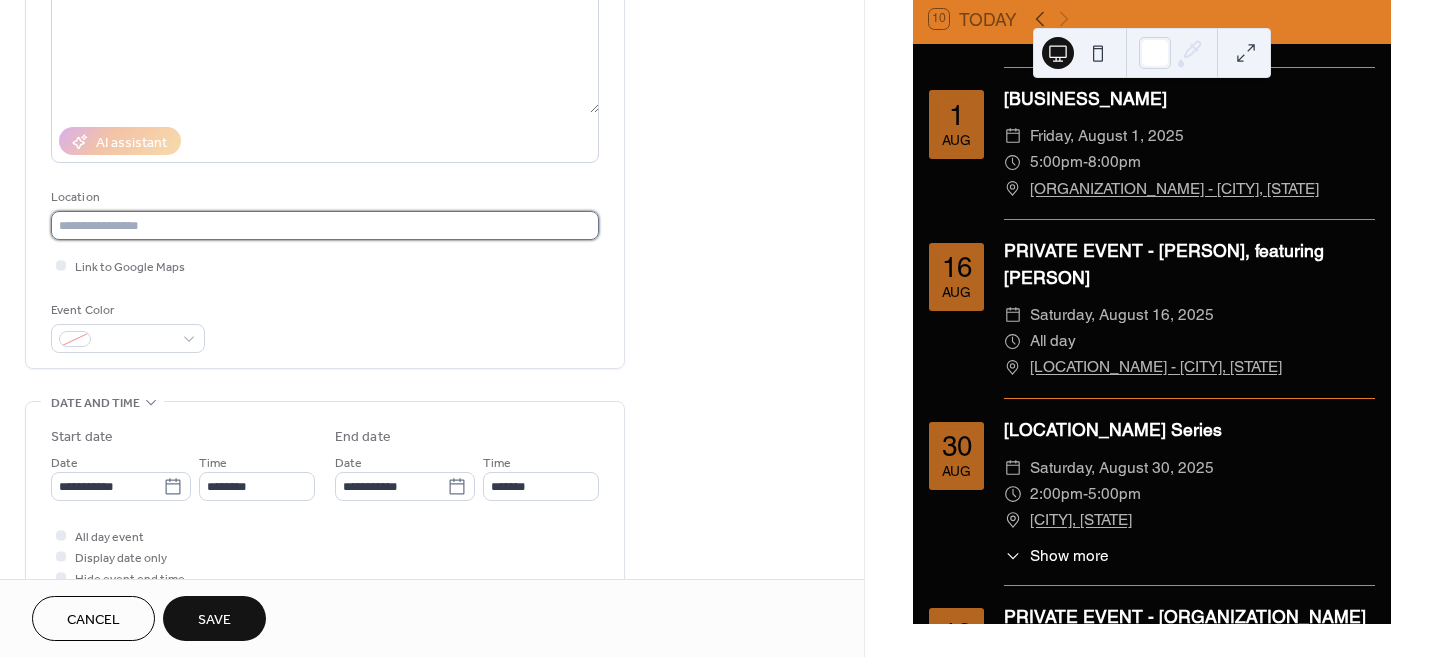 click at bounding box center [325, 225] 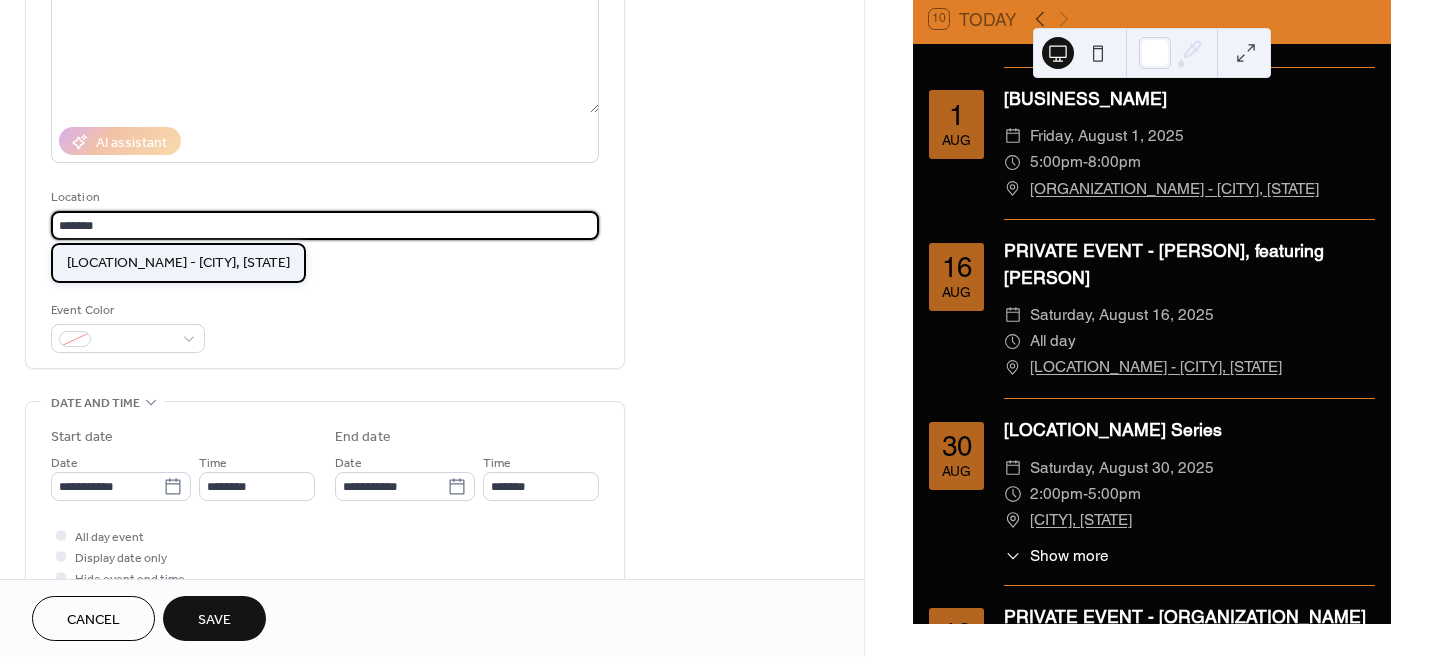 click on "[LOCATION_NAME] - [CITY], [STATE]" at bounding box center [178, 262] 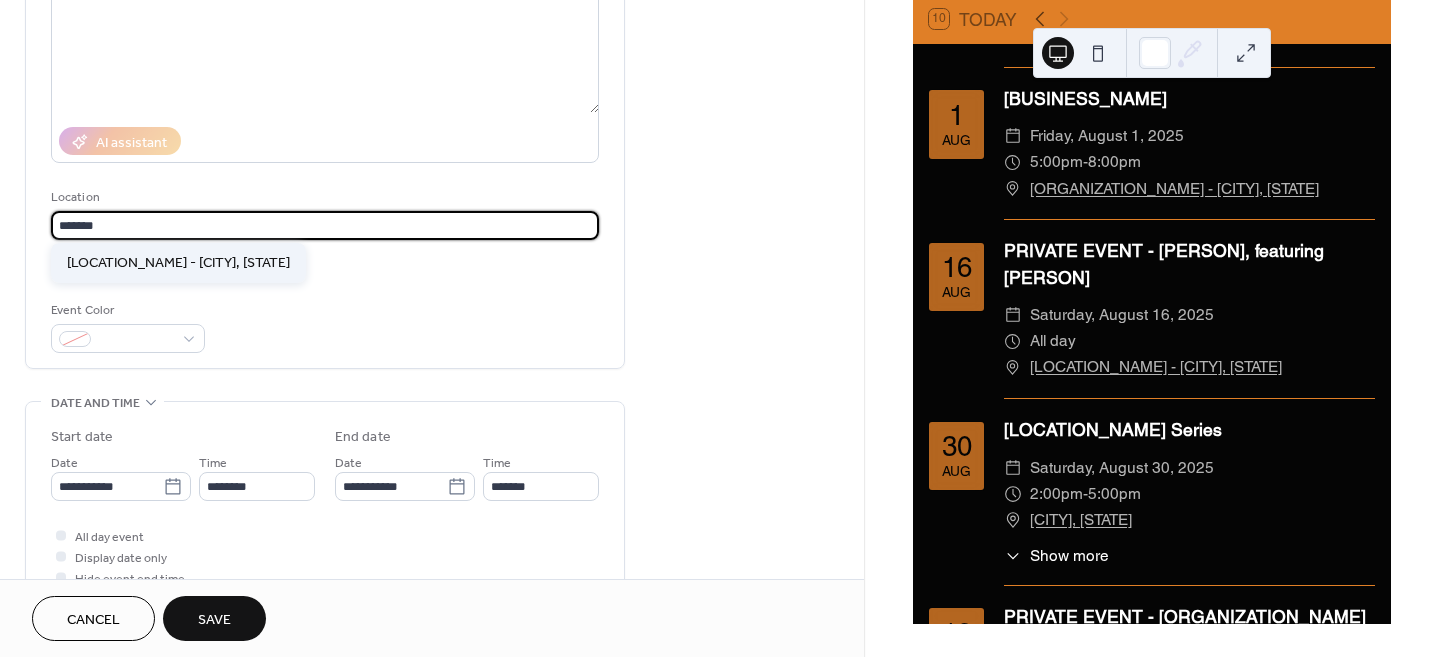 type on "**********" 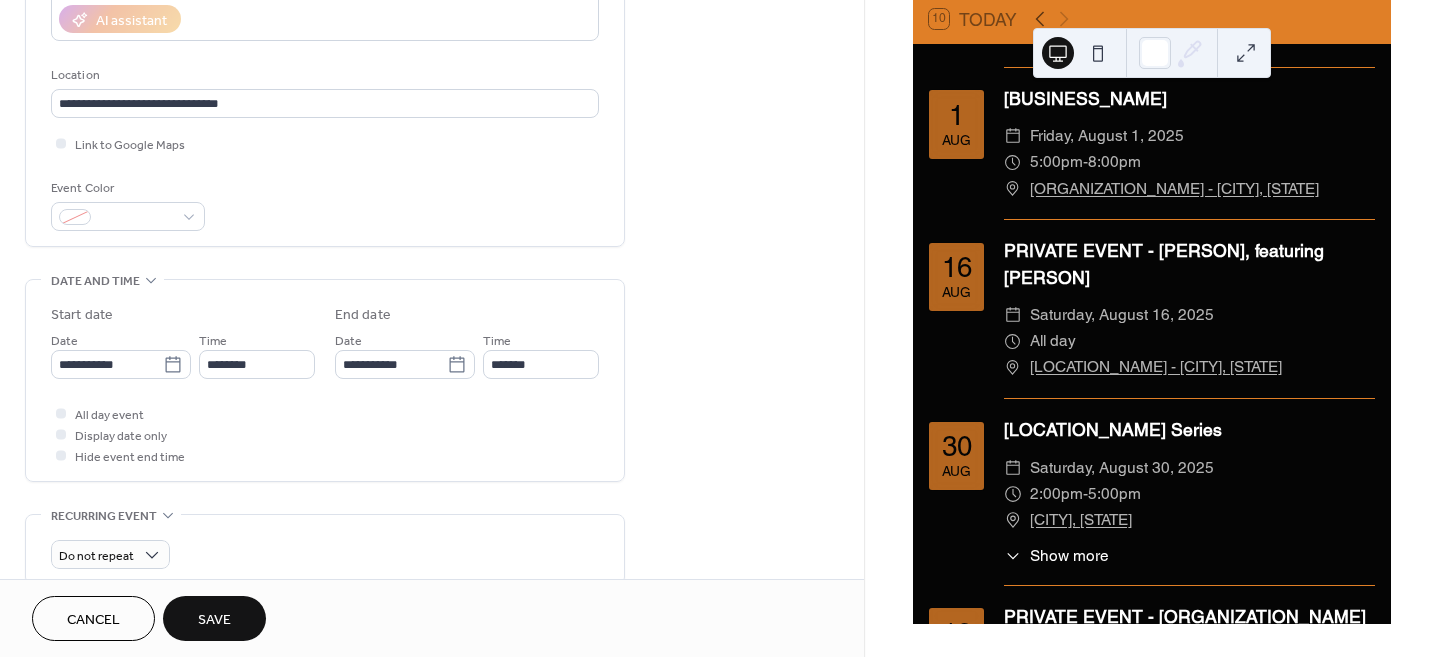 scroll, scrollTop: 375, scrollLeft: 0, axis: vertical 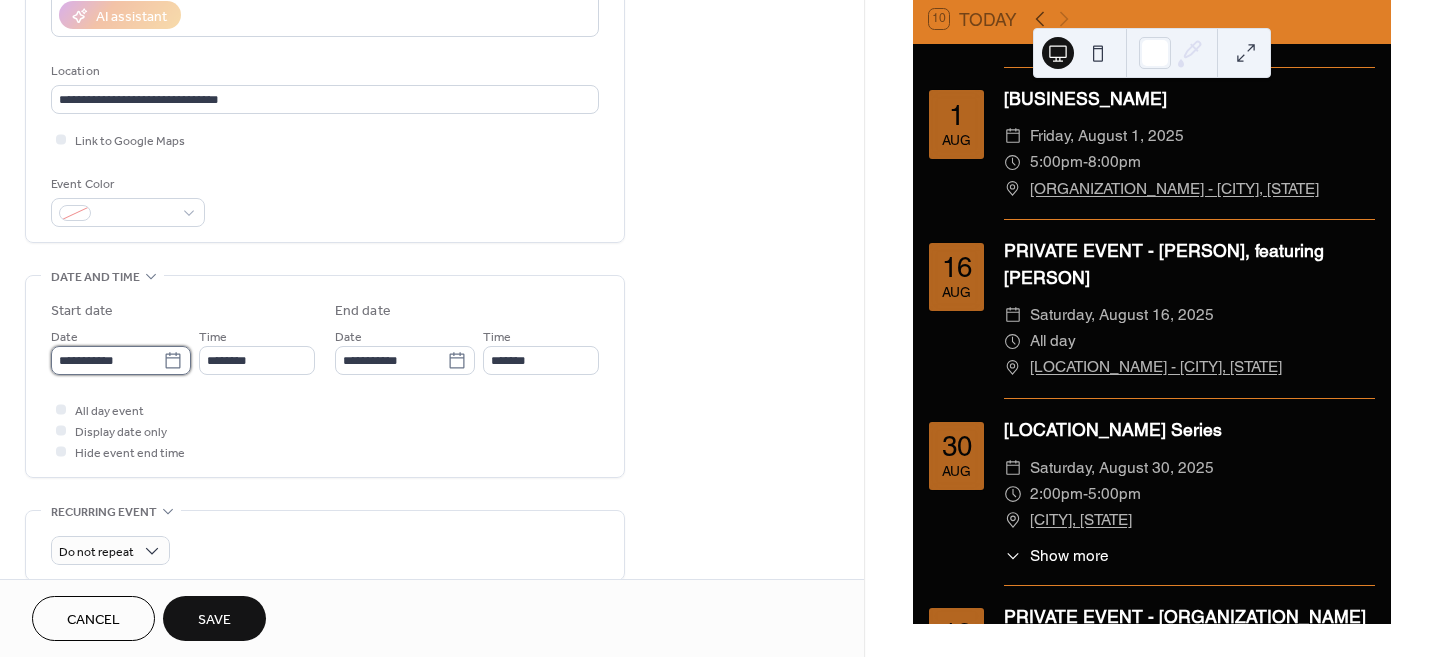 click on "**********" at bounding box center (107, 360) 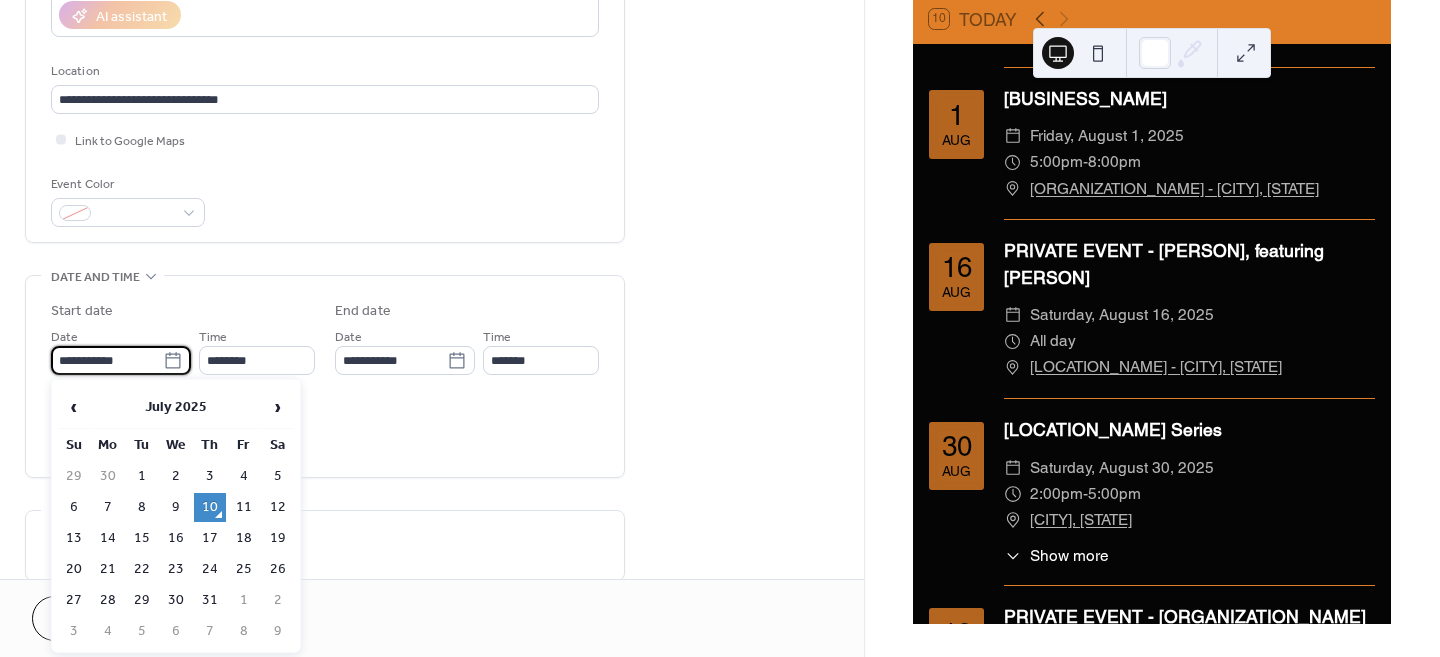 click on "2" at bounding box center (278, 600) 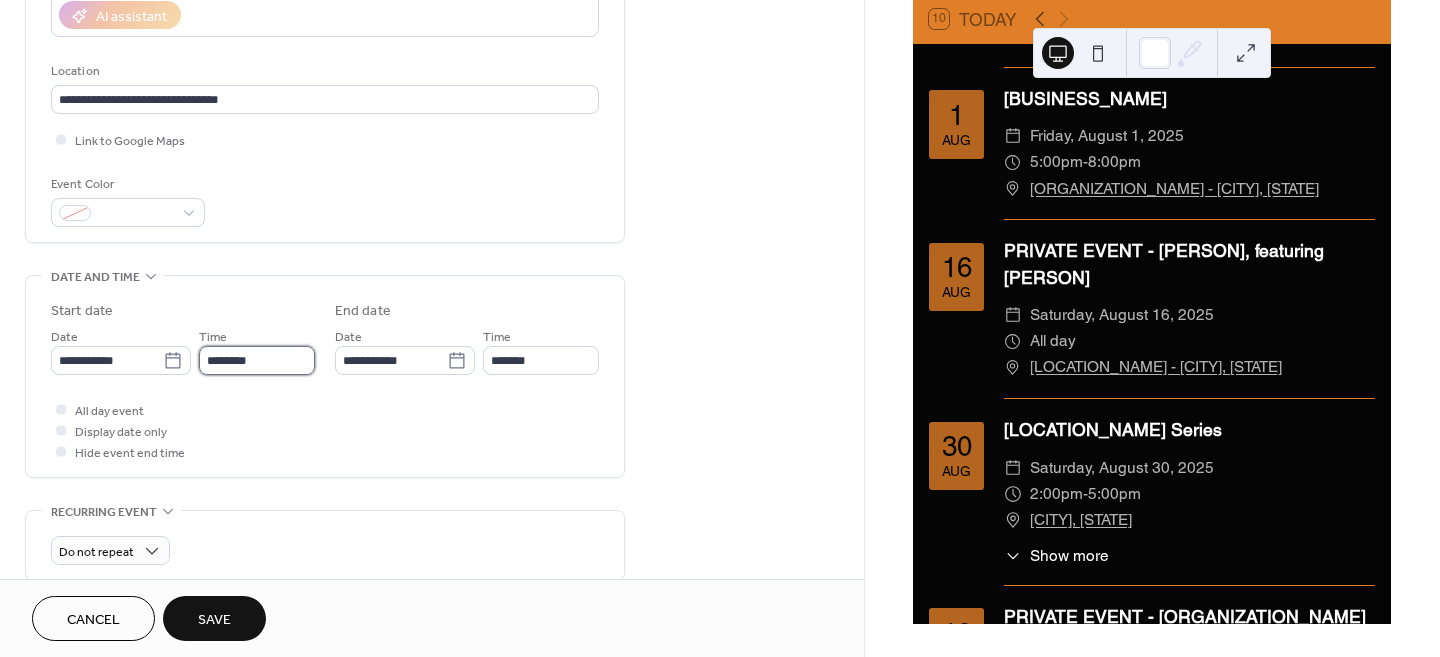 click on "********" at bounding box center (257, 360) 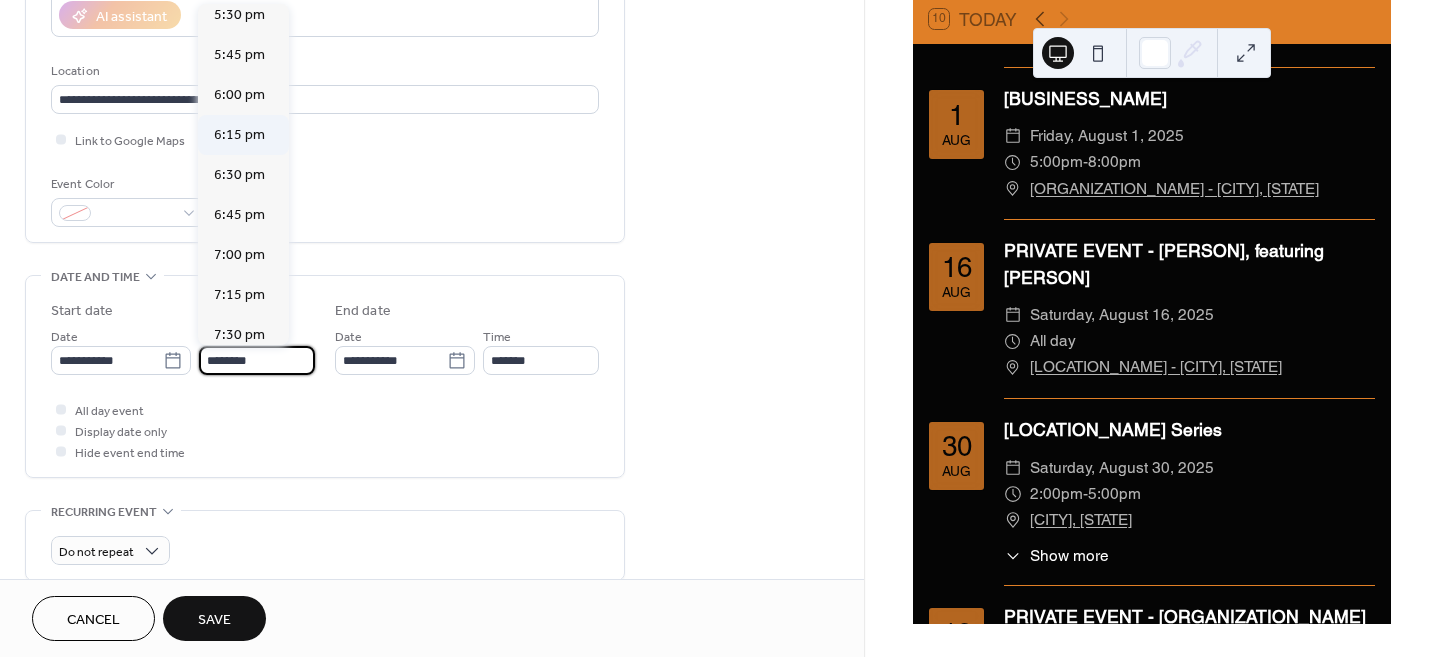 scroll, scrollTop: 2810, scrollLeft: 0, axis: vertical 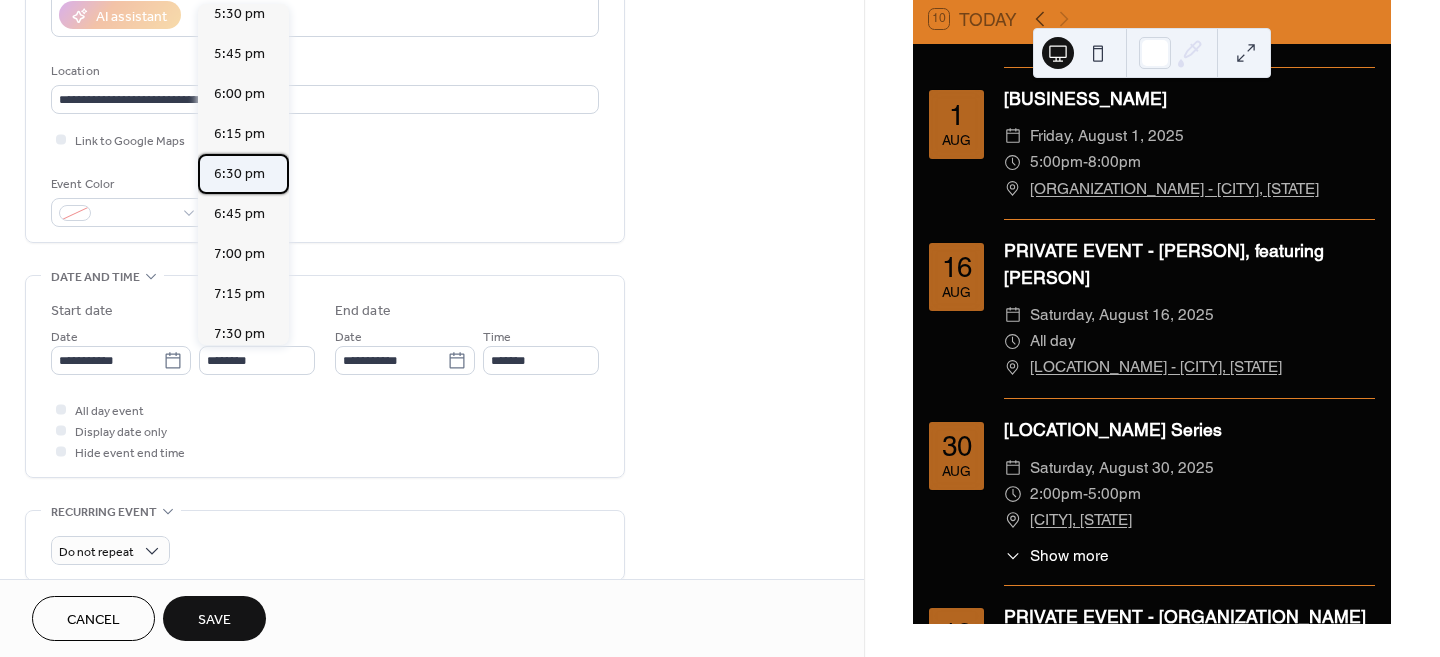 click on "6:30 pm" at bounding box center (239, 174) 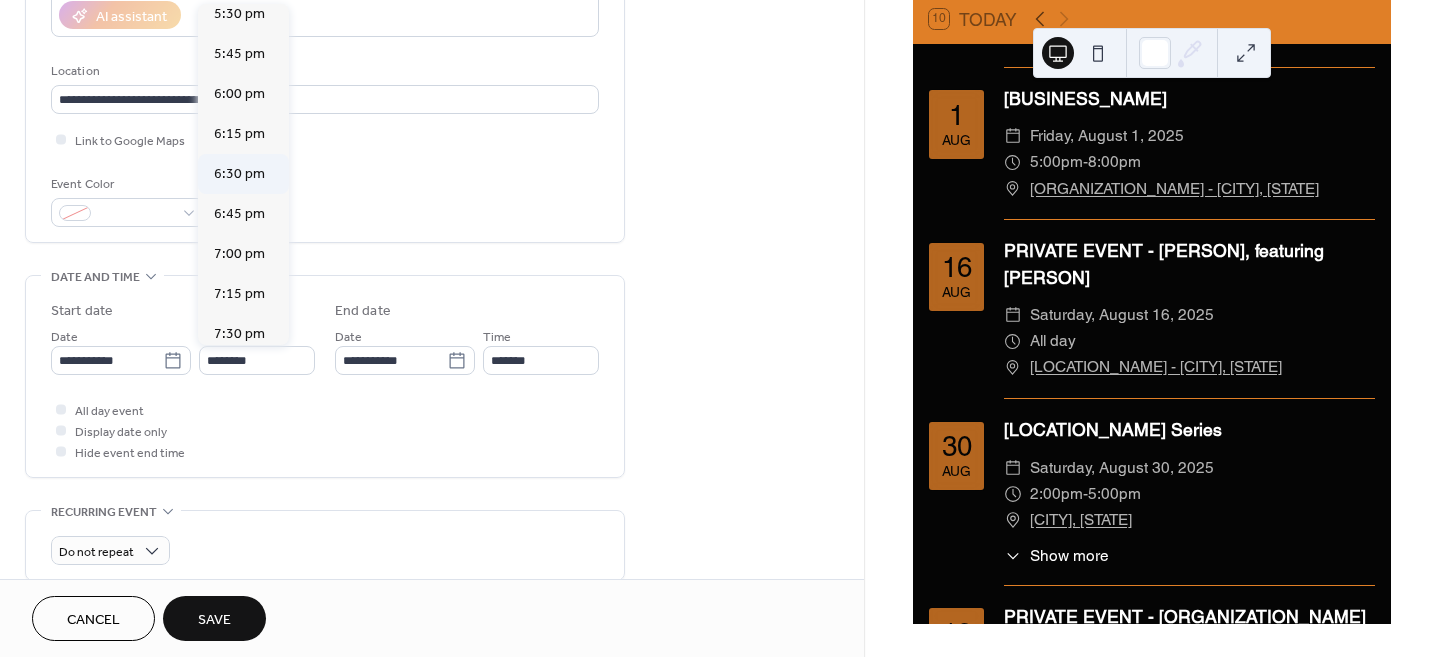 type on "*******" 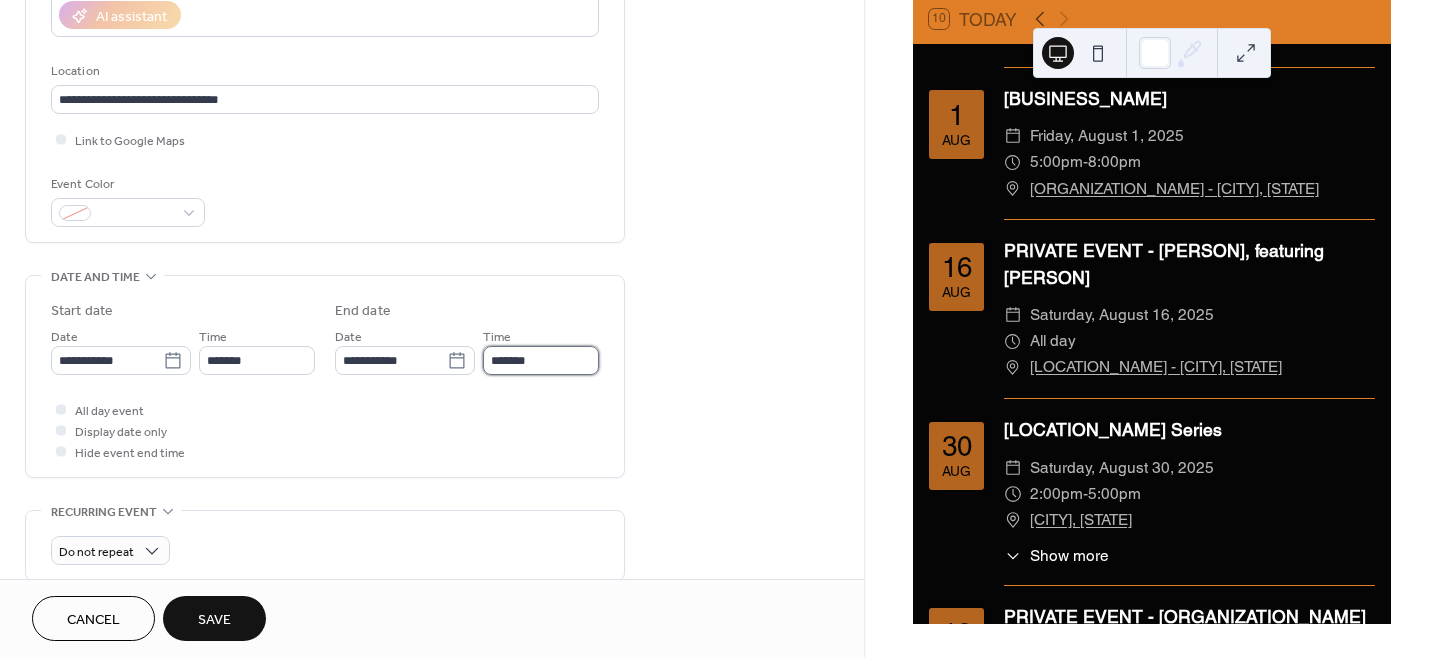 click on "*******" at bounding box center [541, 360] 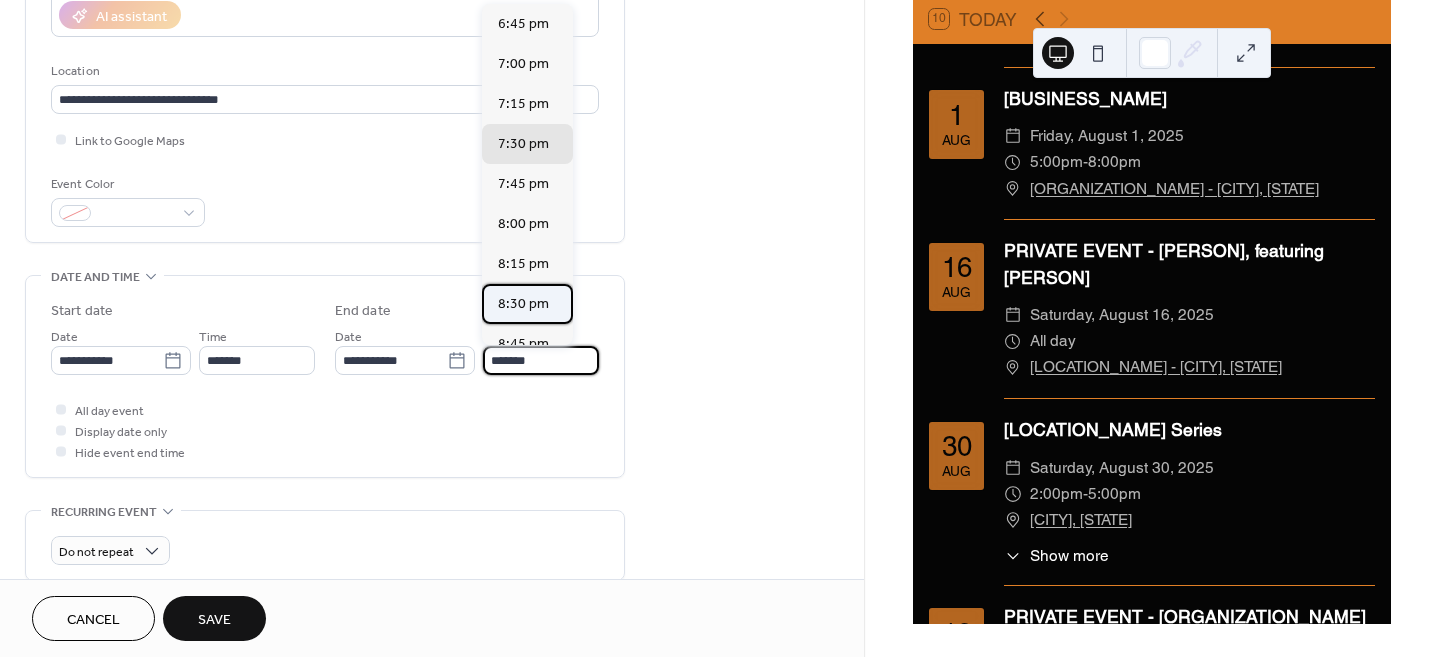 click on "8:30 pm" at bounding box center (523, 304) 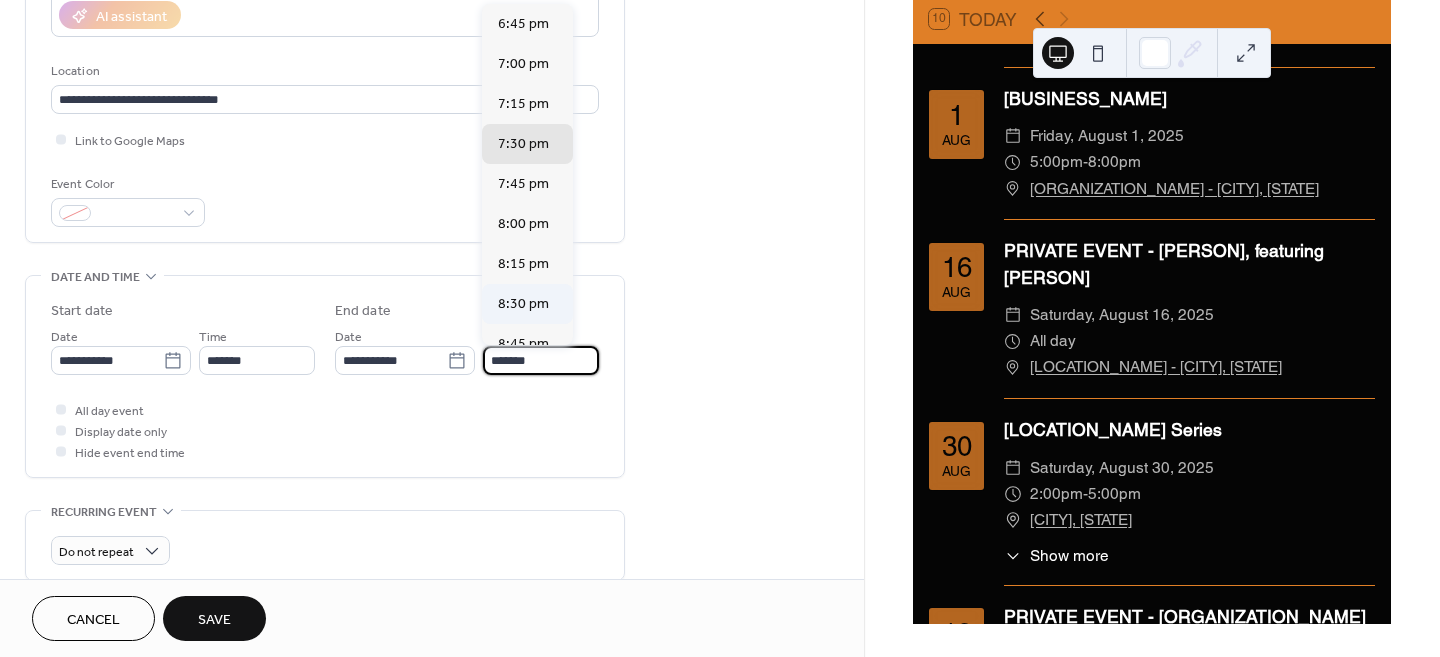 type on "*******" 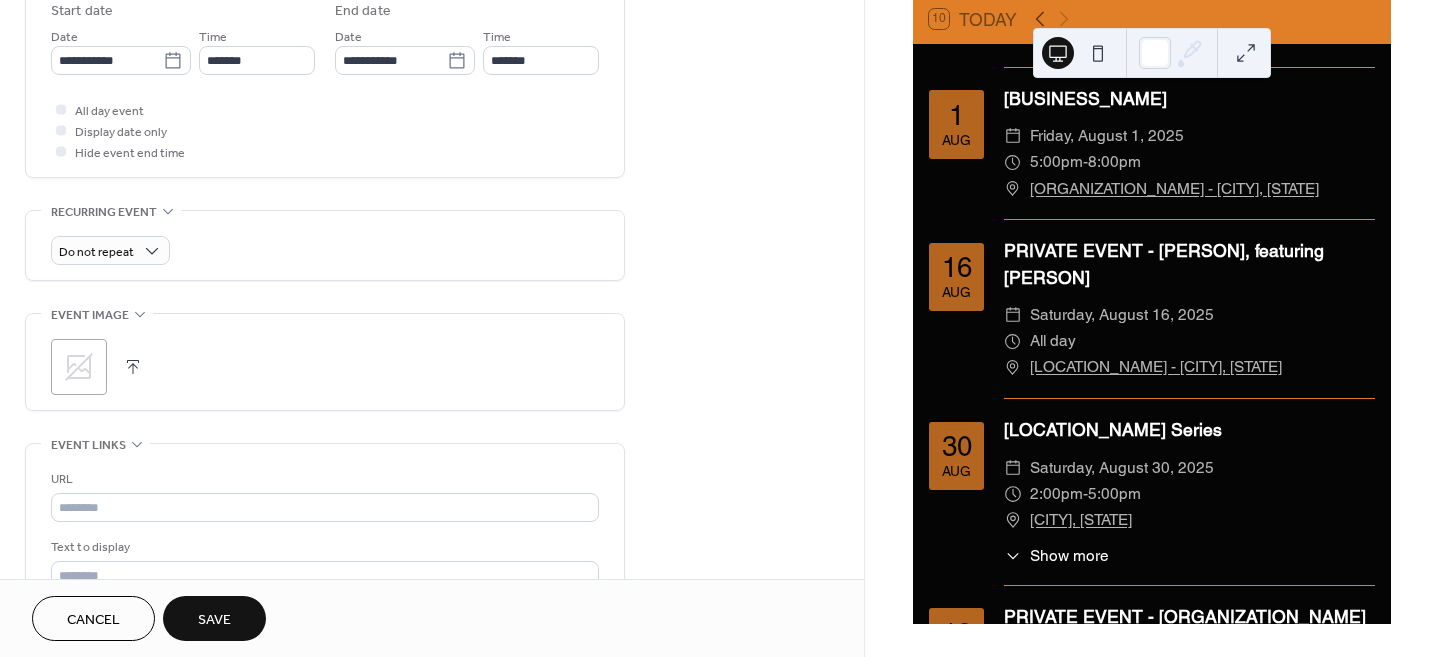 scroll, scrollTop: 750, scrollLeft: 0, axis: vertical 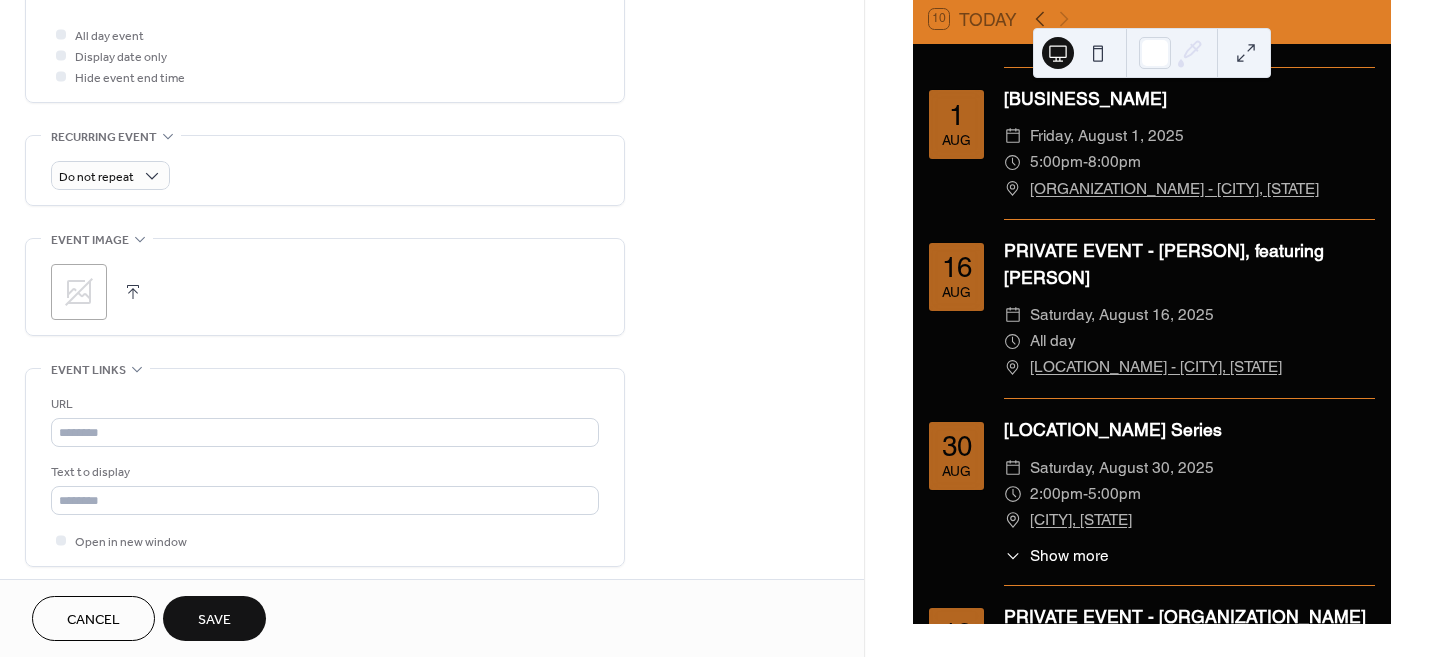 click on "Save" at bounding box center [214, 620] 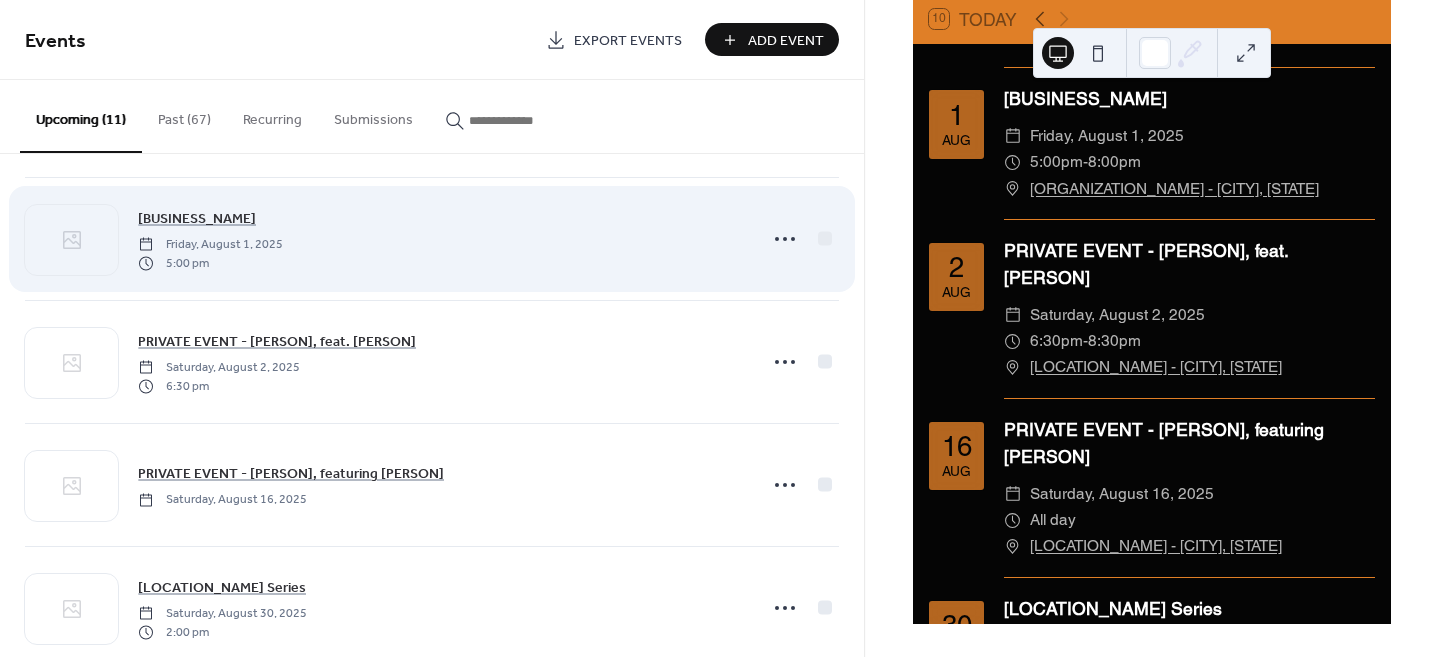 scroll, scrollTop: 625, scrollLeft: 0, axis: vertical 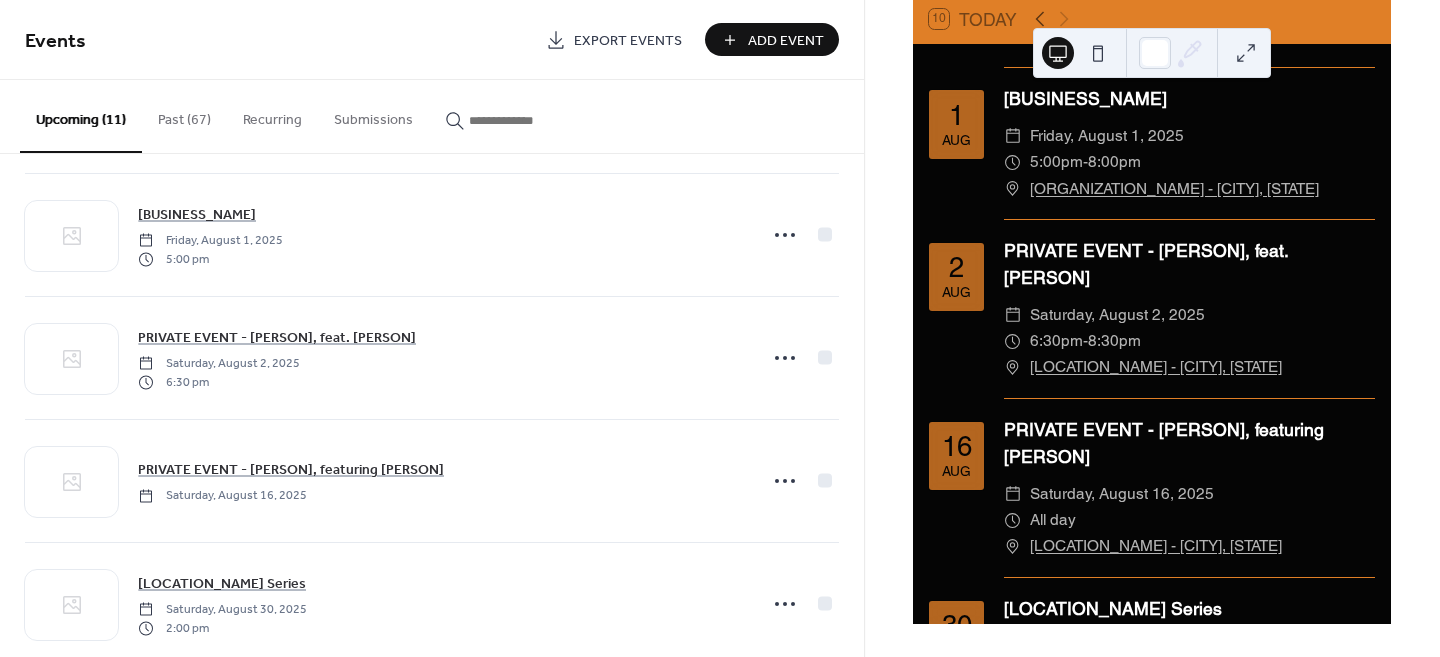 click on "PRIVATE EVENT - [PERSON], featuring [PERSON]" at bounding box center (291, 470) 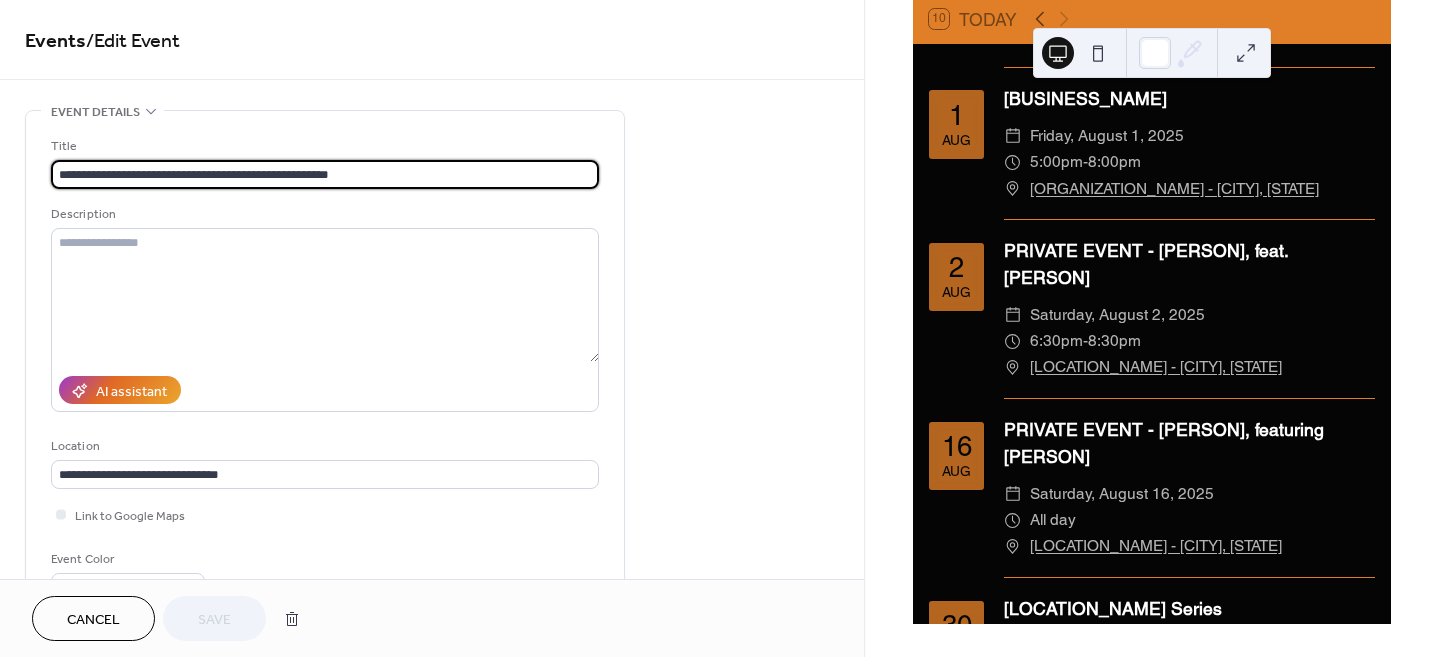click on "**********" at bounding box center (325, 174) 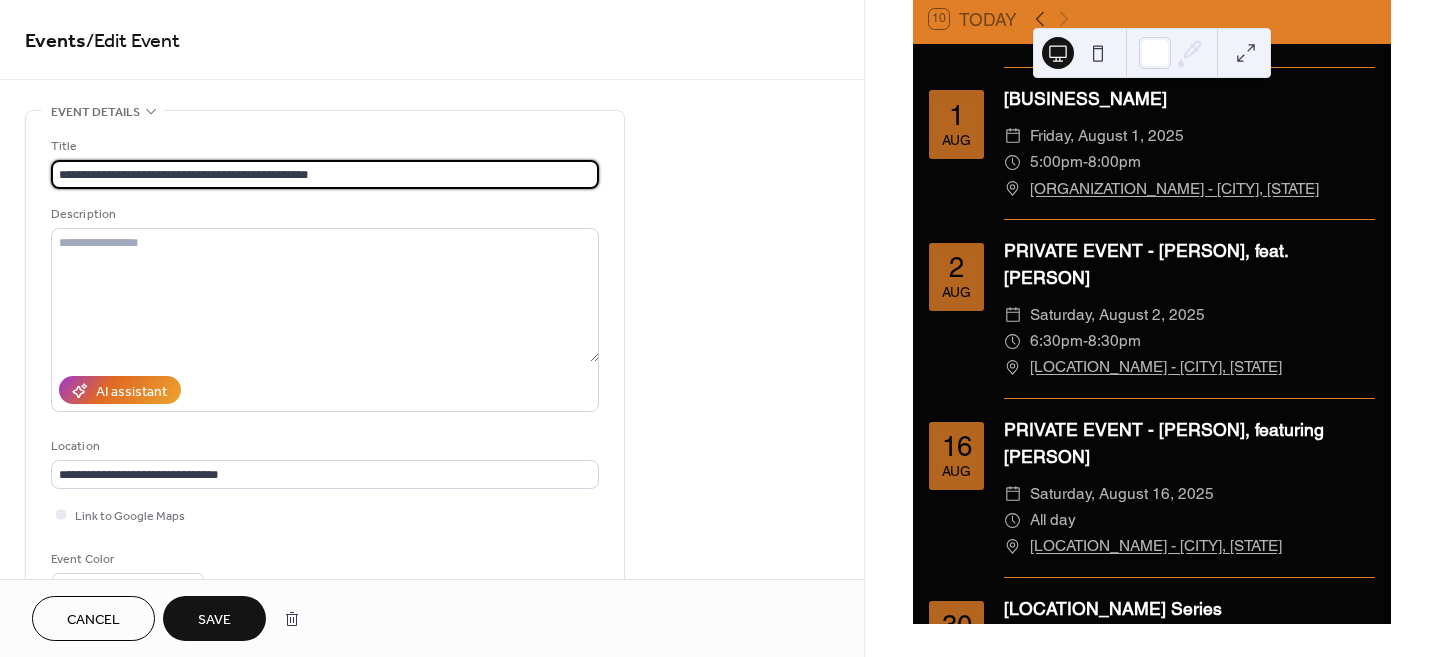 type on "**********" 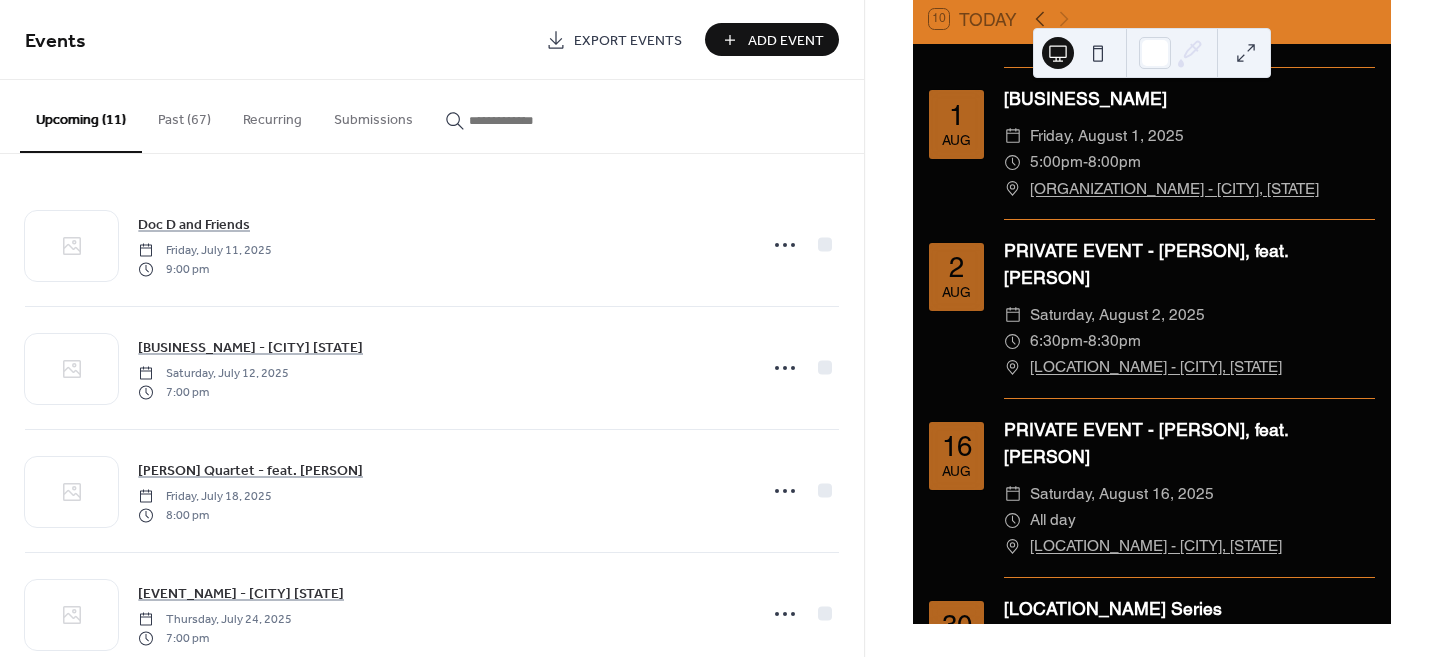 click on "Add Event" at bounding box center (772, 39) 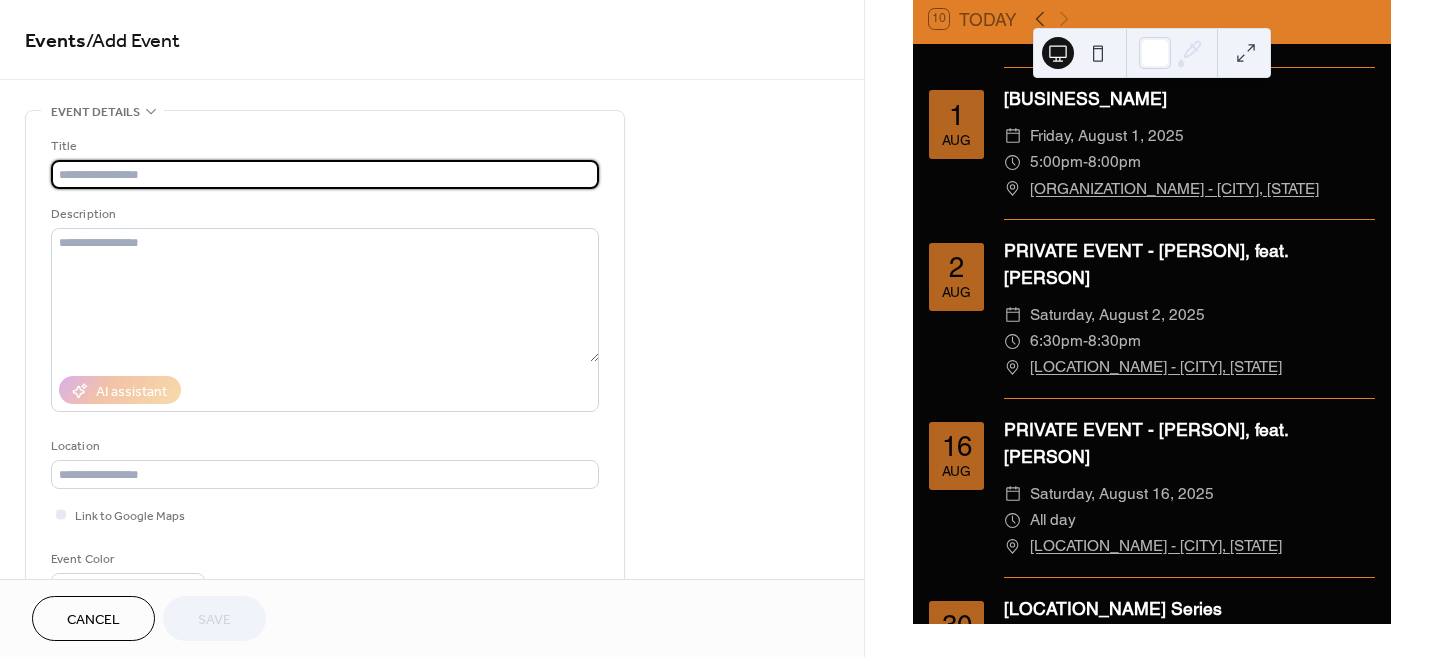 click at bounding box center (325, 174) 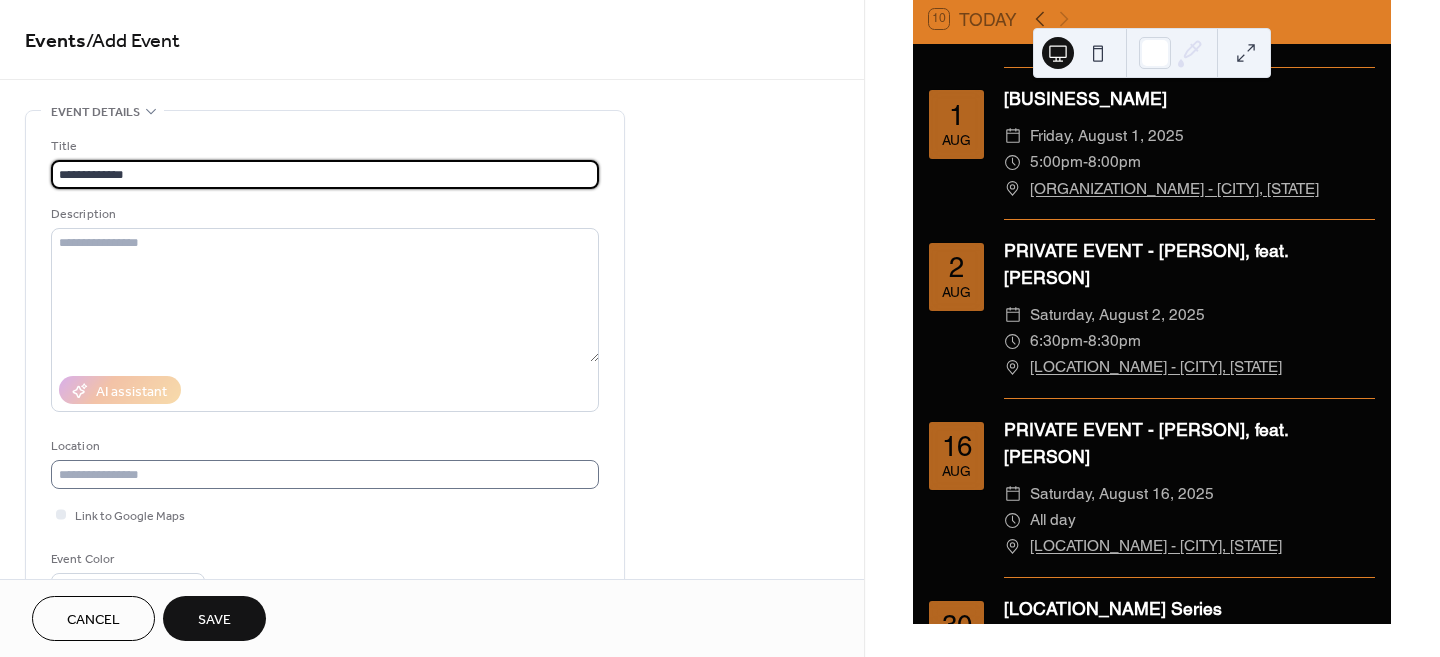 type on "**********" 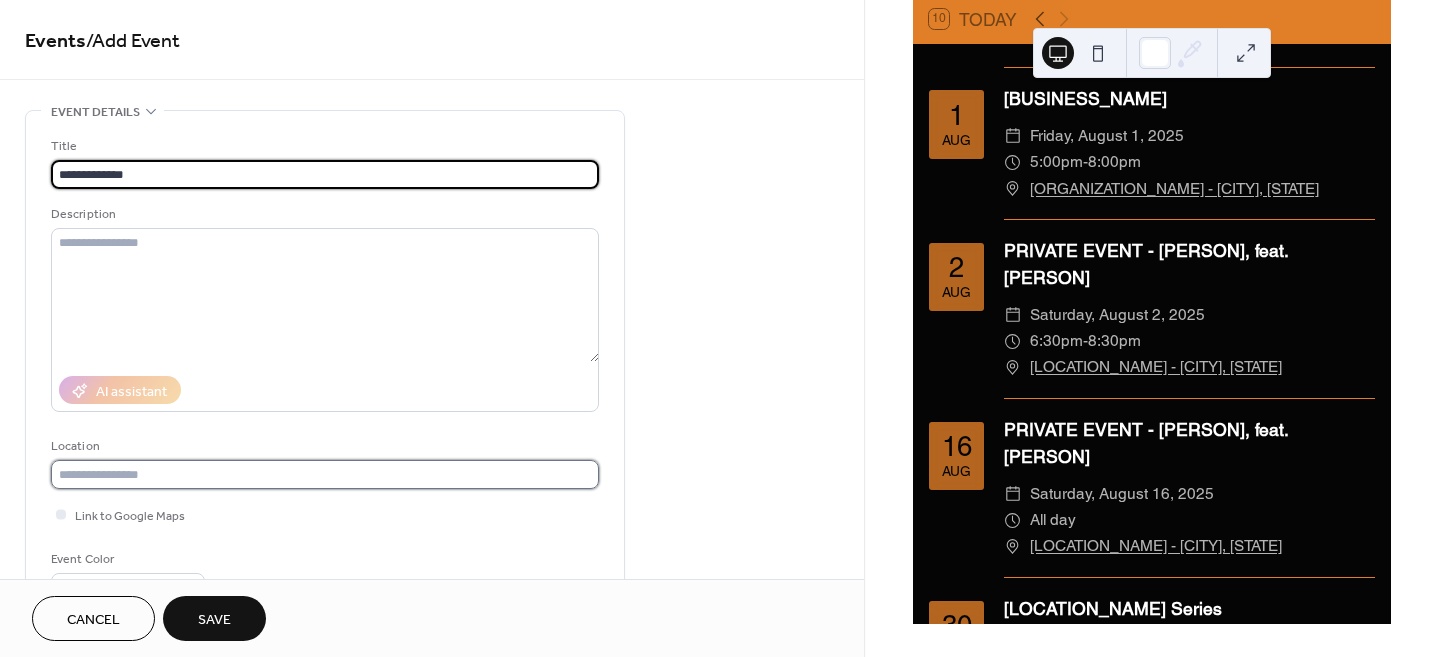 click at bounding box center (325, 474) 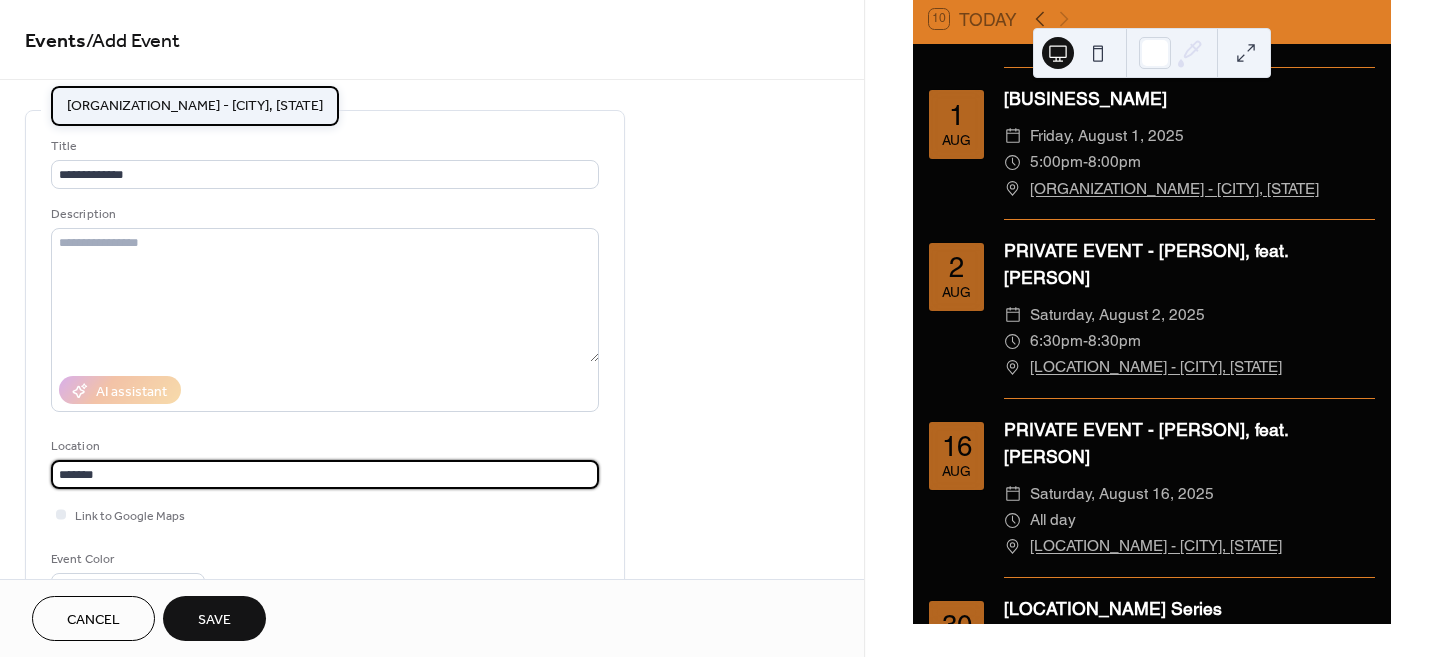 click on "[ORGANIZATION_NAME] - [CITY], [STATE]" at bounding box center [195, 105] 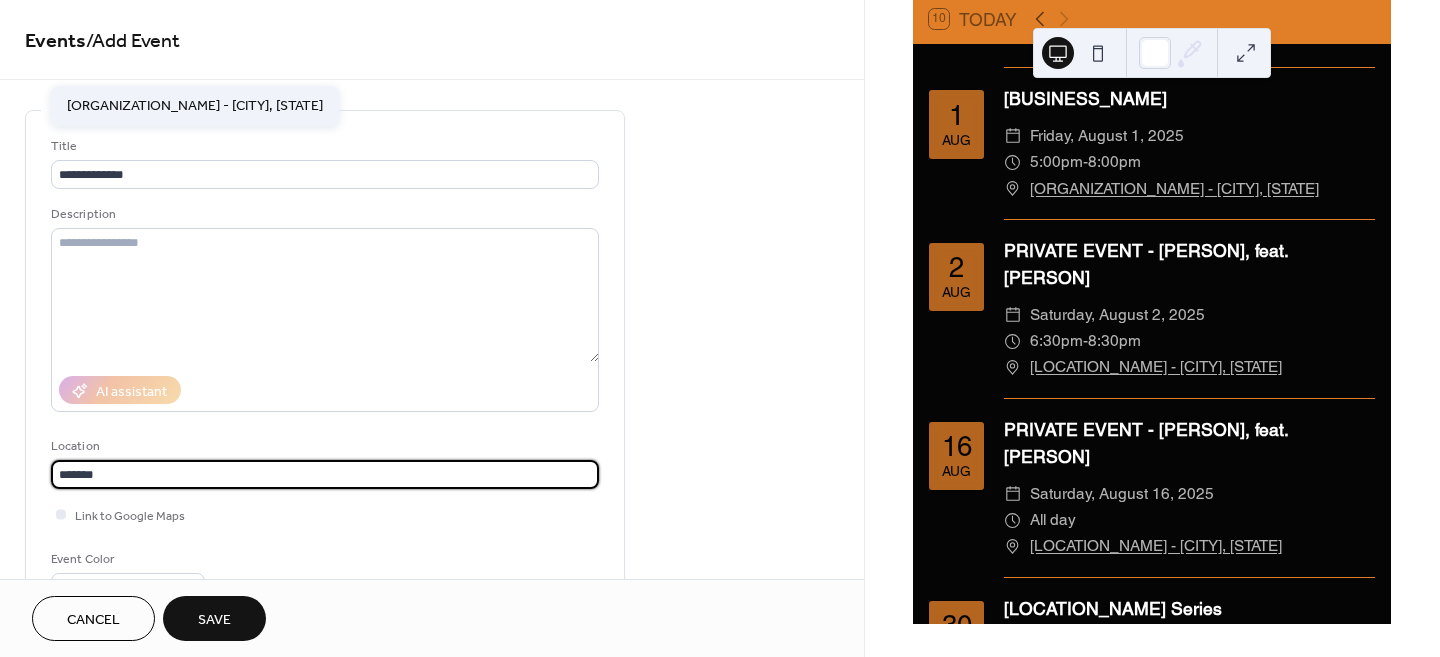 type on "**********" 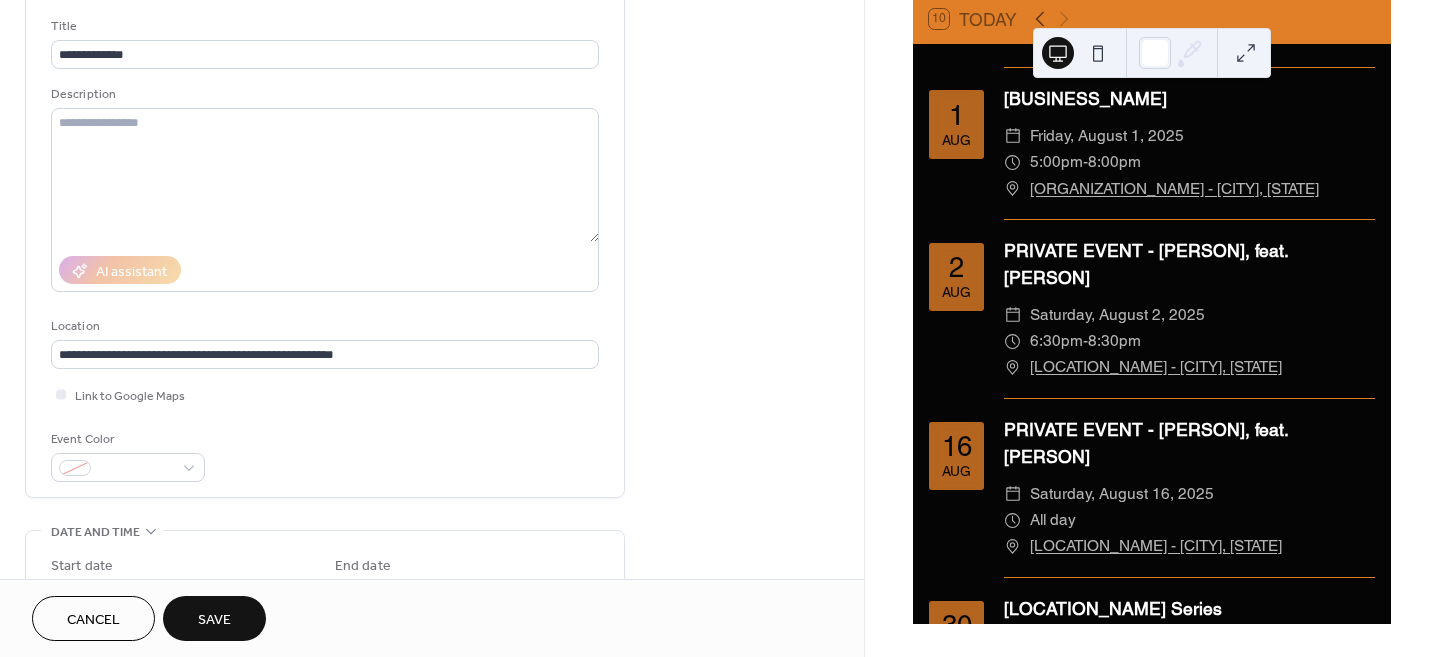 scroll, scrollTop: 124, scrollLeft: 0, axis: vertical 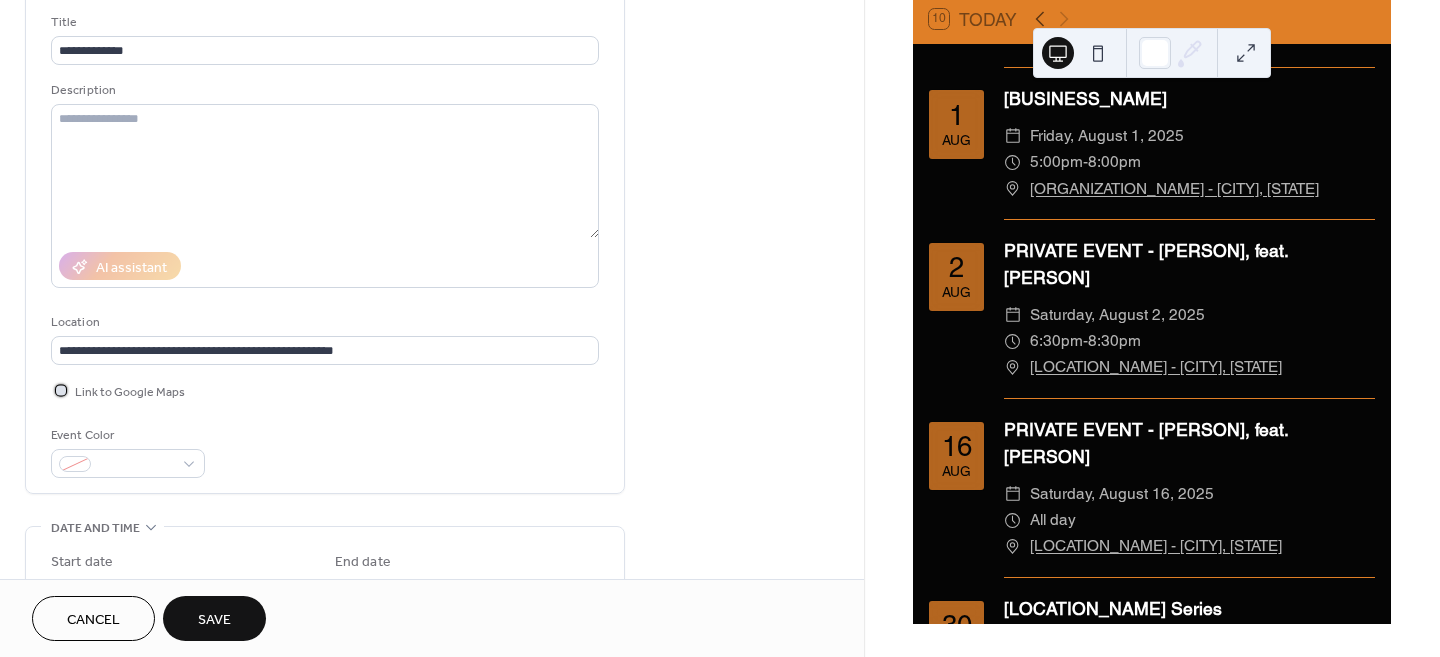 click at bounding box center [61, 390] 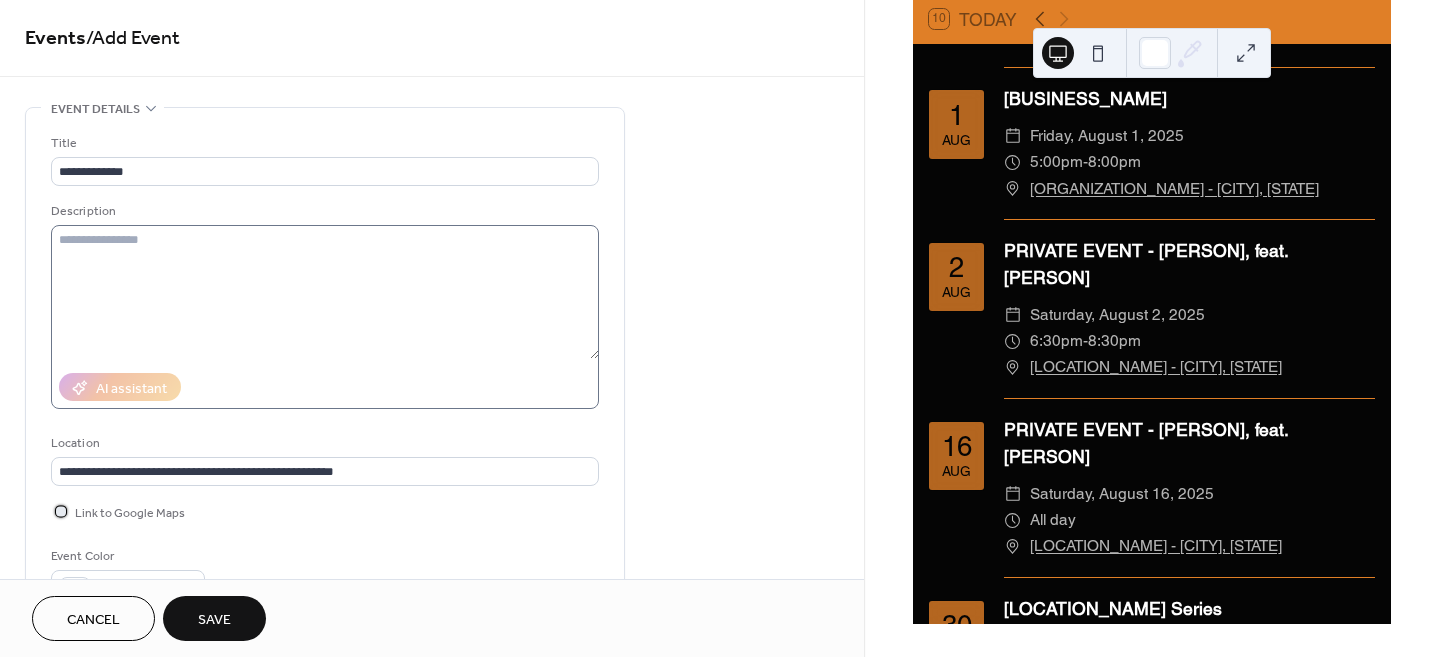 scroll, scrollTop: 0, scrollLeft: 0, axis: both 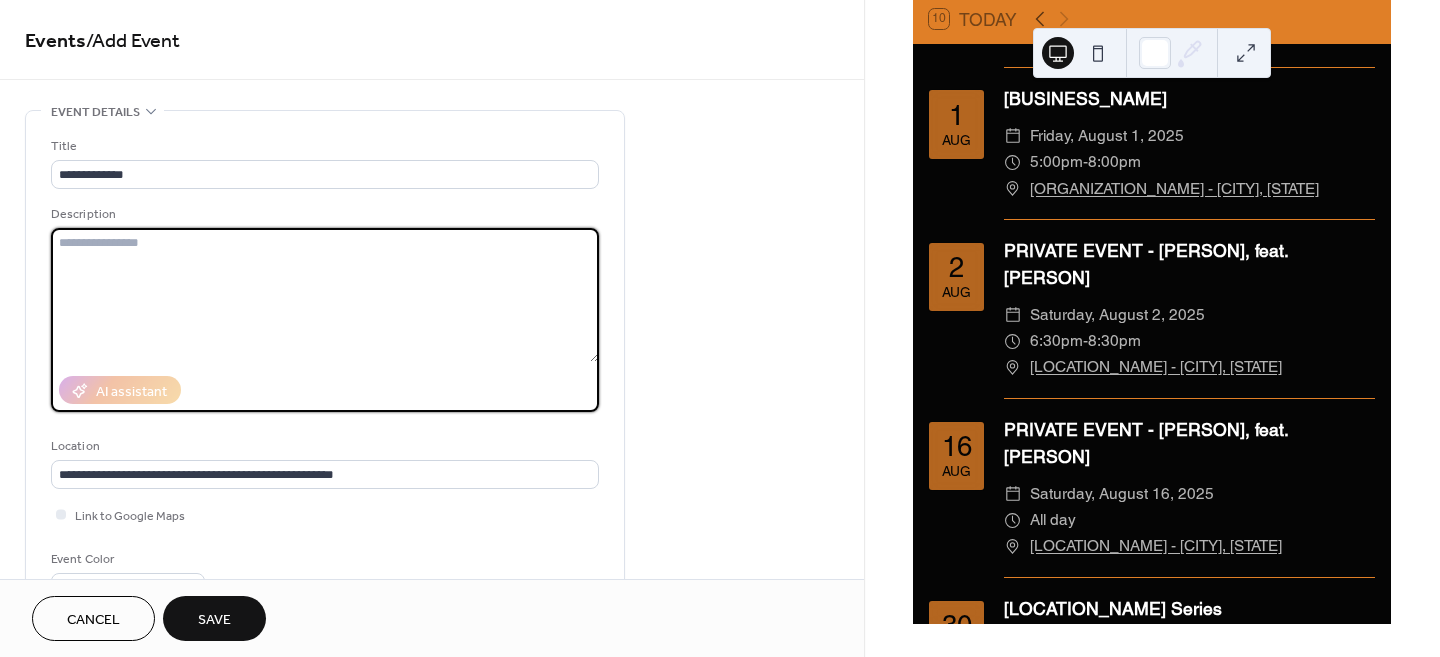 click at bounding box center (325, 295) 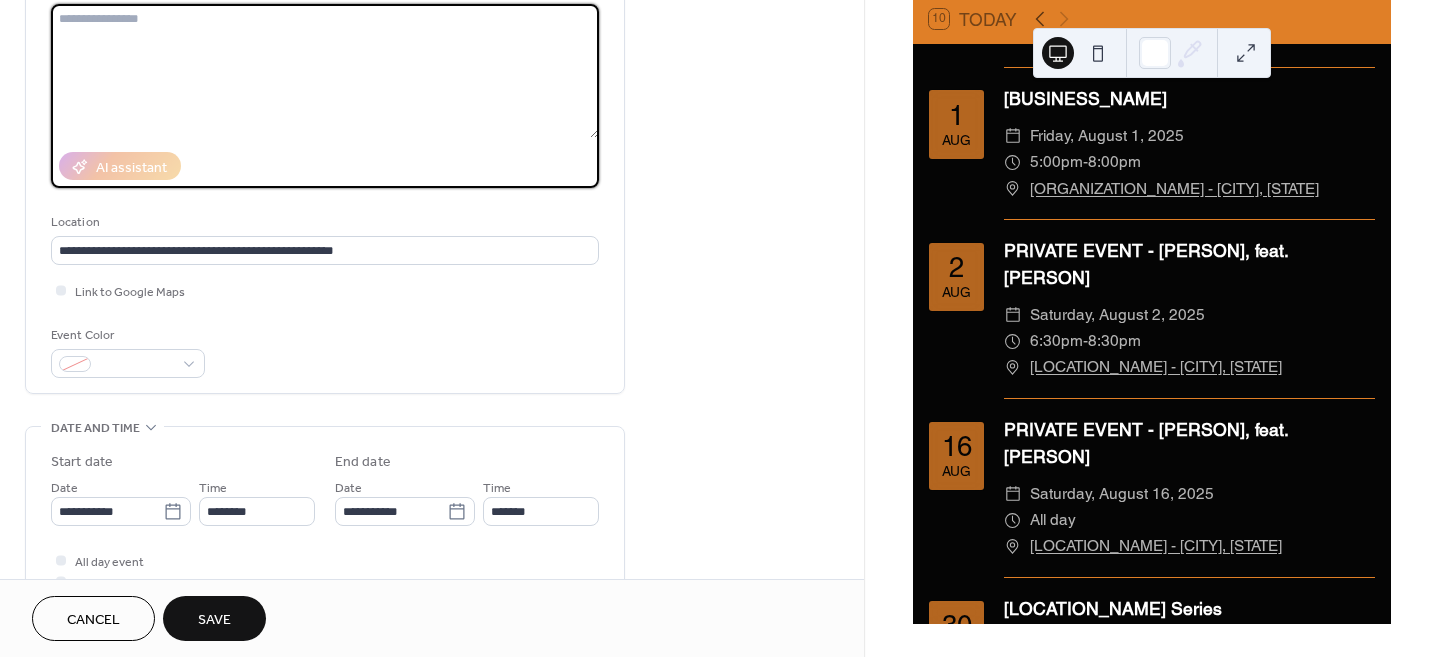 scroll, scrollTop: 249, scrollLeft: 0, axis: vertical 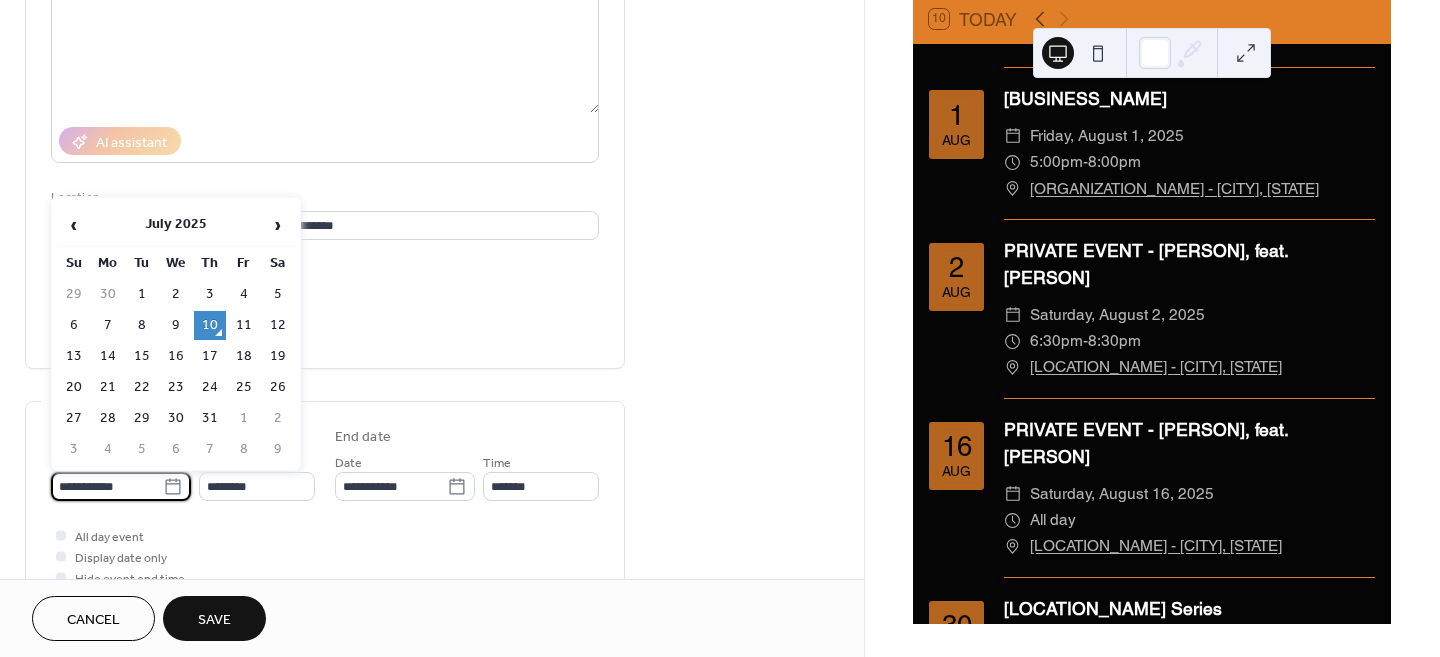 click on "**********" at bounding box center [107, 486] 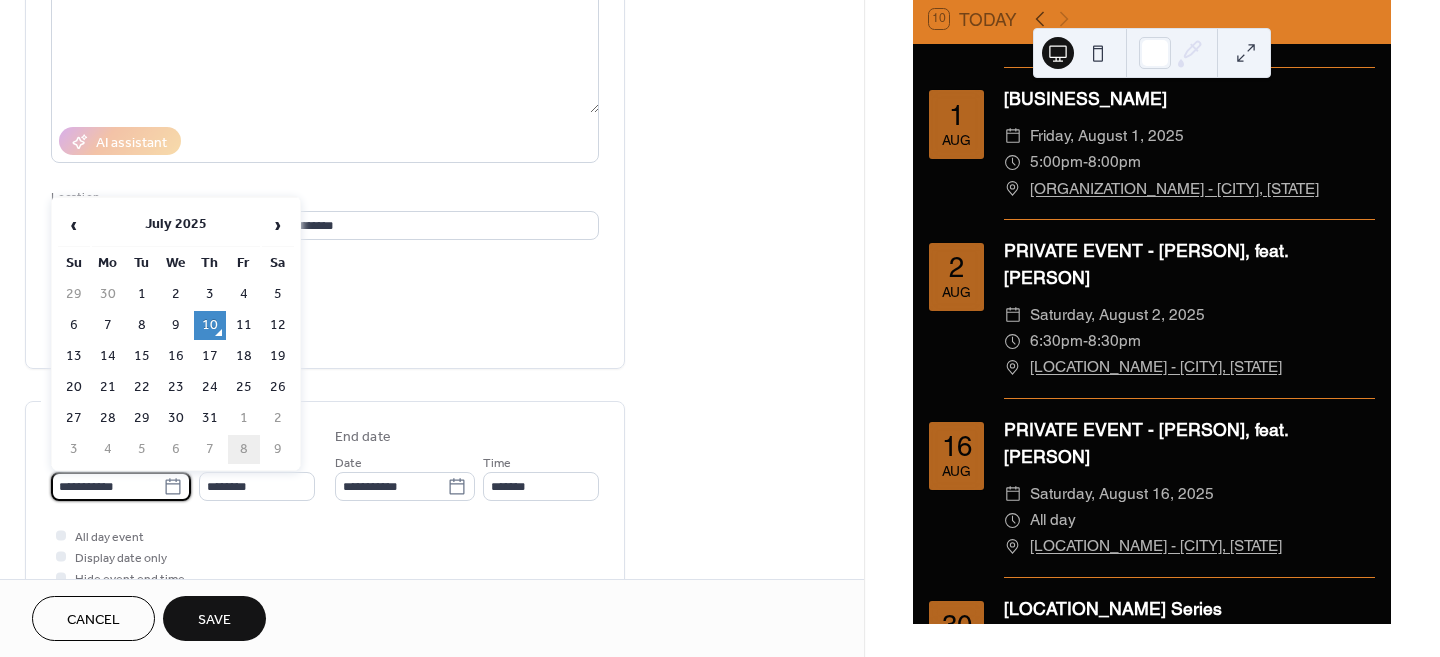 click on "8" at bounding box center (244, 449) 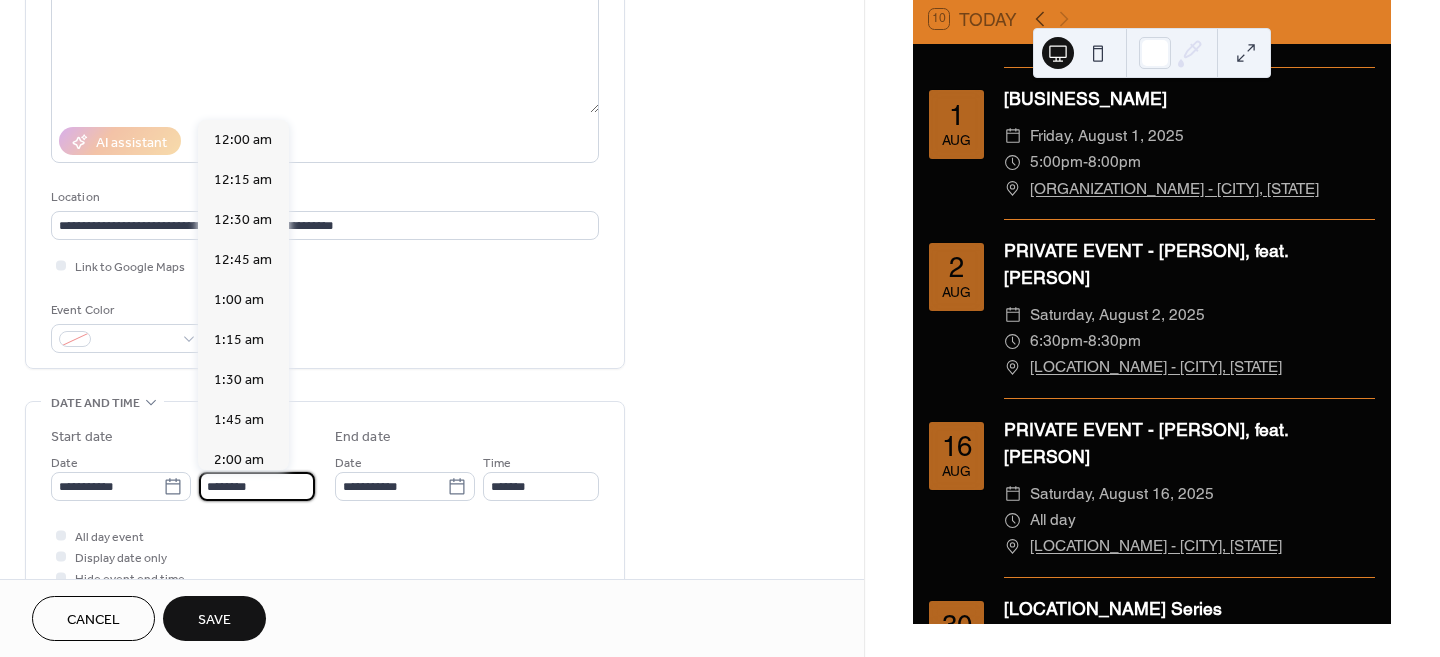 click on "********" at bounding box center [257, 486] 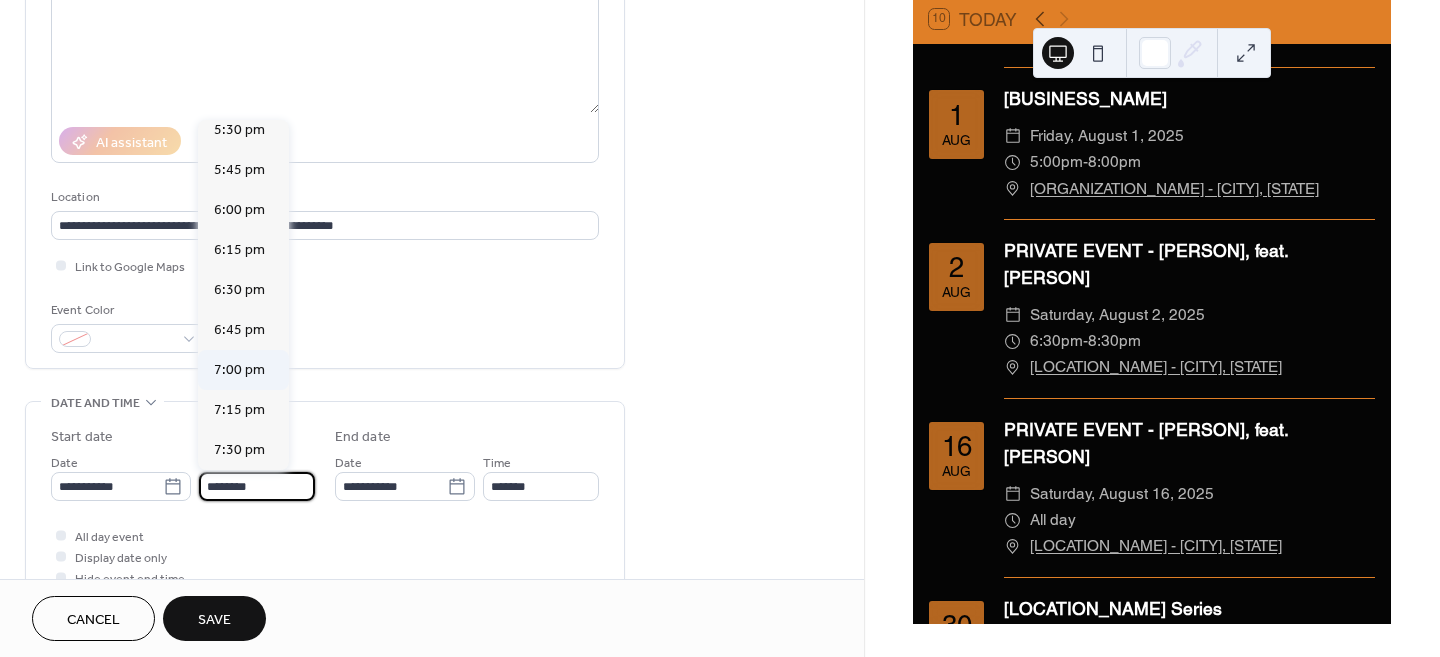 scroll, scrollTop: 2935, scrollLeft: 0, axis: vertical 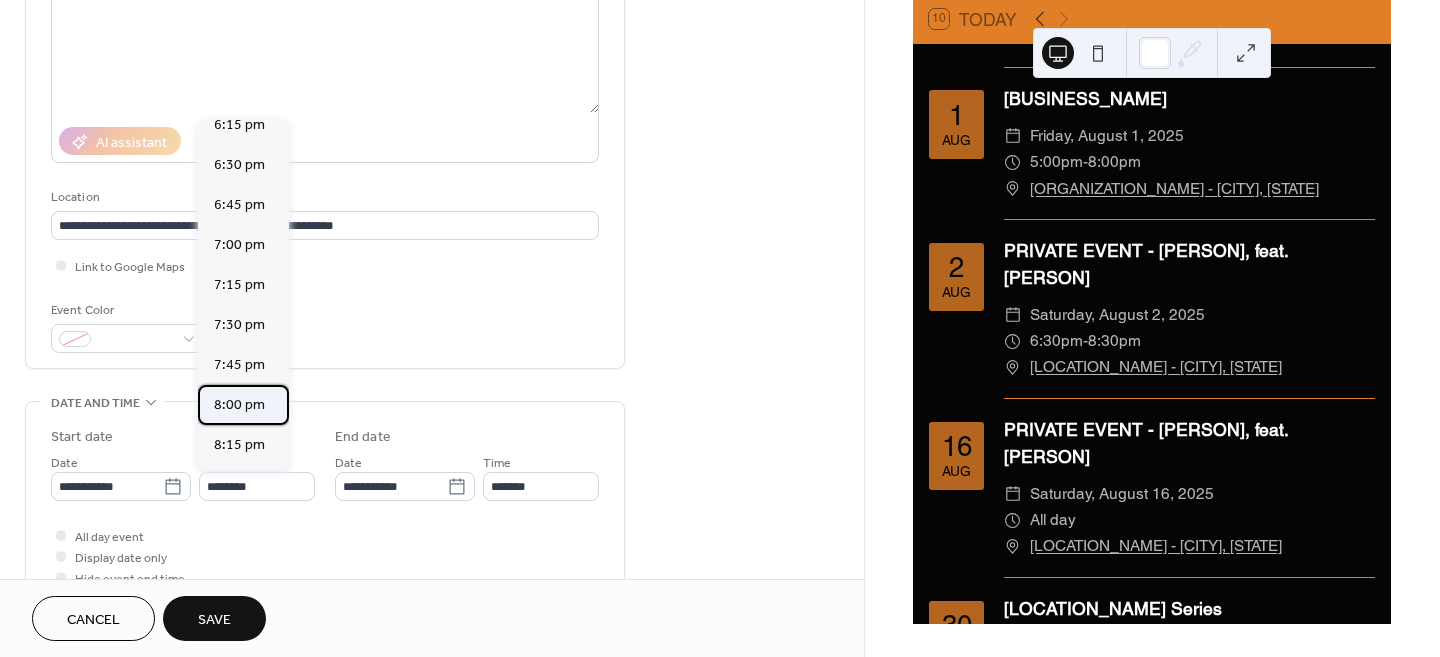click on "8:00 pm" at bounding box center [239, 405] 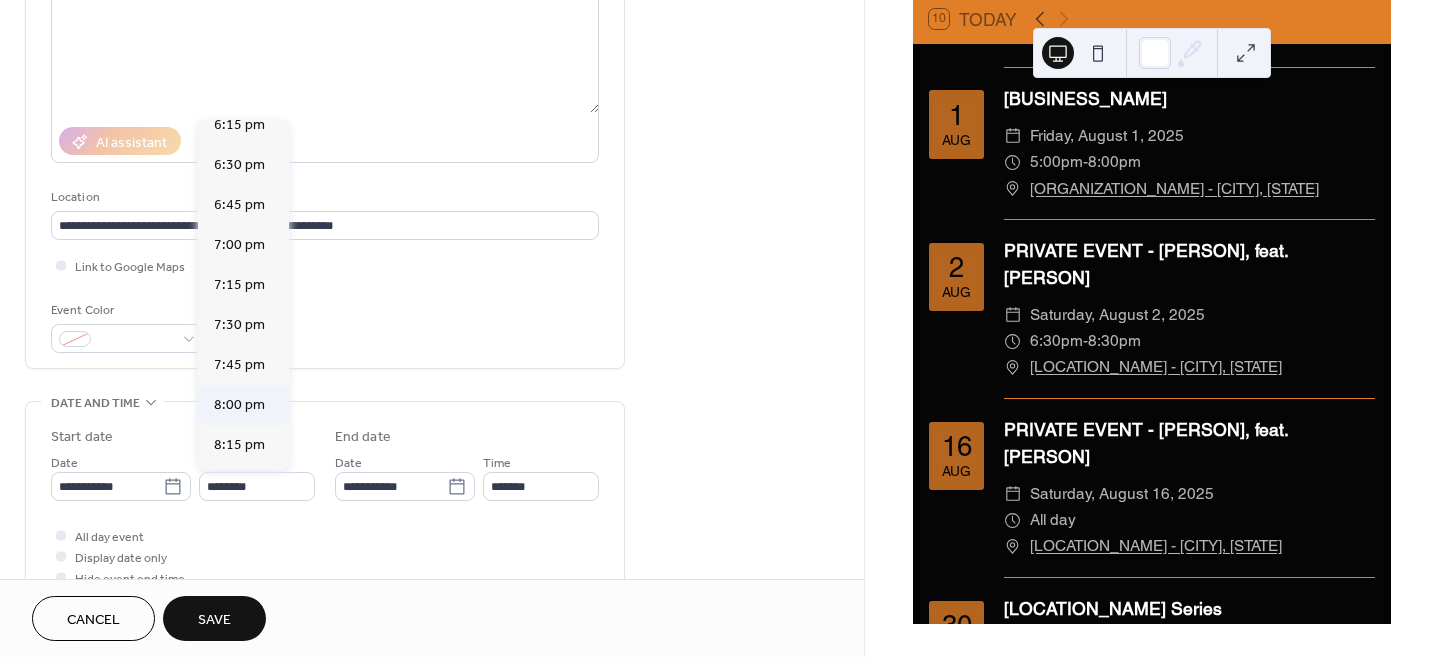 type on "*******" 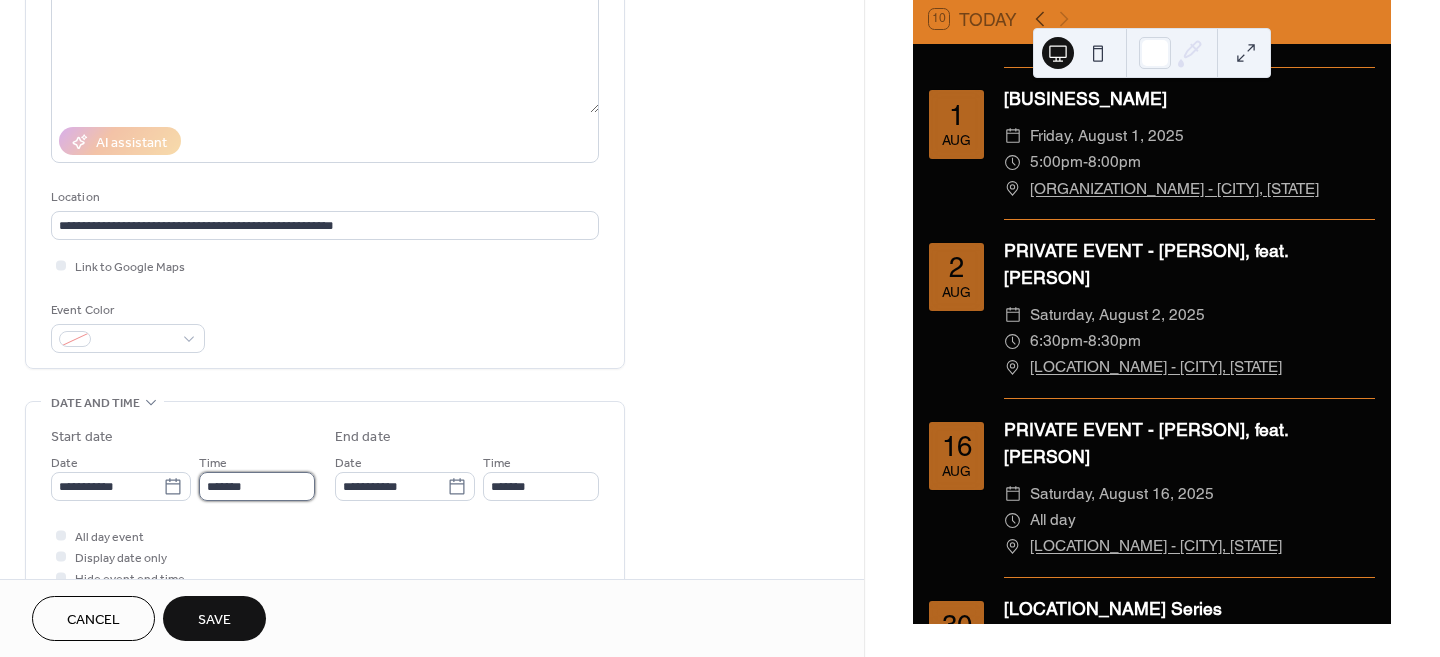 click on "*******" at bounding box center [257, 486] 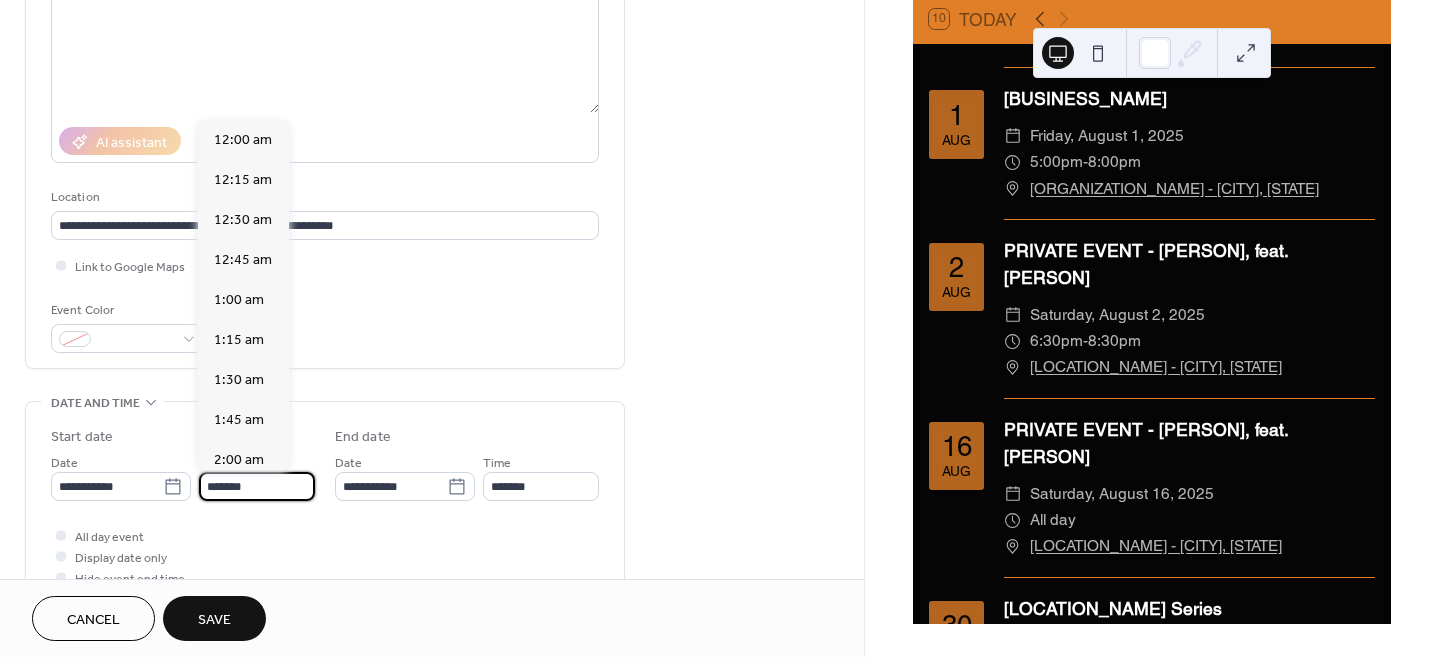 scroll, scrollTop: 3225, scrollLeft: 0, axis: vertical 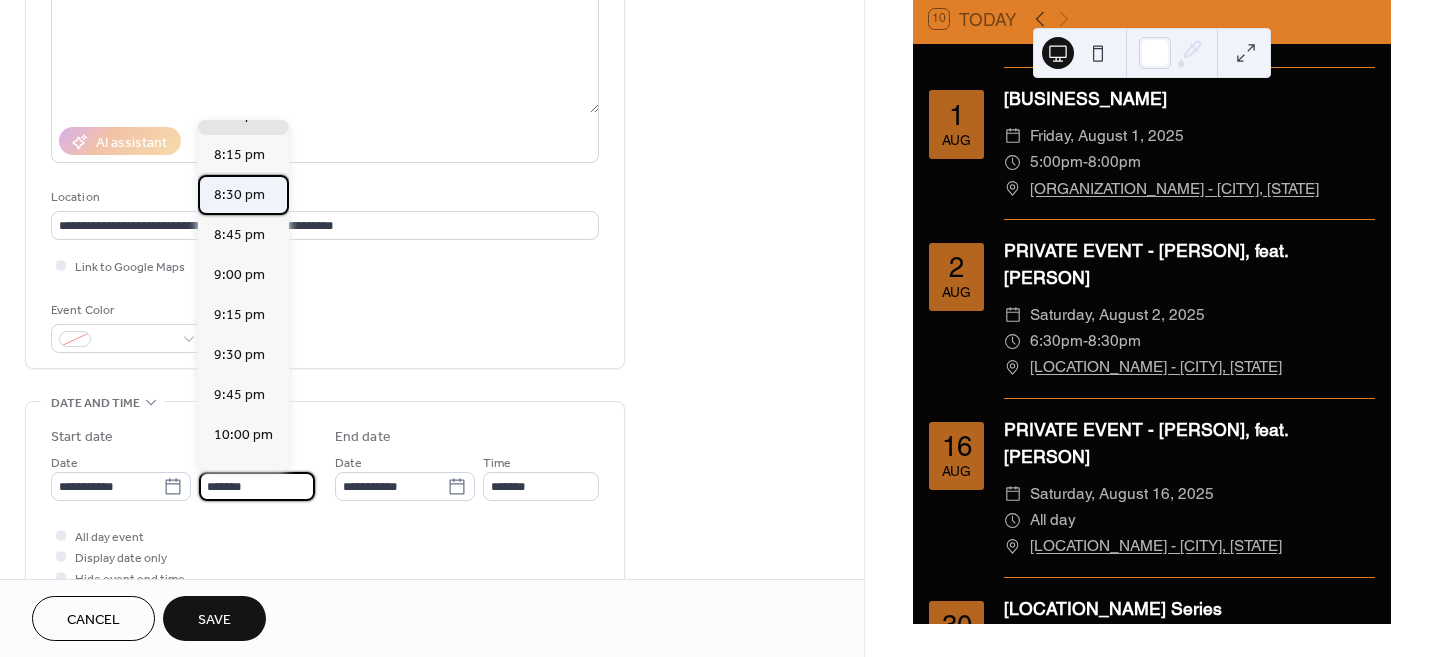 click on "8:30 pm" at bounding box center (239, 195) 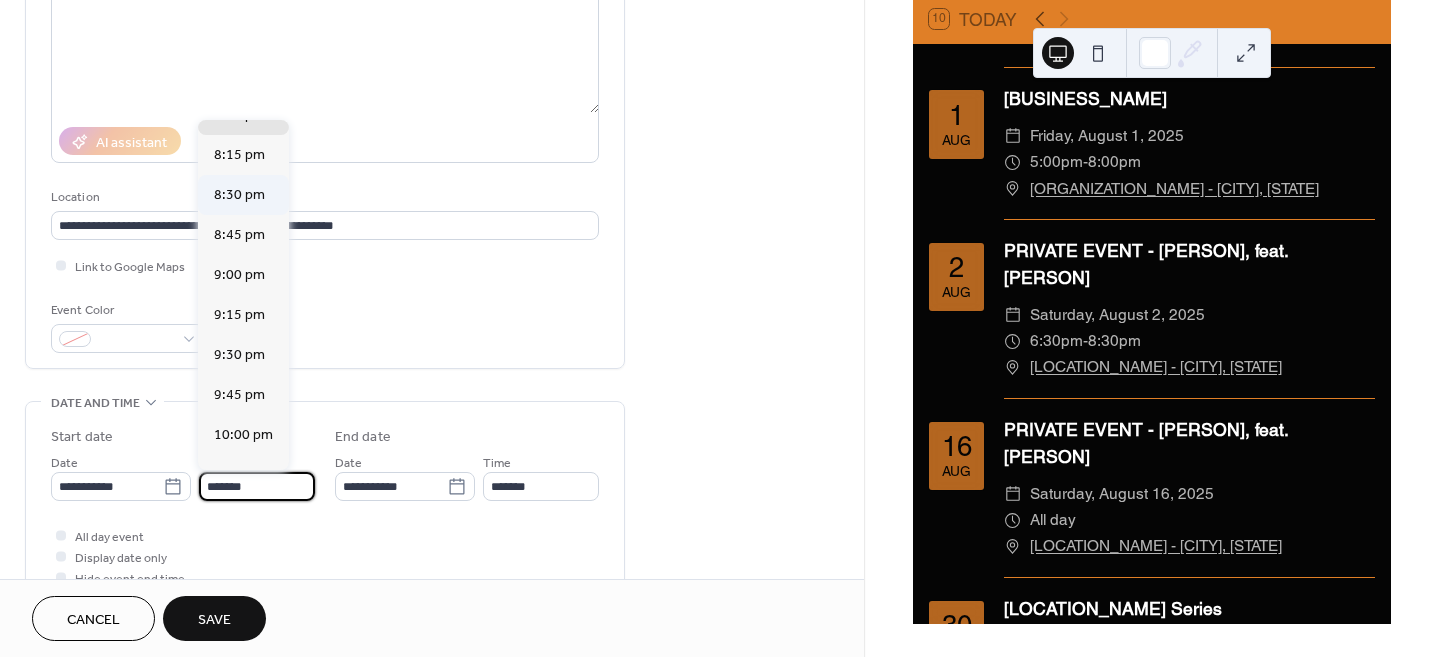type on "*******" 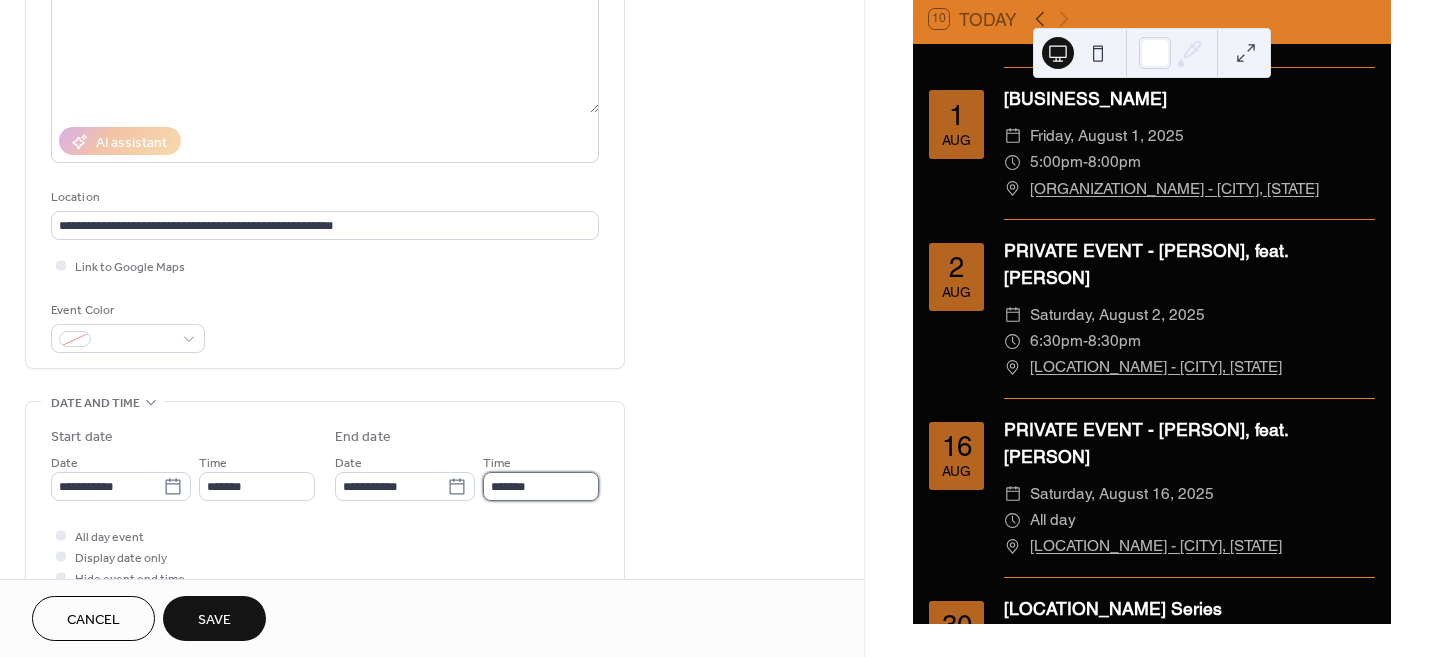 click on "*******" at bounding box center [541, 486] 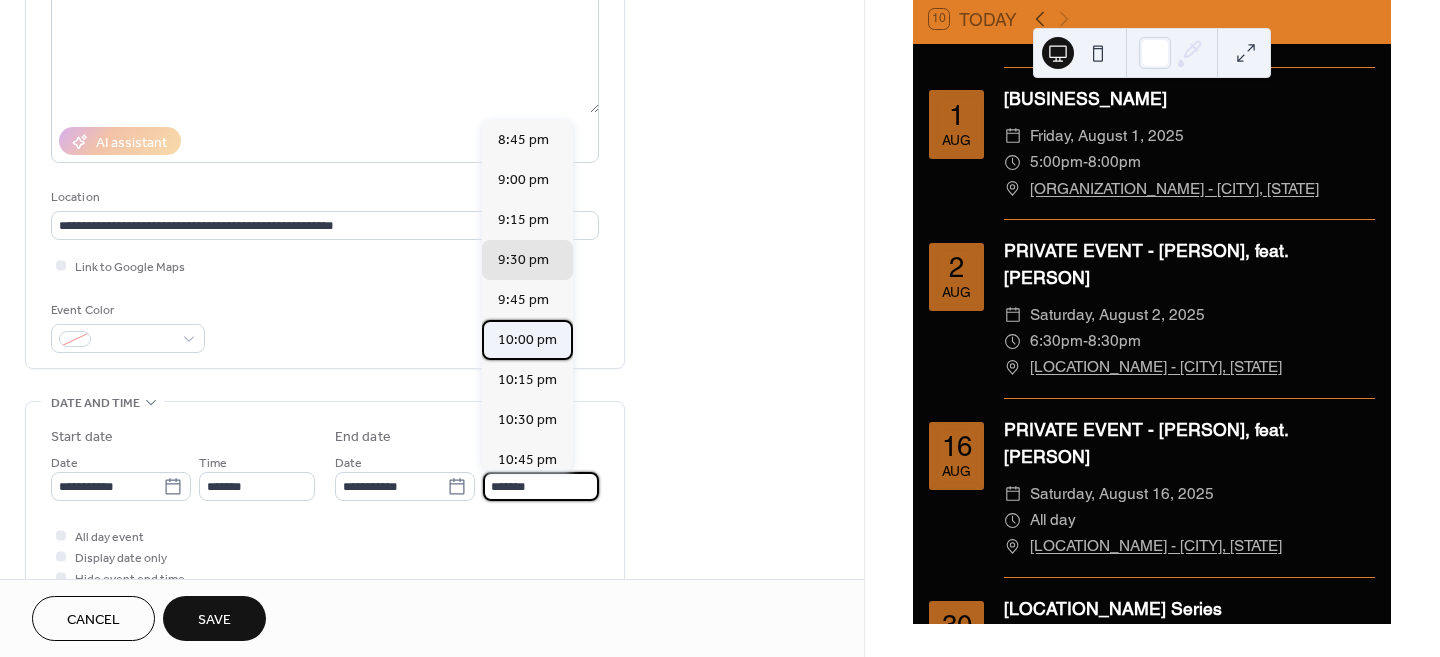 click on "10:00 pm" at bounding box center [527, 340] 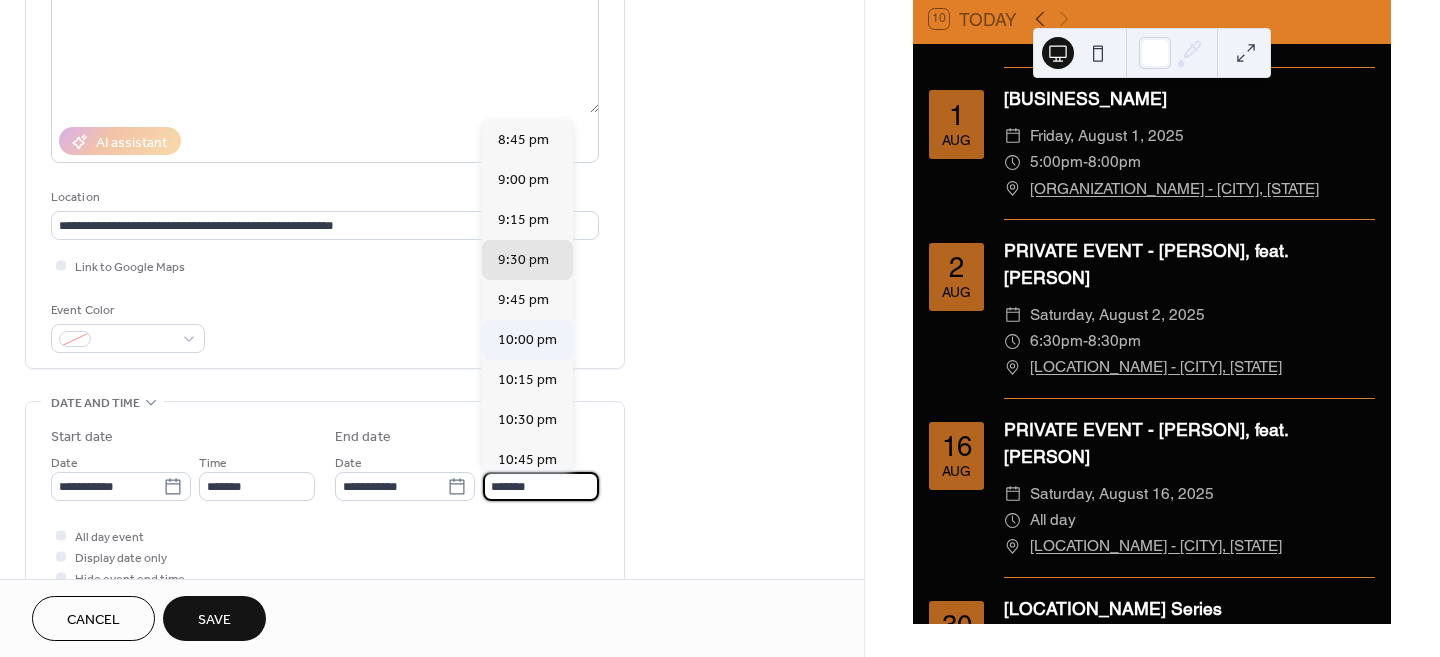 type on "********" 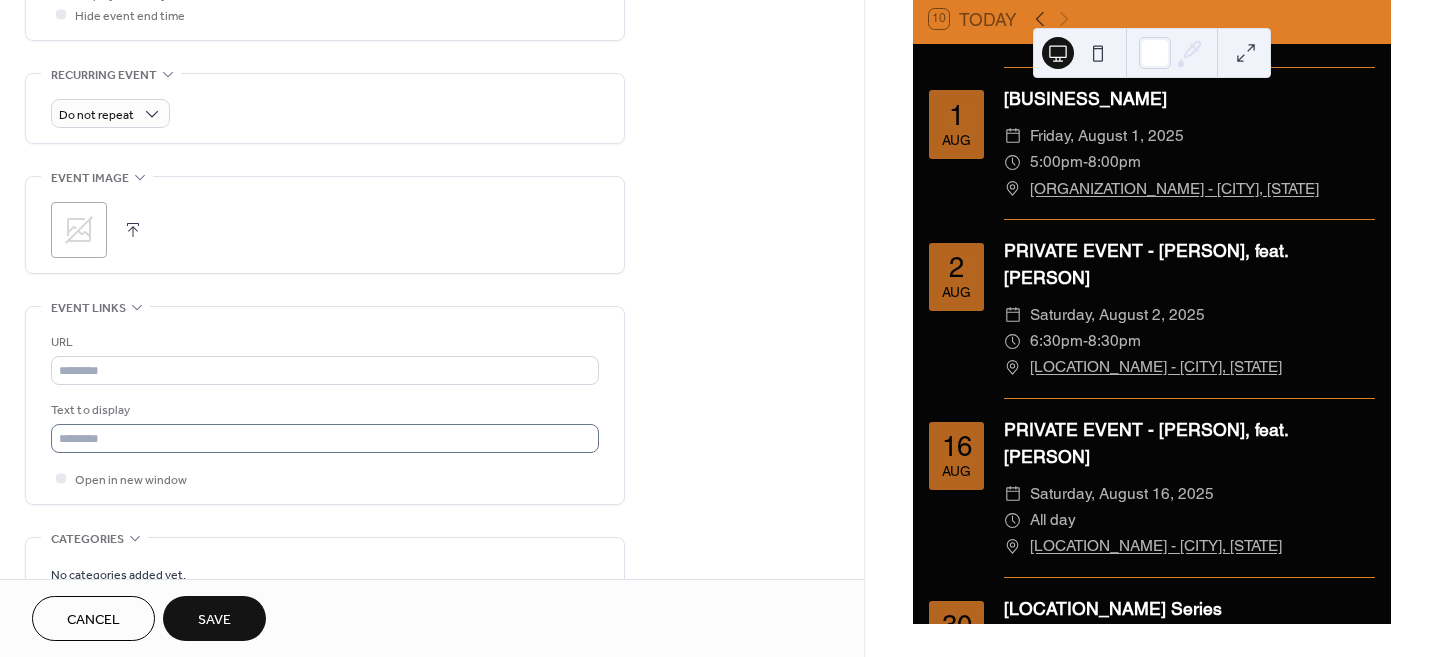 scroll, scrollTop: 989, scrollLeft: 0, axis: vertical 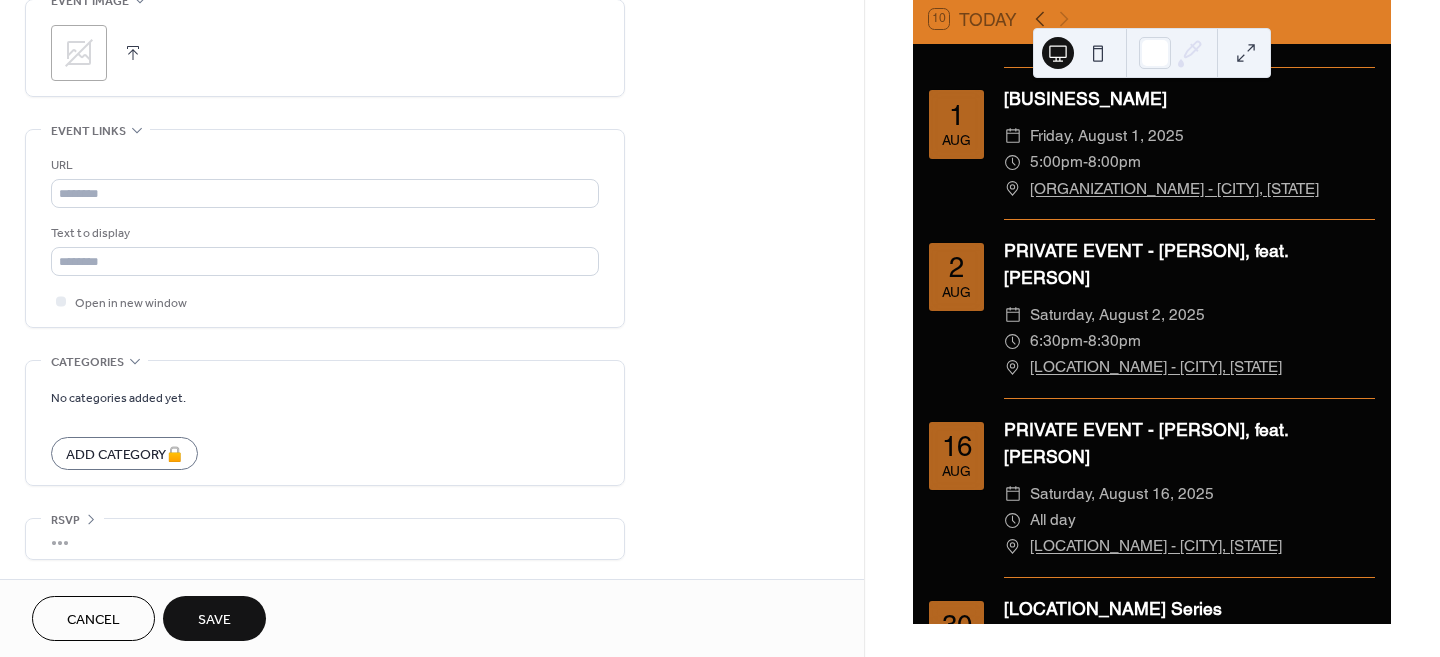 click on "Save" at bounding box center (214, 618) 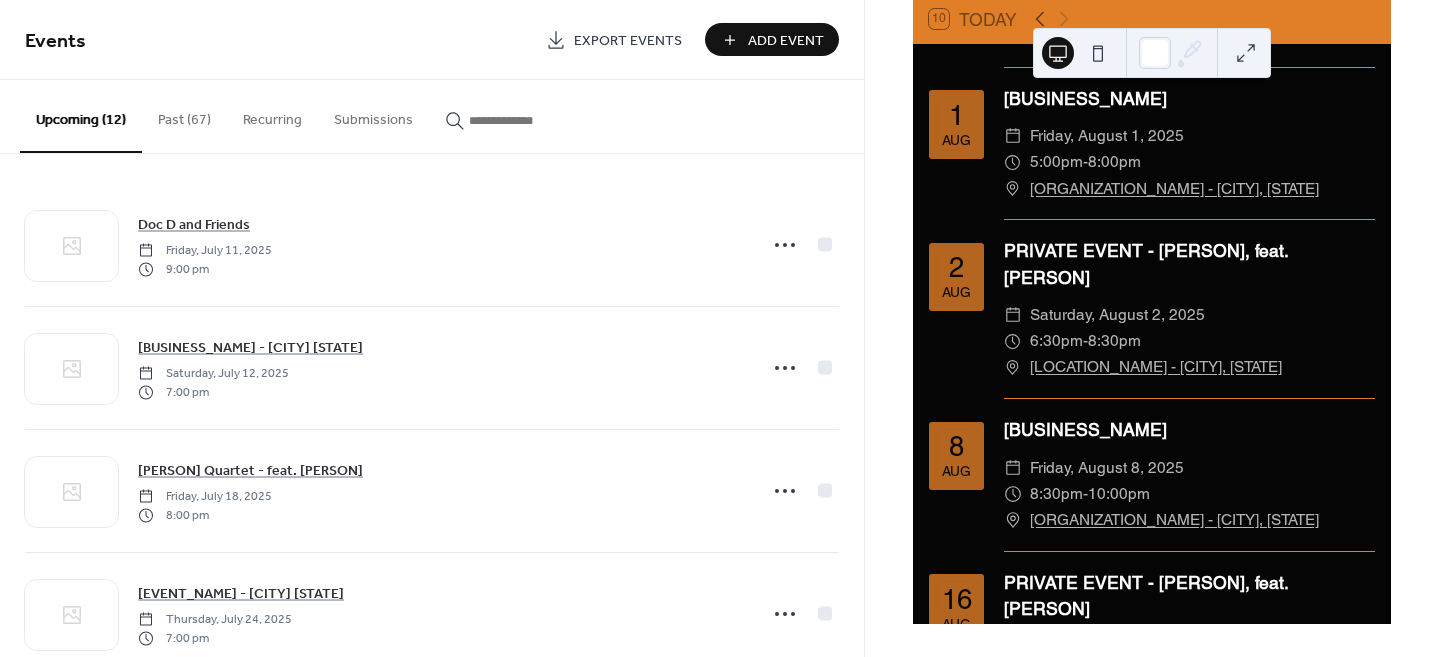 click on "Add Event" at bounding box center [786, 41] 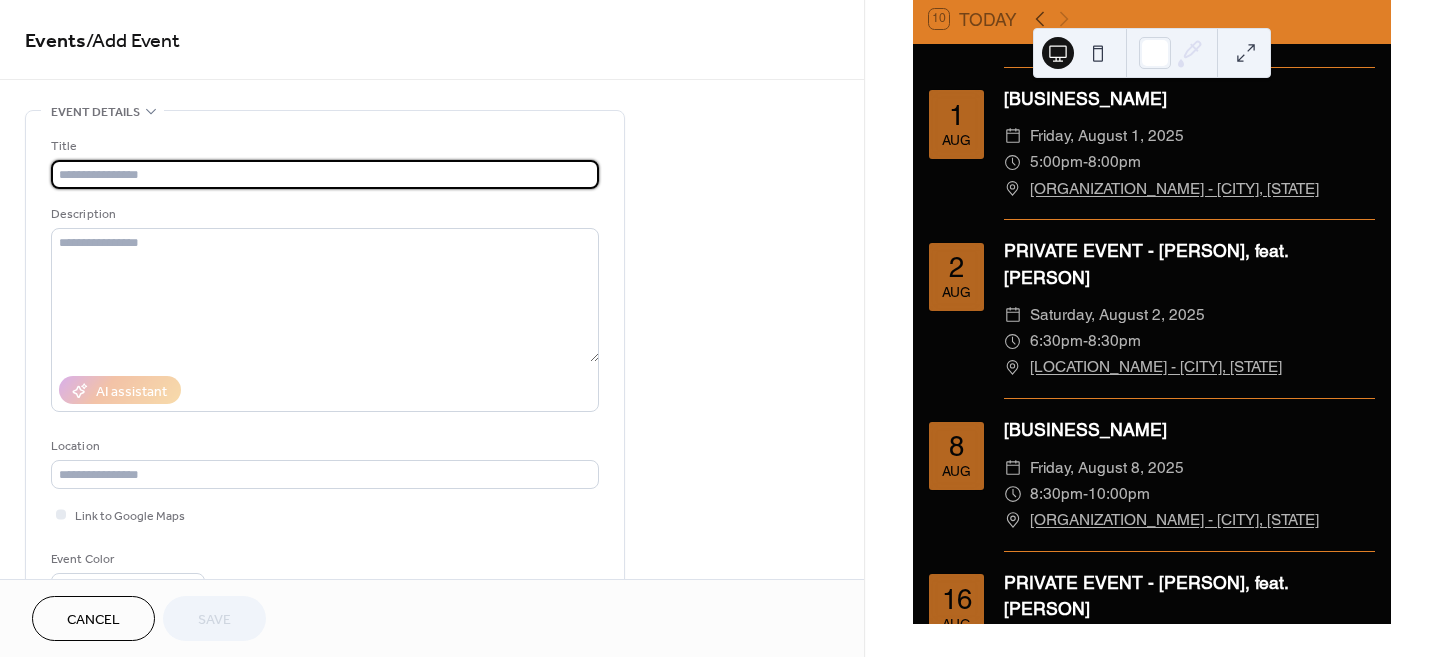 click at bounding box center [325, 174] 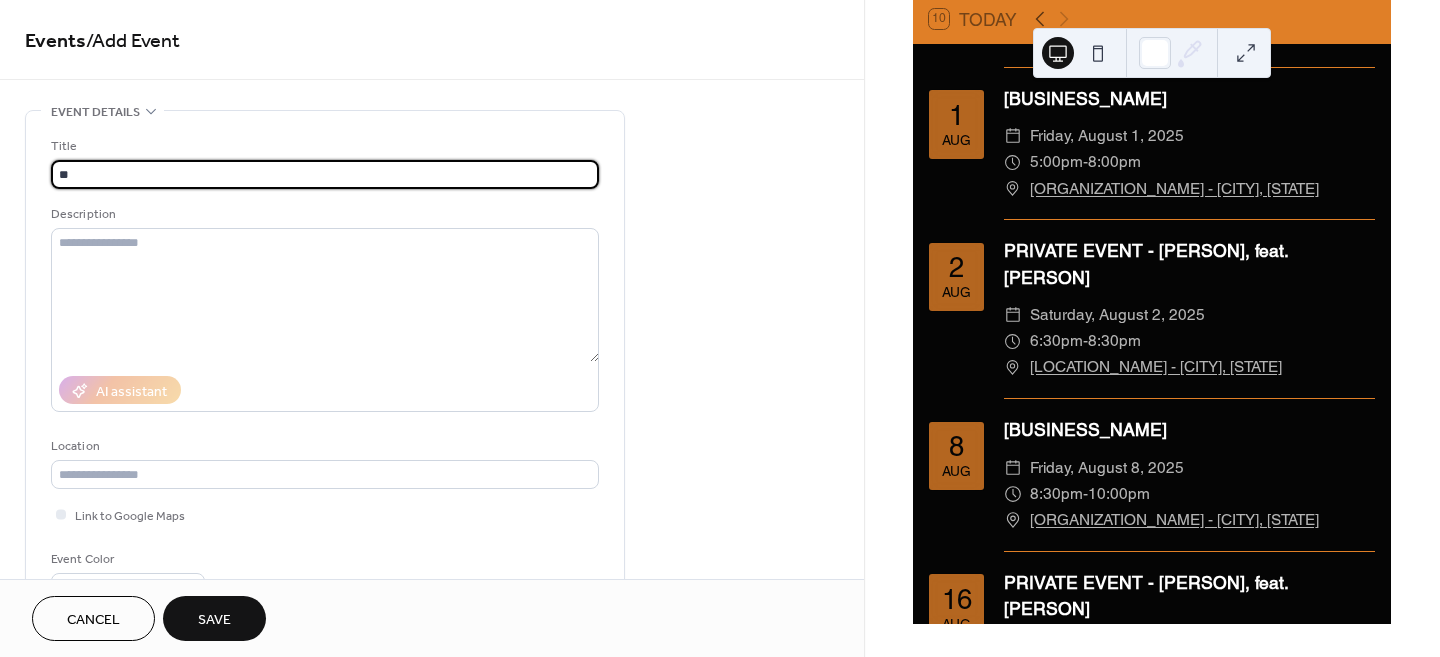 type on "*" 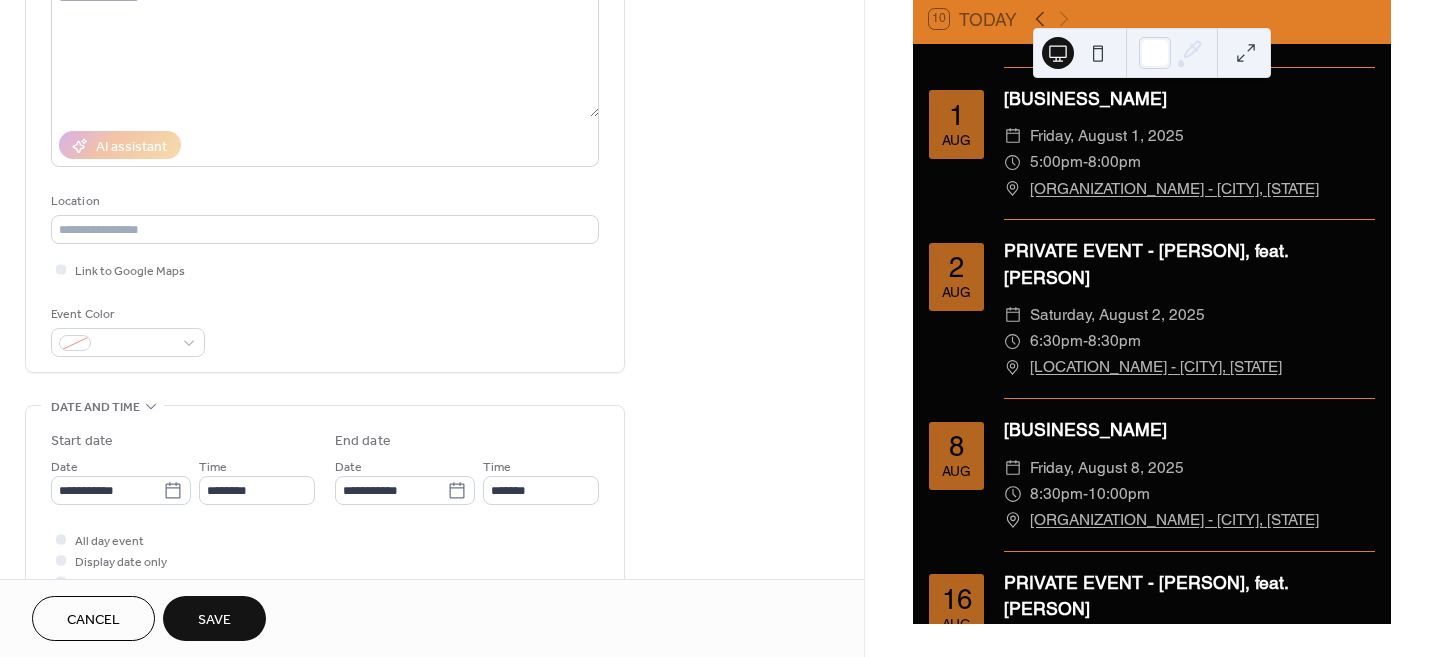 scroll, scrollTop: 249, scrollLeft: 0, axis: vertical 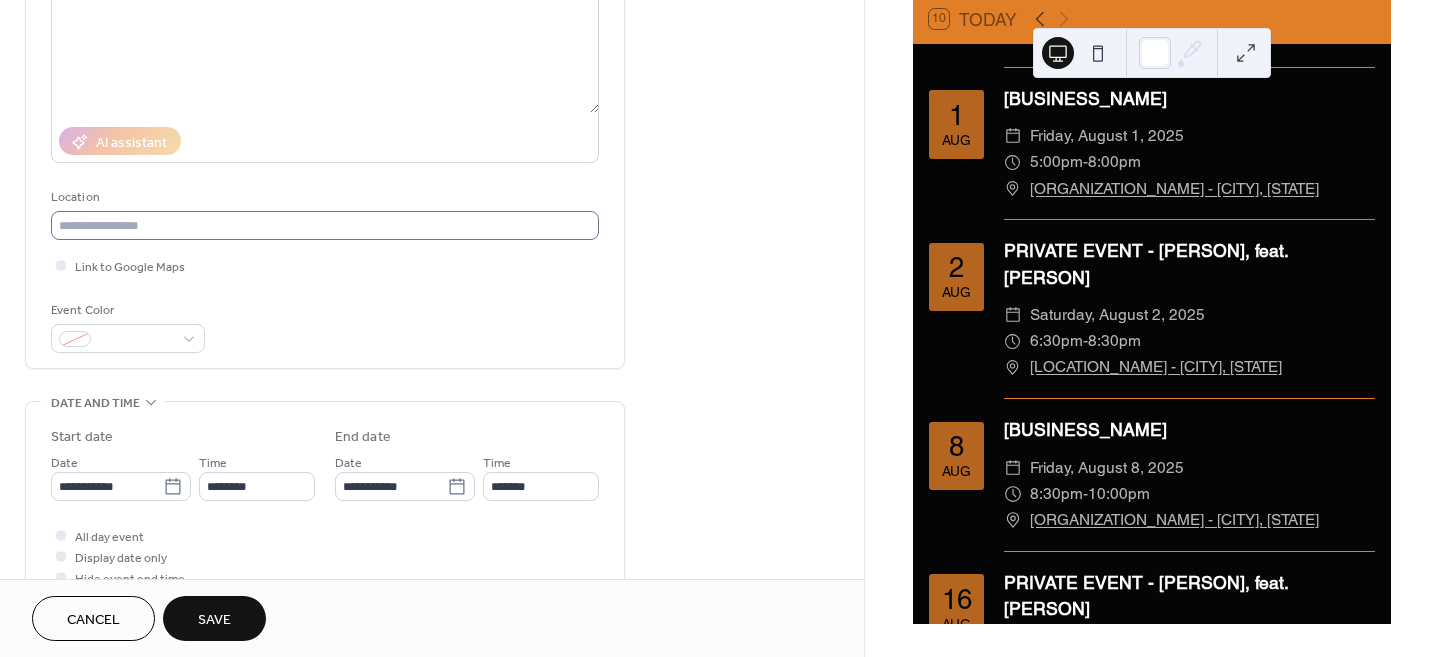 type on "**********" 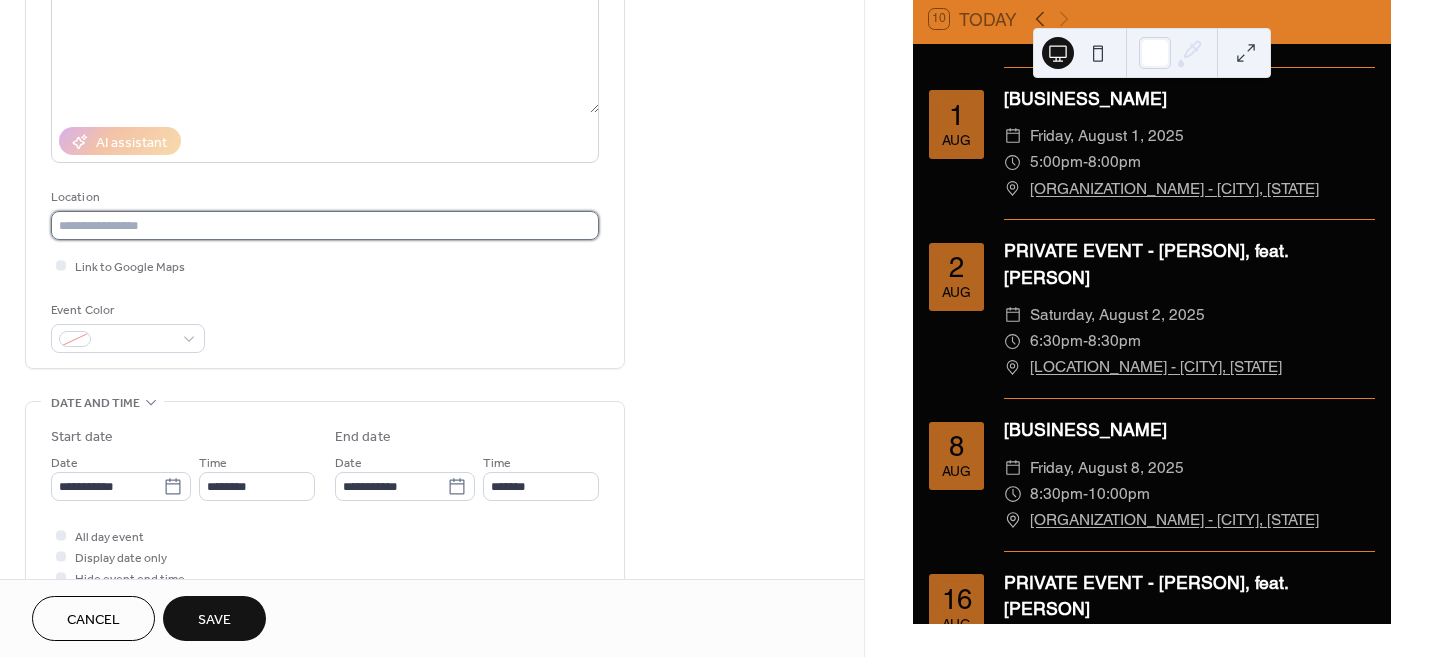 click at bounding box center (325, 225) 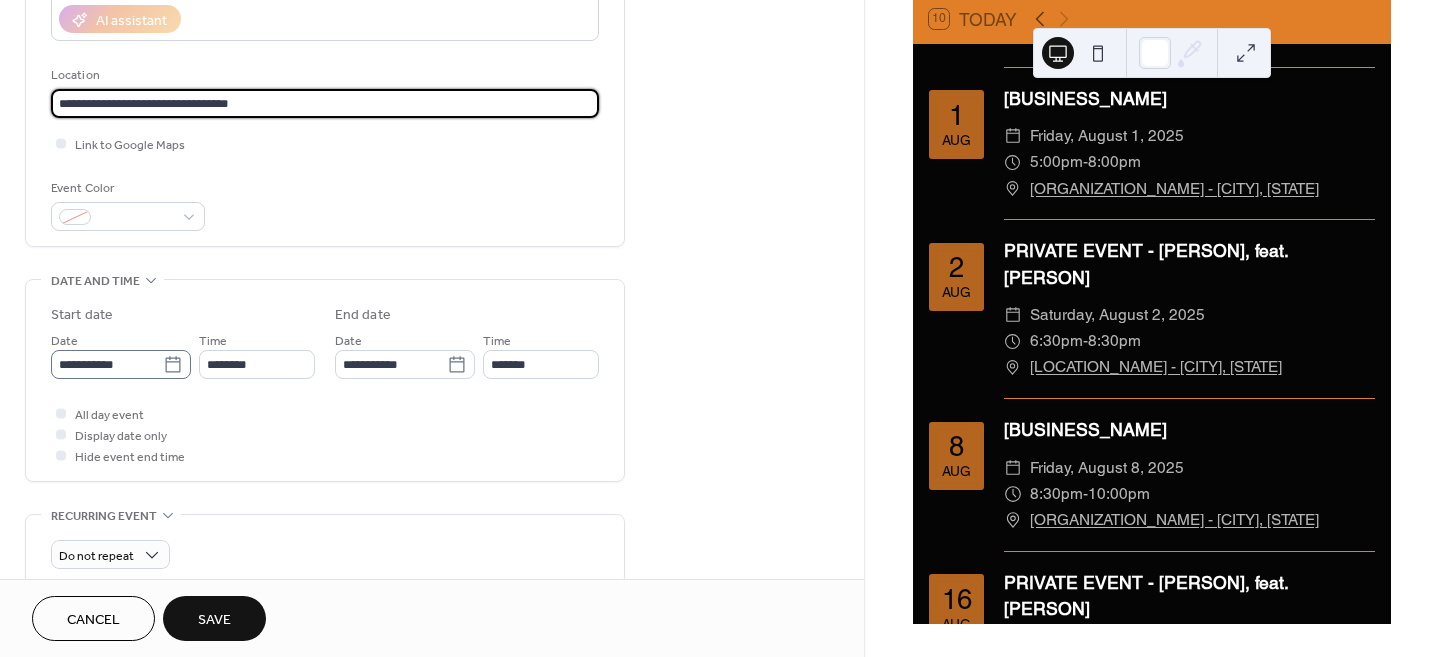 scroll, scrollTop: 375, scrollLeft: 0, axis: vertical 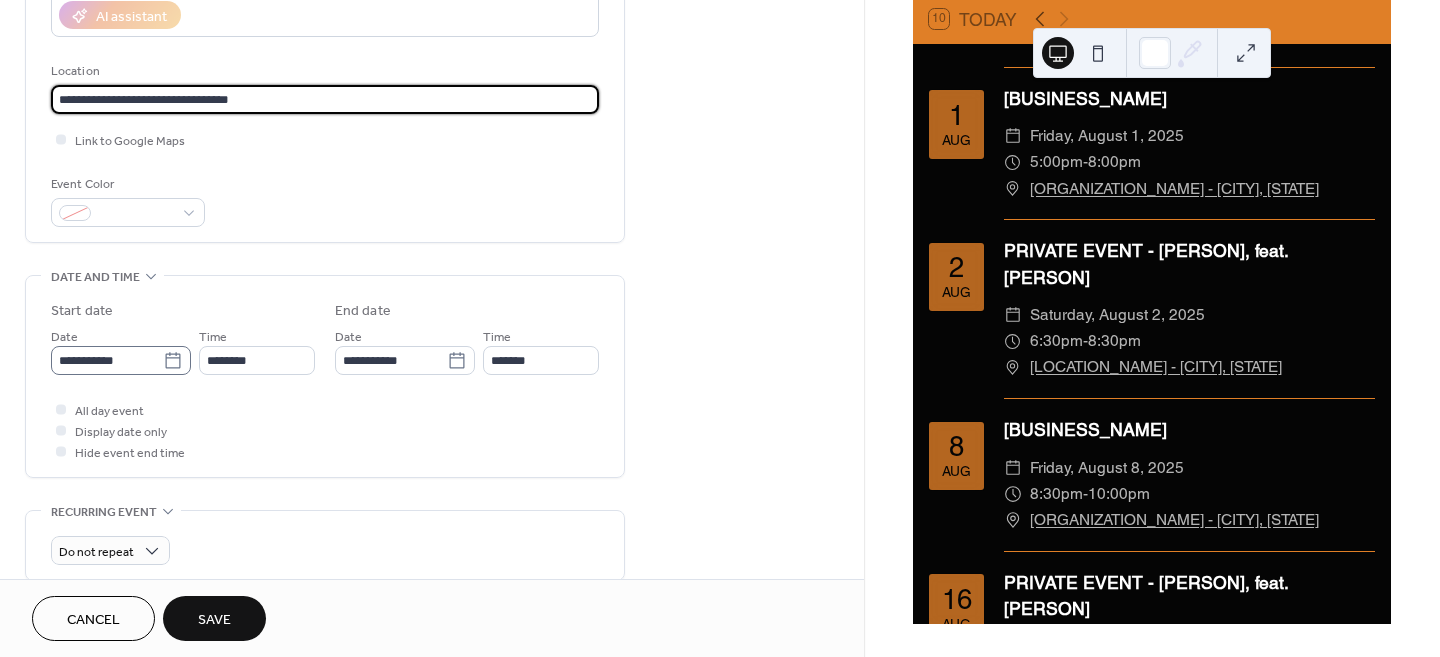 type on "**********" 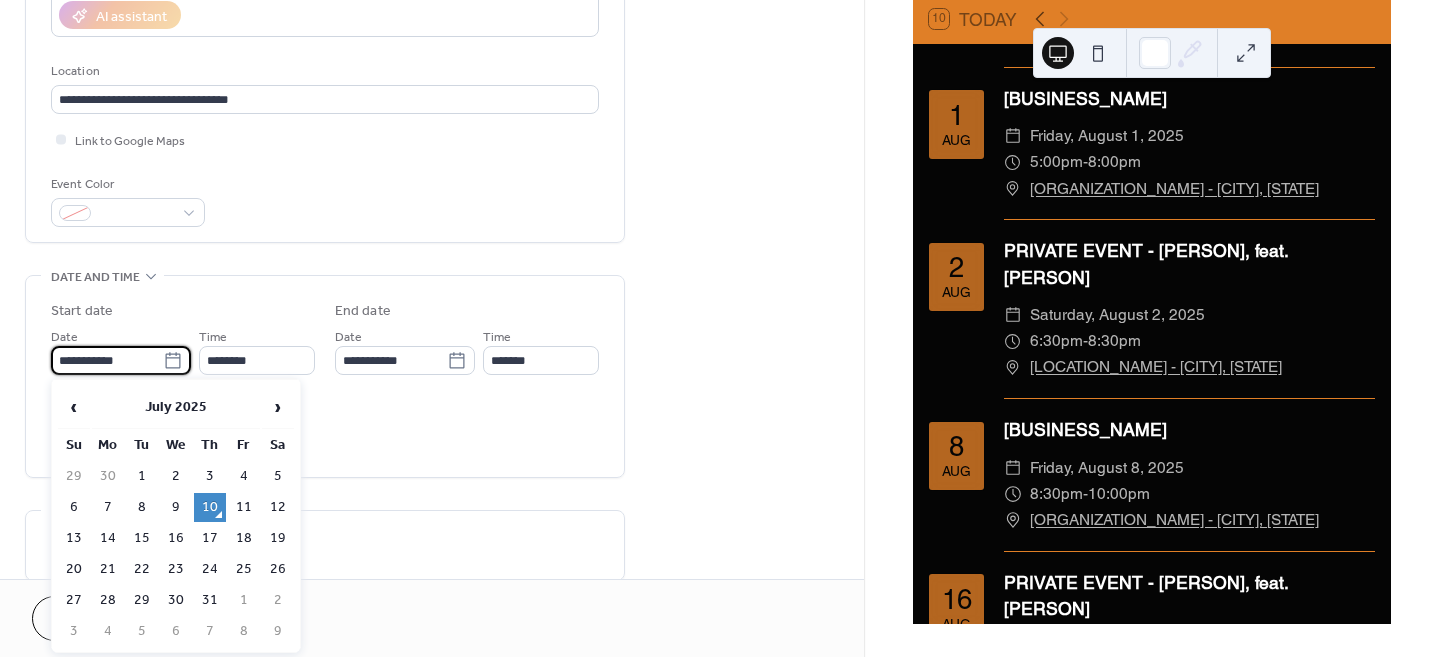 click on "**********" at bounding box center (107, 360) 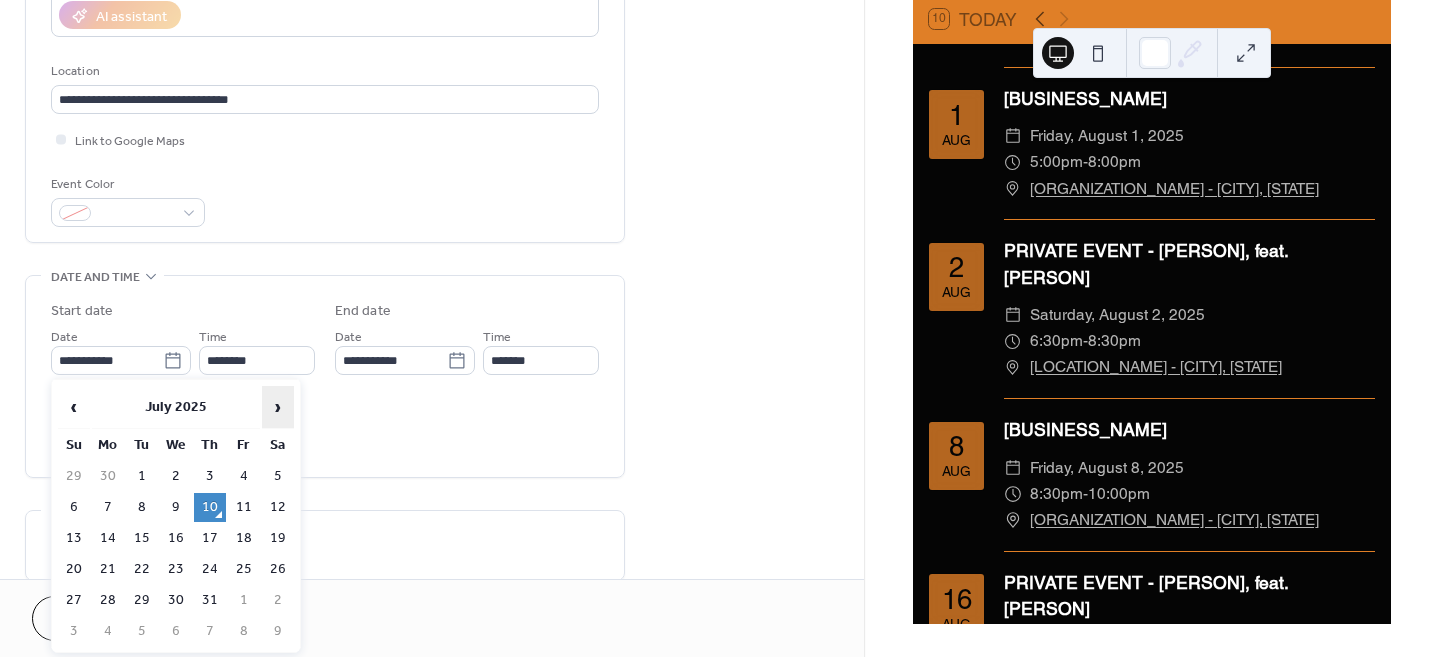 click on "›" at bounding box center [278, 407] 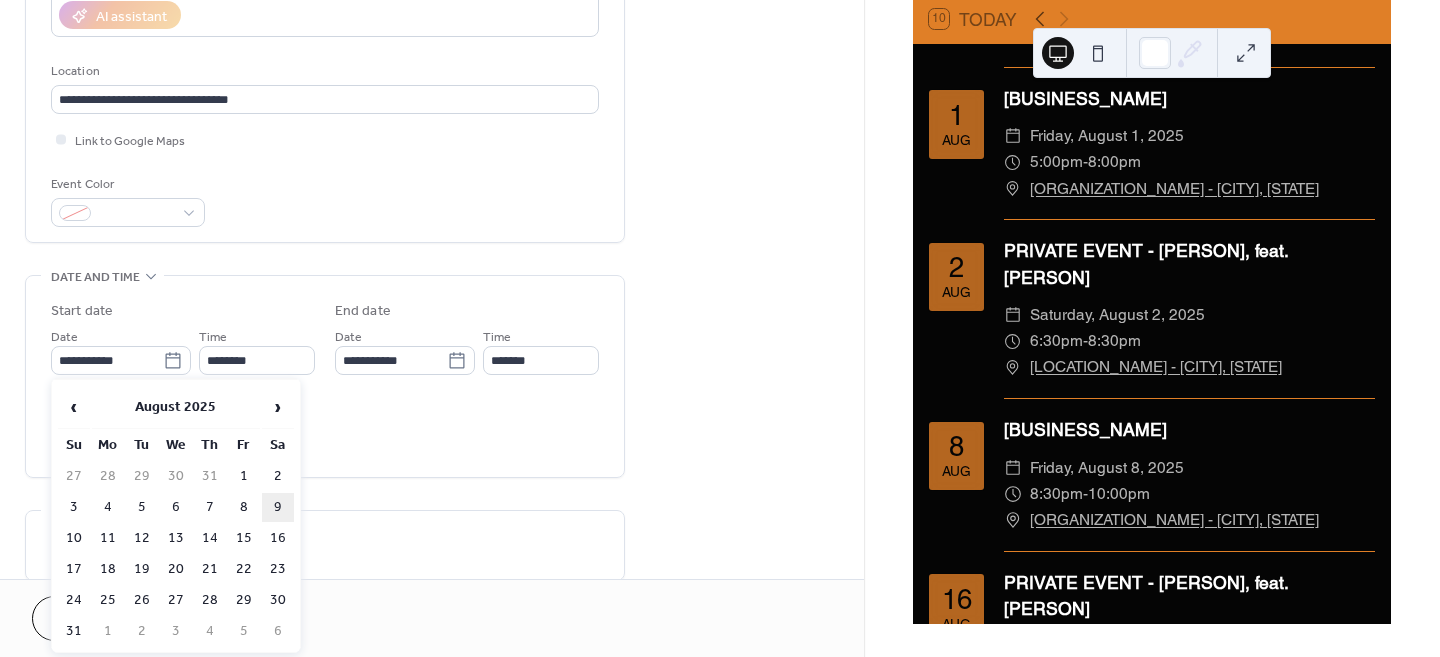 click on "9" at bounding box center [278, 507] 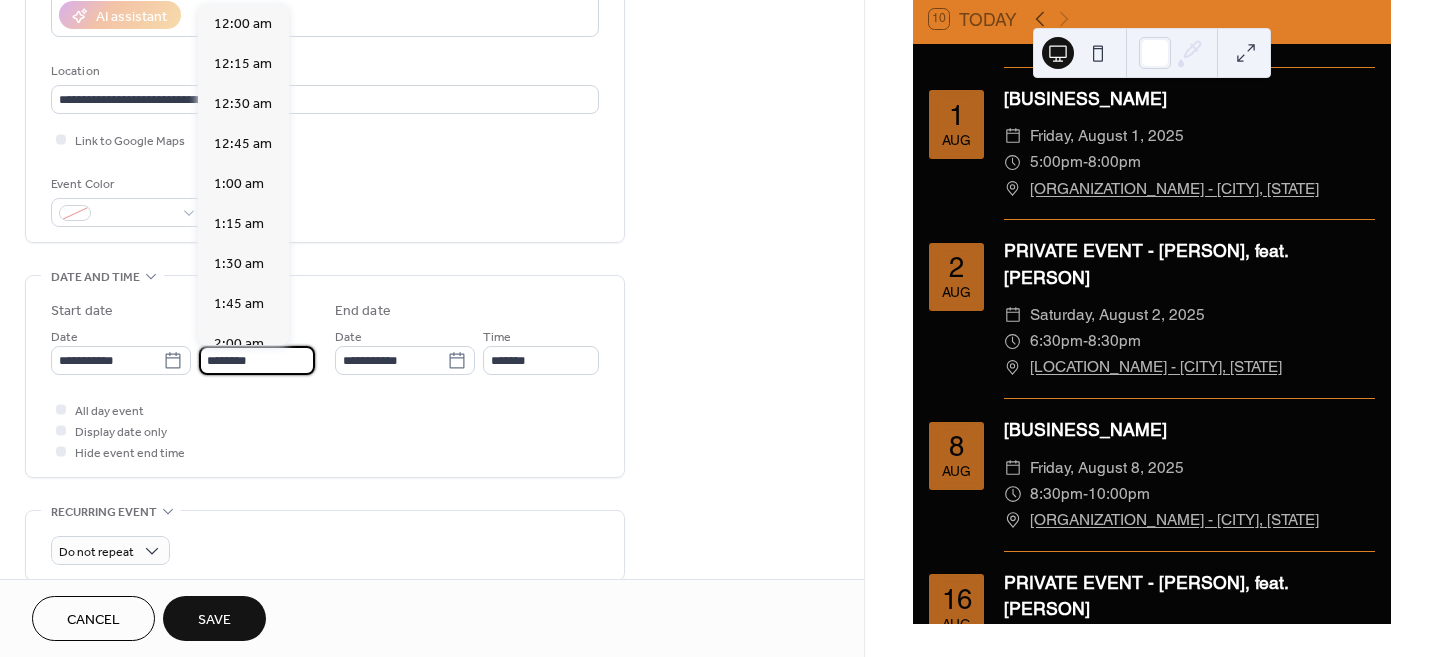 click on "********" at bounding box center (257, 360) 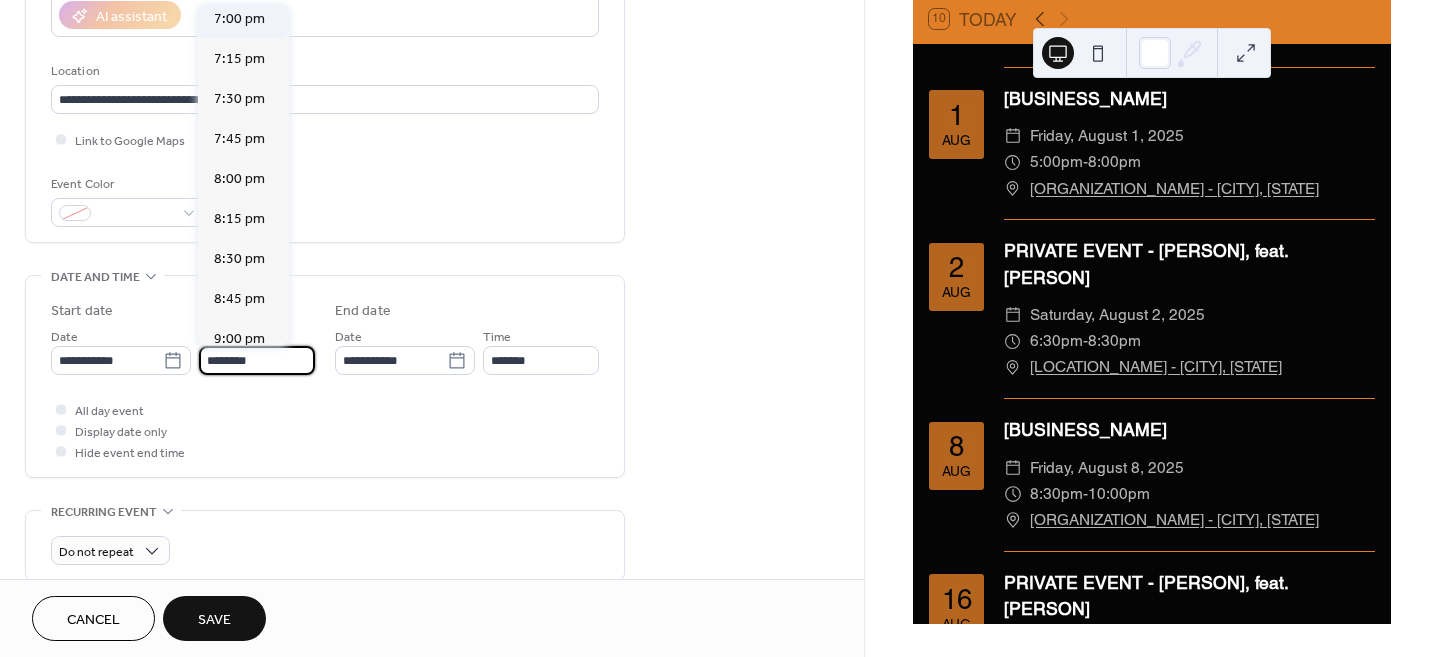 scroll, scrollTop: 3060, scrollLeft: 0, axis: vertical 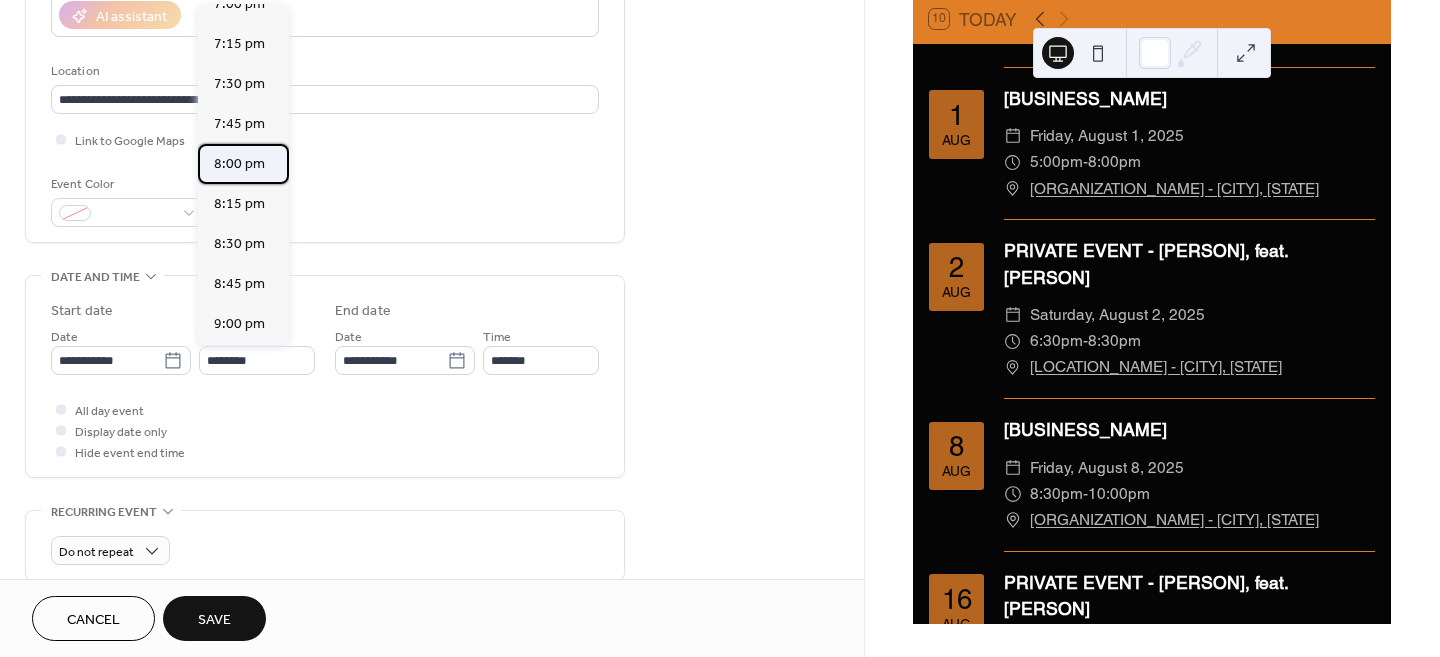 click on "8:00 pm" at bounding box center (239, 164) 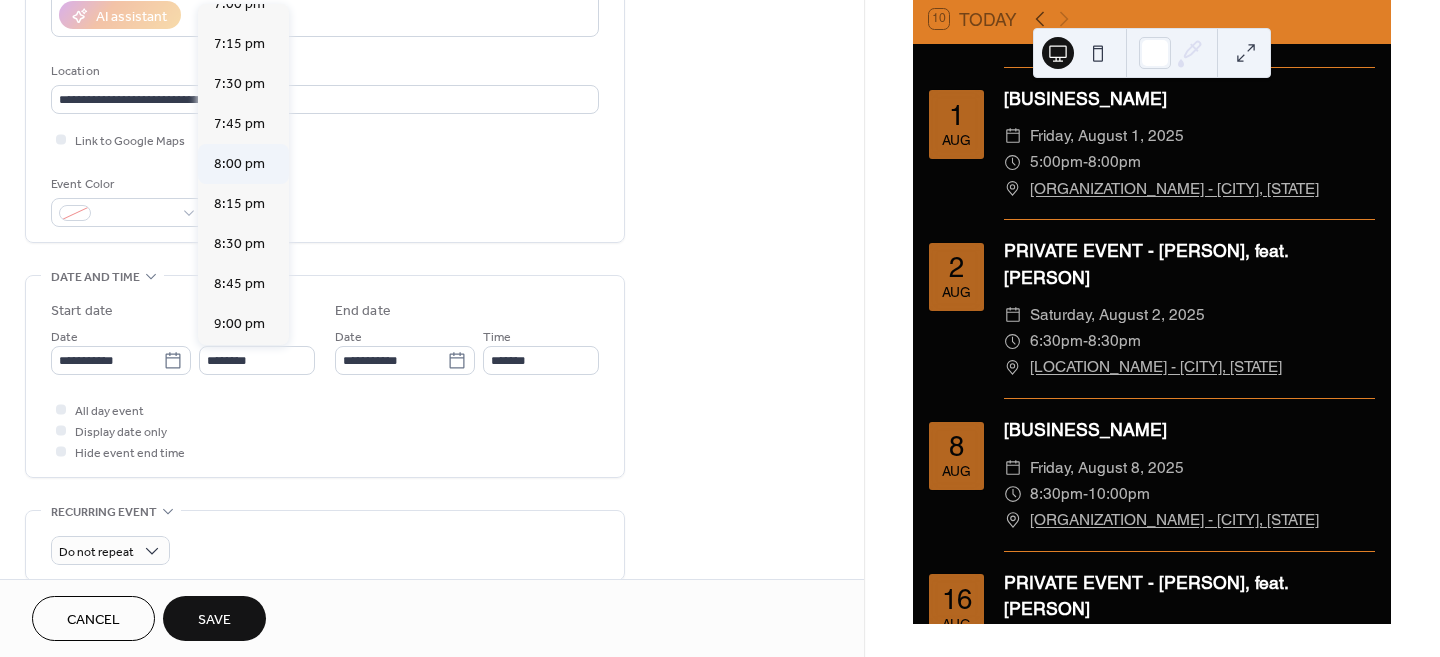 type on "*******" 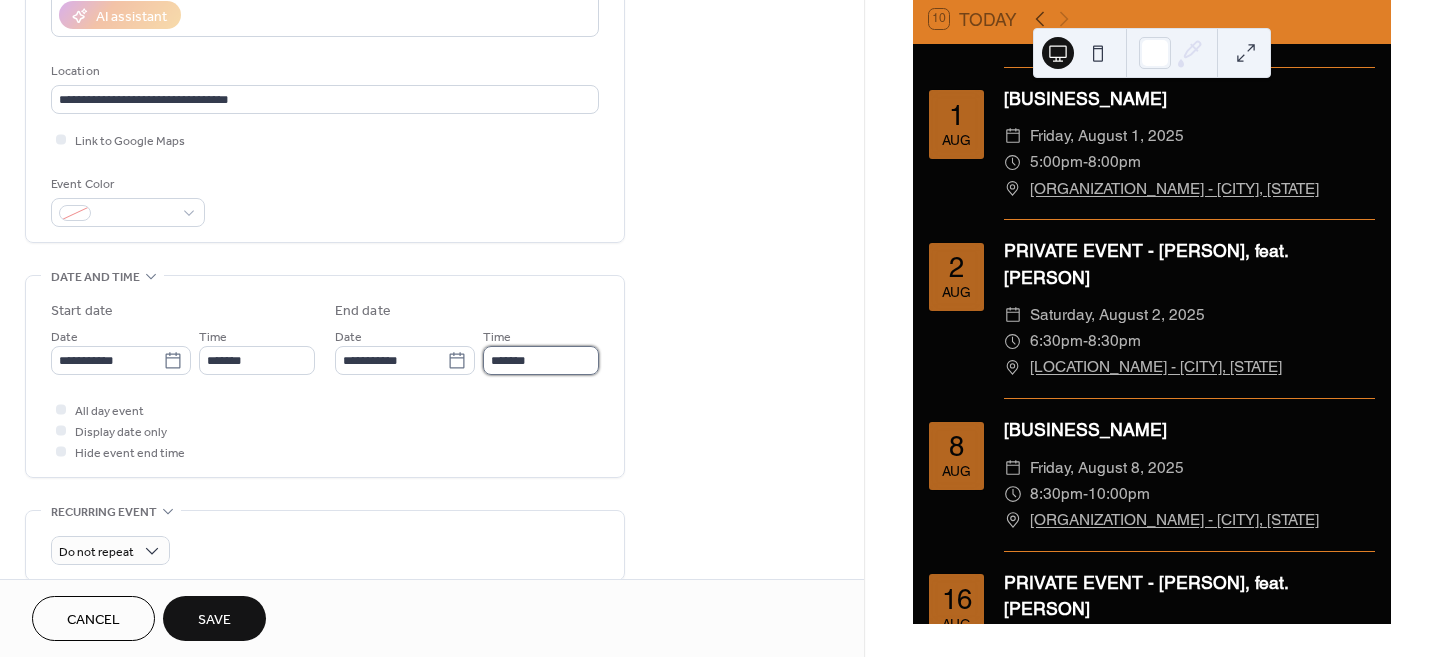 click on "*******" at bounding box center (541, 360) 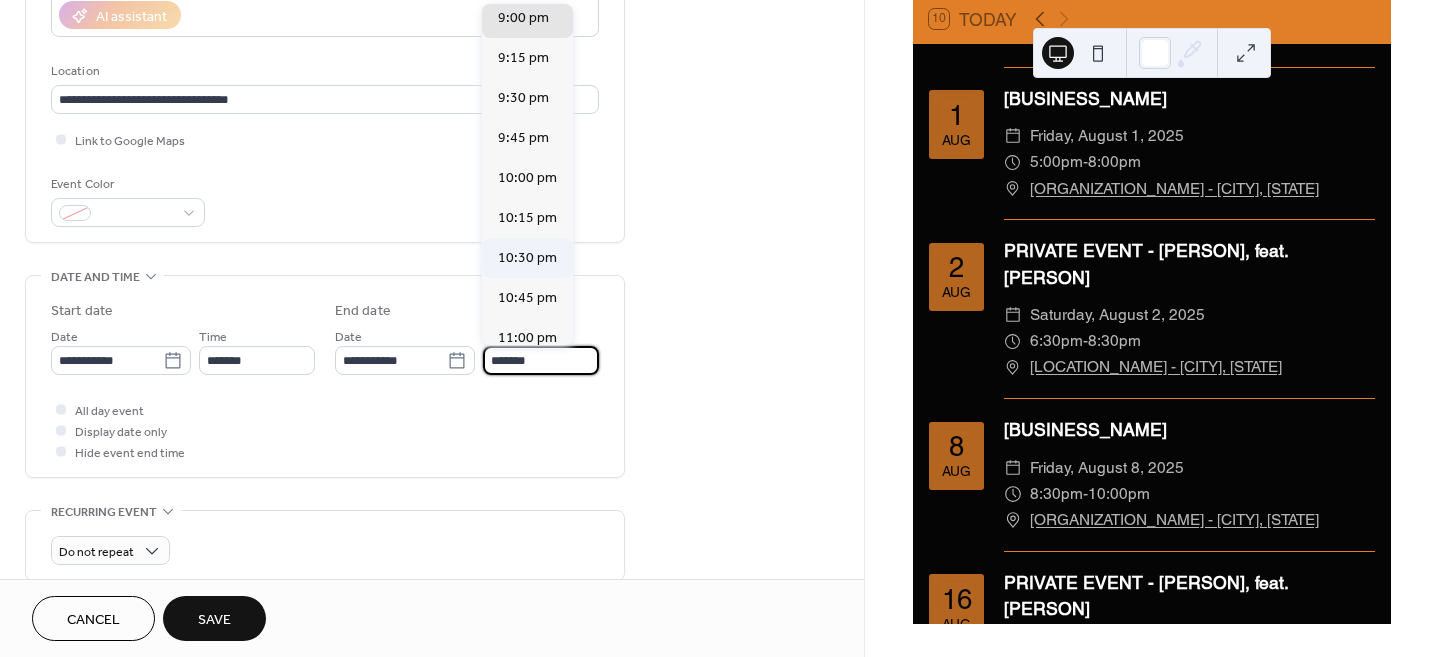 scroll, scrollTop: 249, scrollLeft: 0, axis: vertical 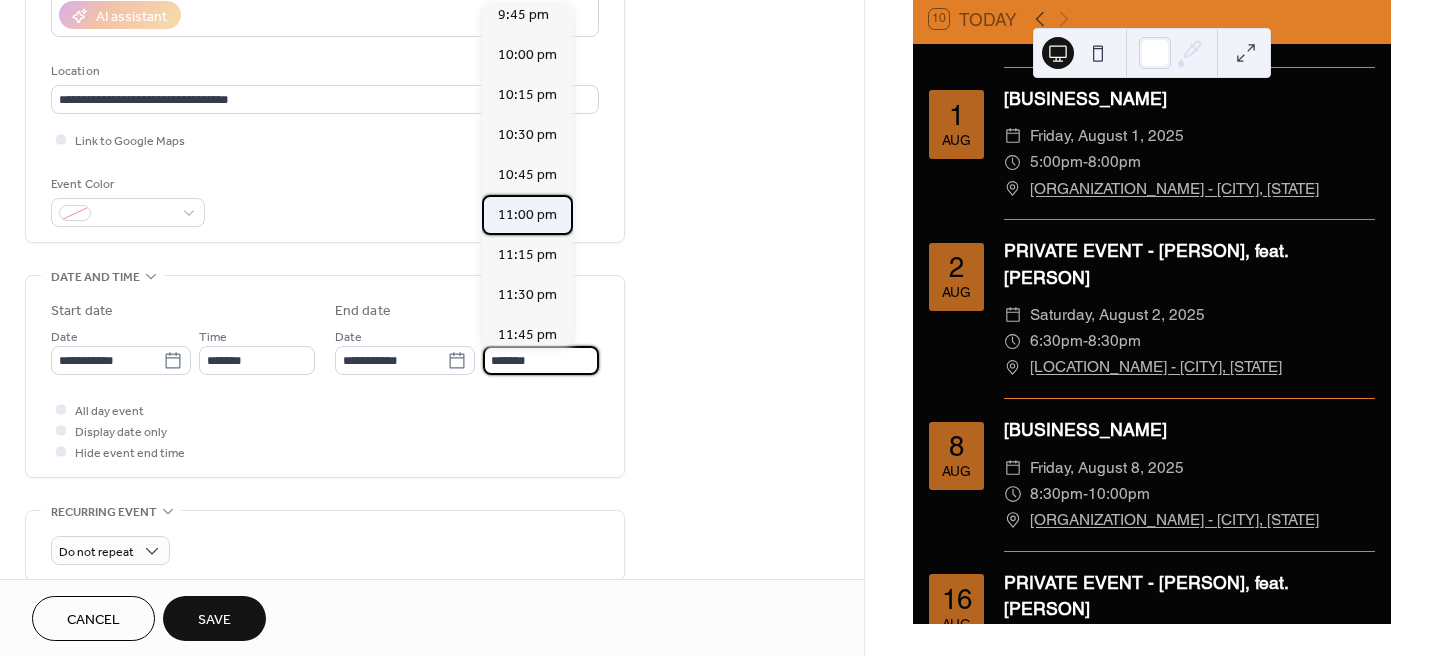 click on "11:00 pm" at bounding box center [527, 215] 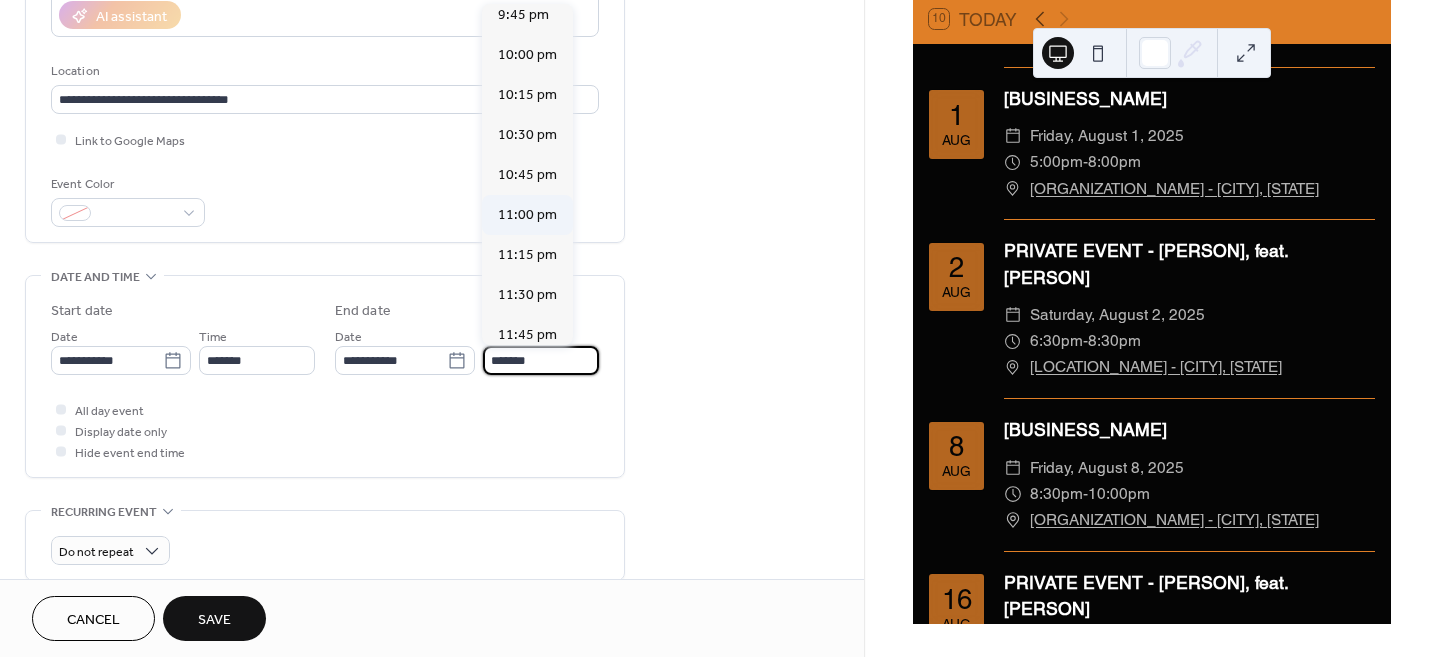 type on "********" 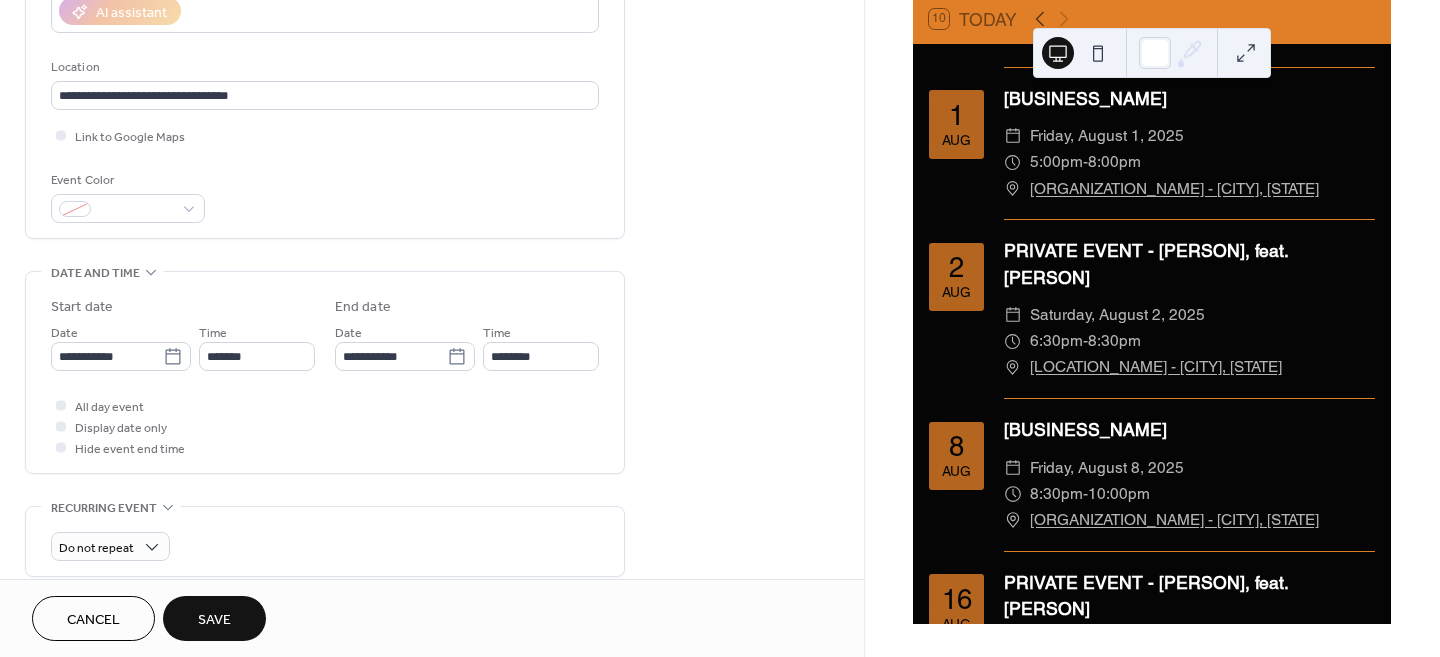 scroll, scrollTop: 375, scrollLeft: 0, axis: vertical 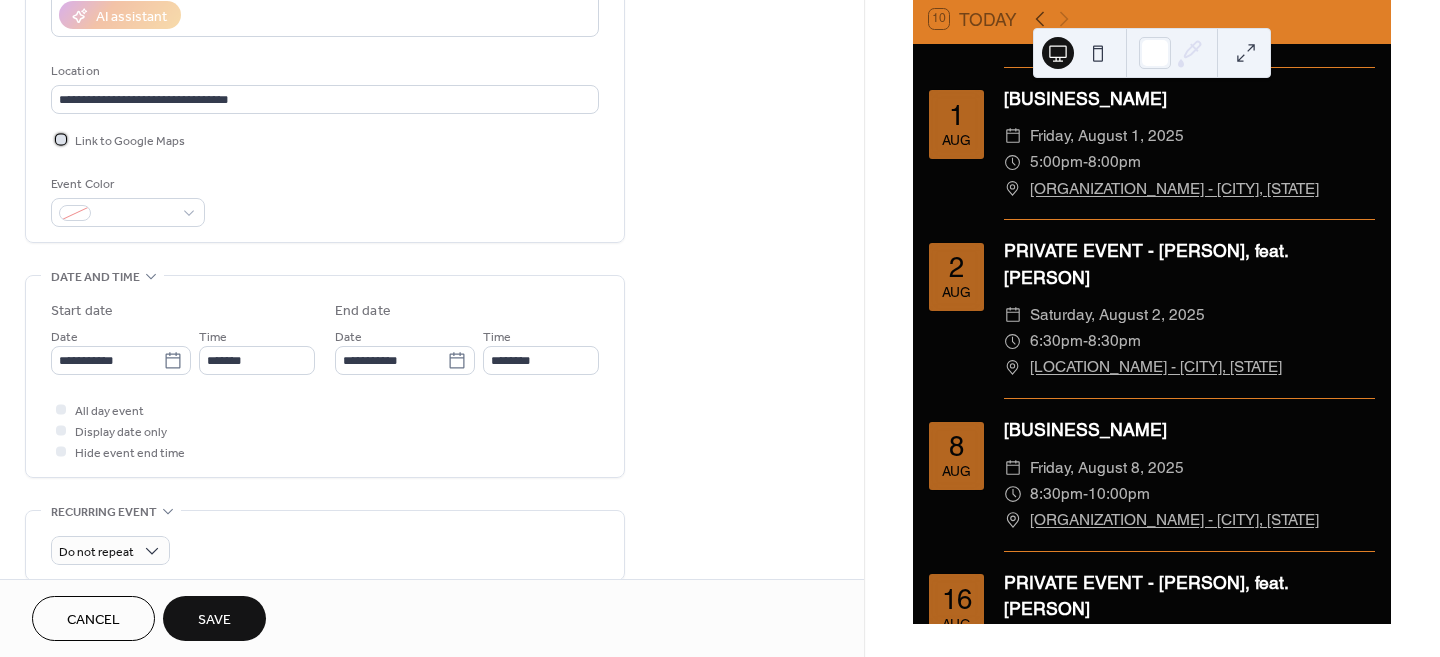 click at bounding box center [61, 139] 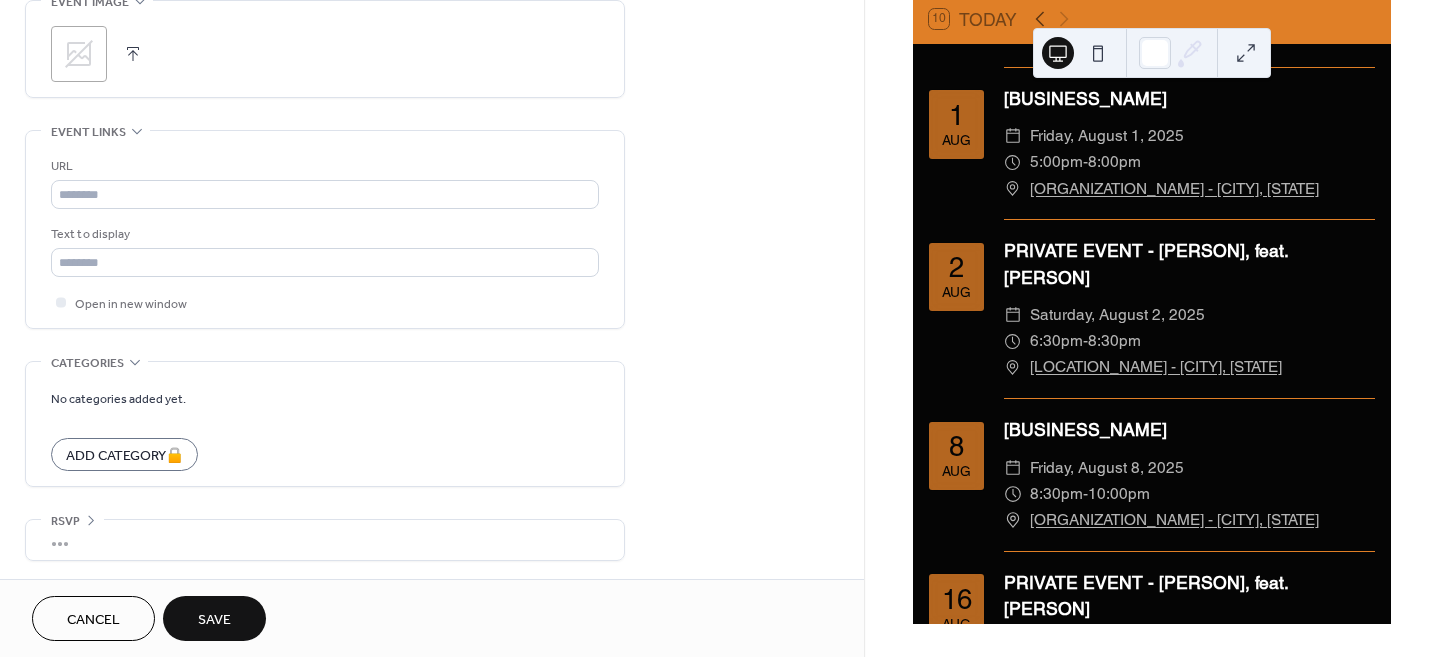 scroll, scrollTop: 989, scrollLeft: 0, axis: vertical 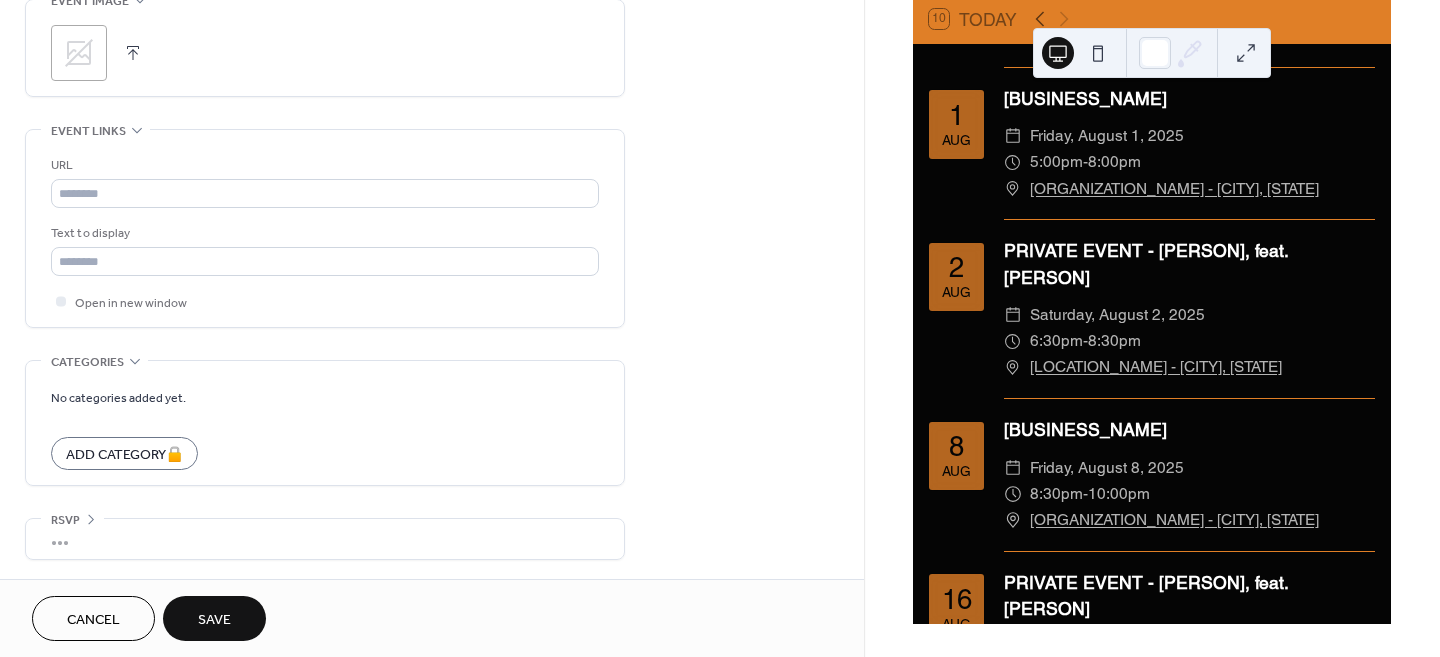 click on "Save" at bounding box center (214, 618) 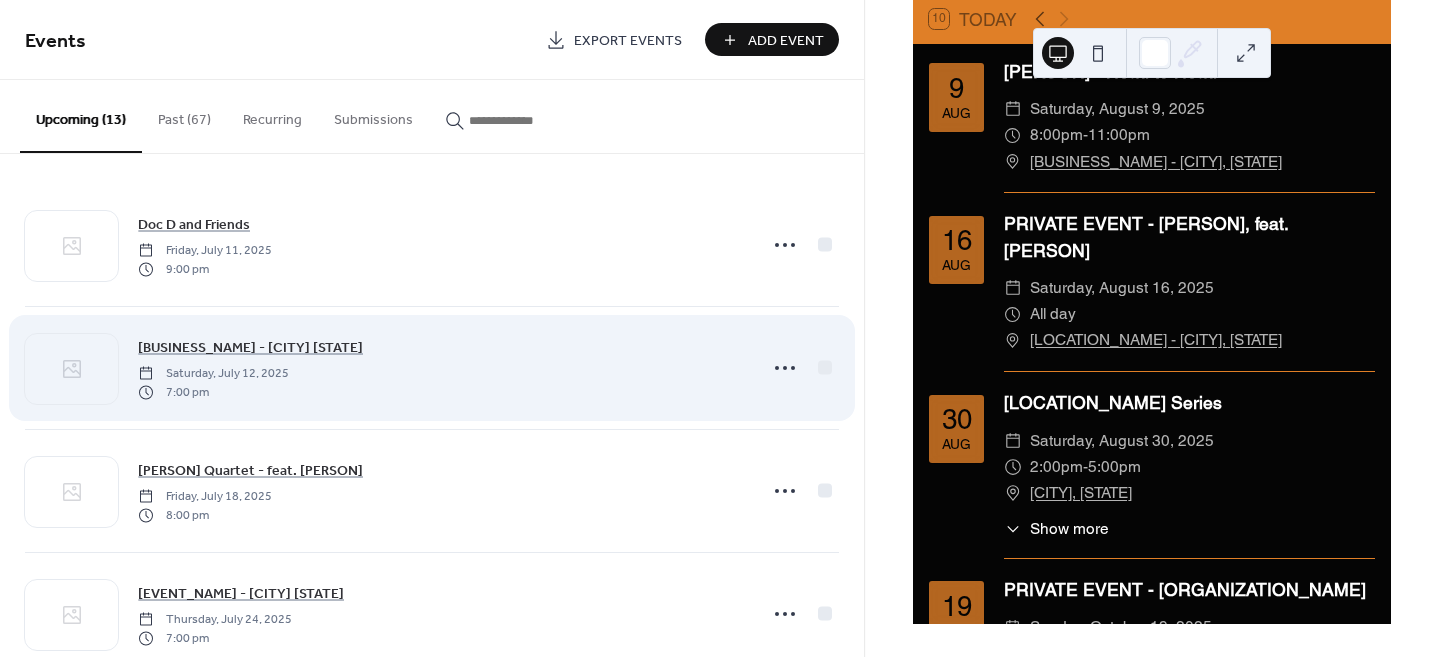 scroll, scrollTop: 1375, scrollLeft: 0, axis: vertical 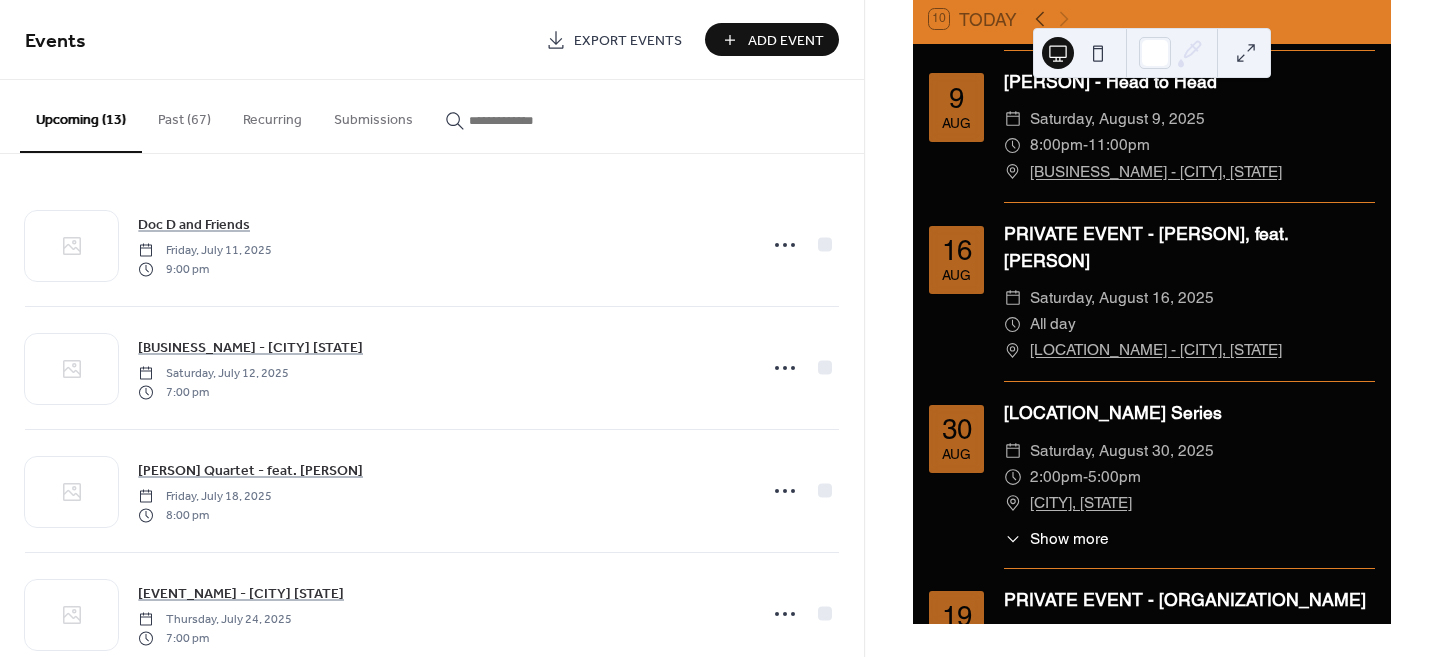 click on "Add Event" at bounding box center [772, 39] 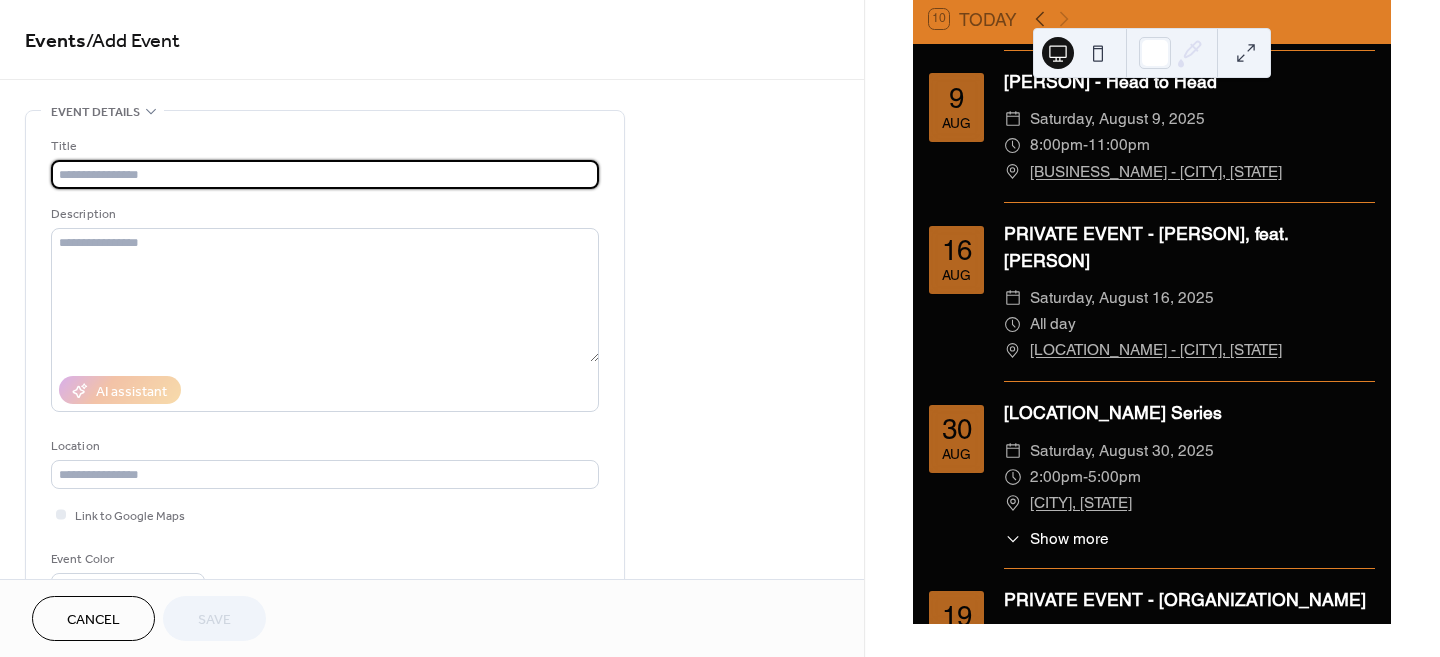 click at bounding box center (325, 174) 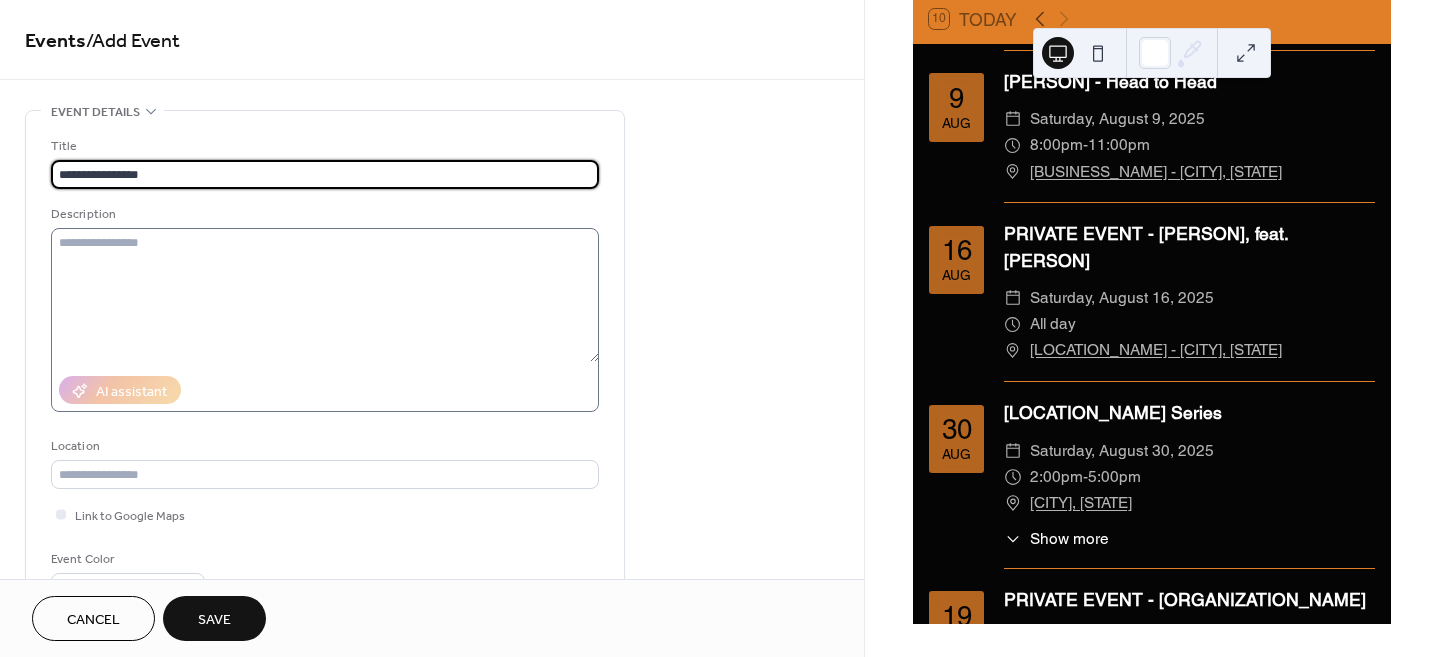 type on "**********" 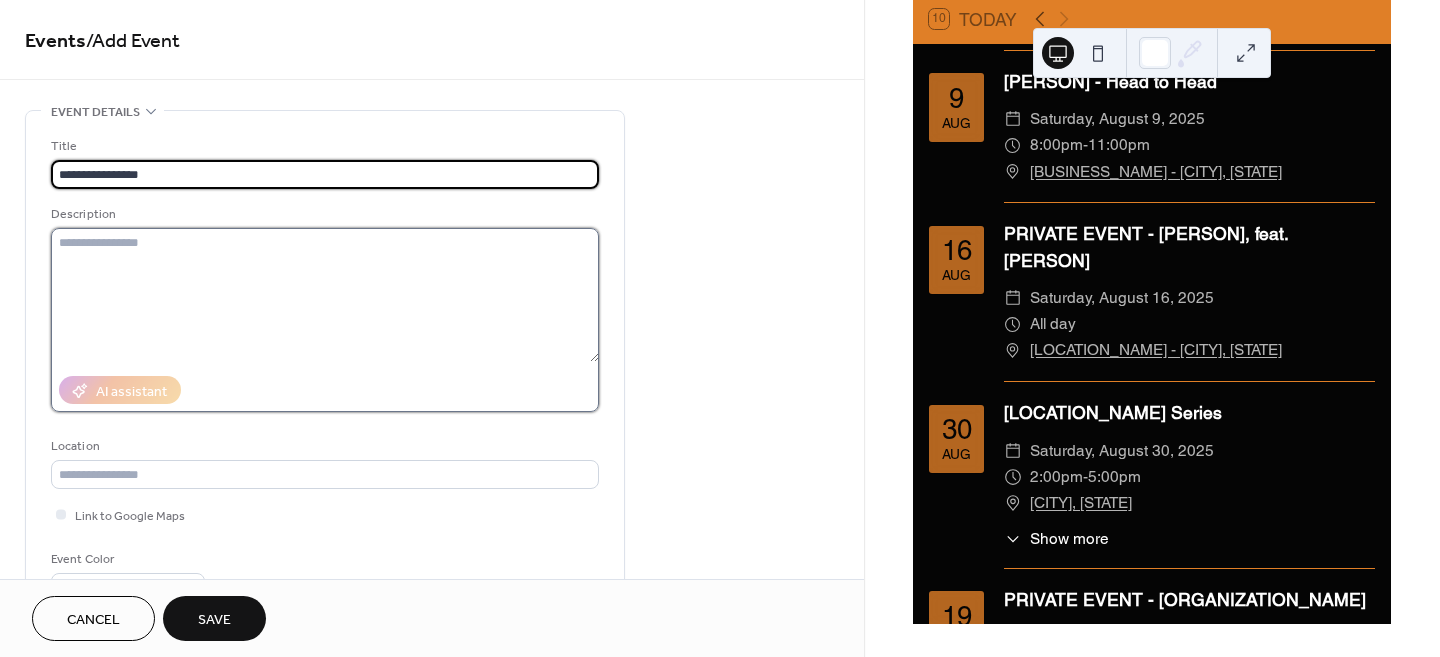 click at bounding box center [325, 295] 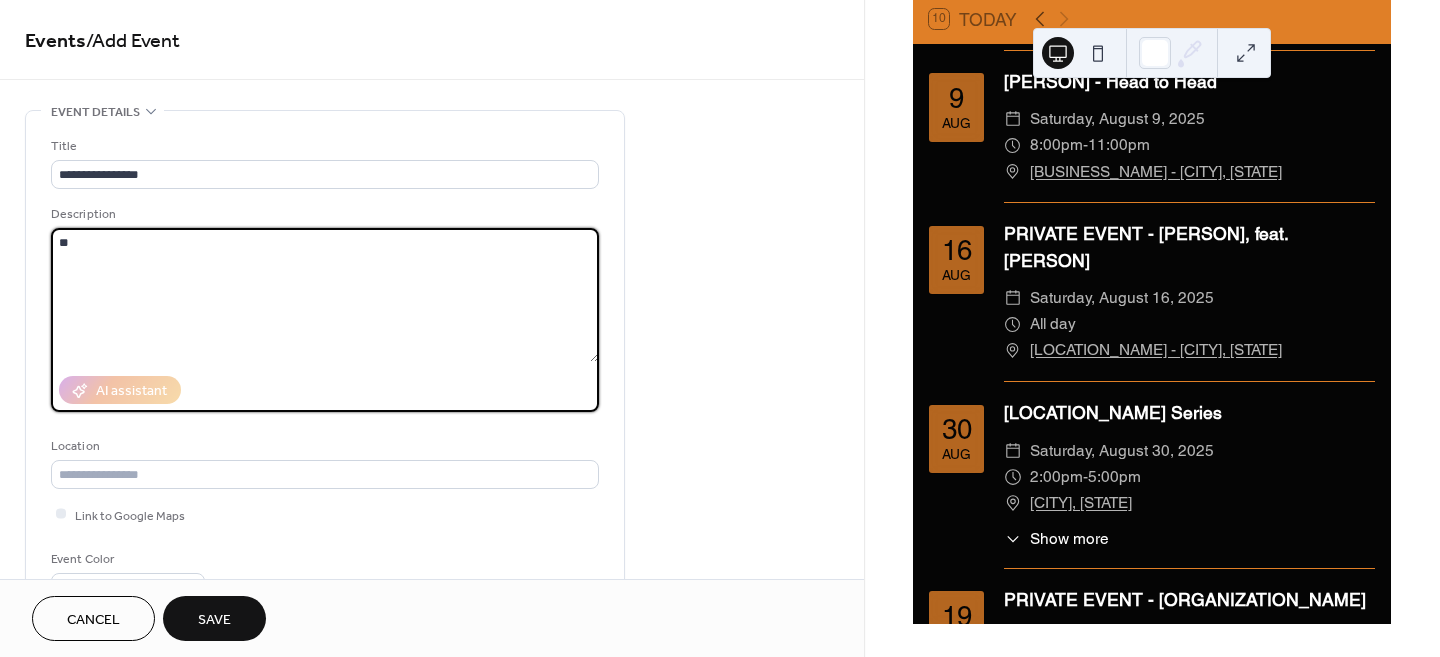 type on "*" 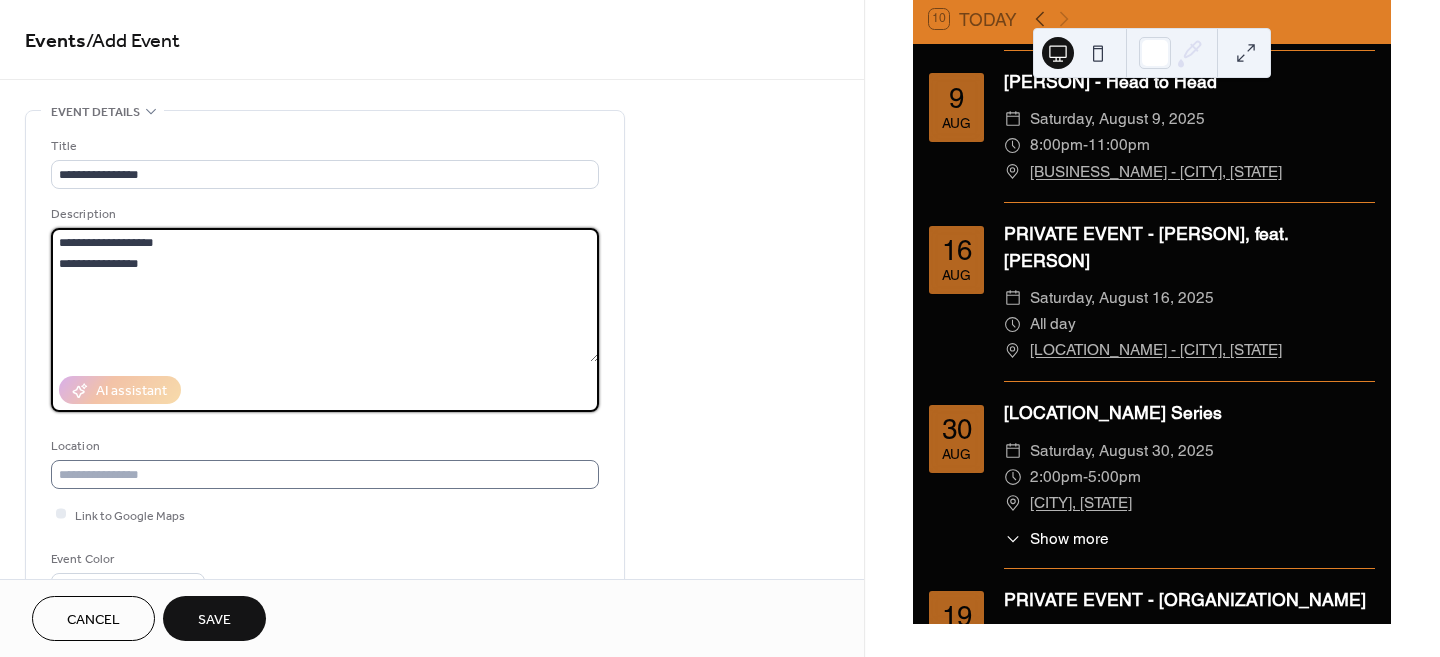 type on "**********" 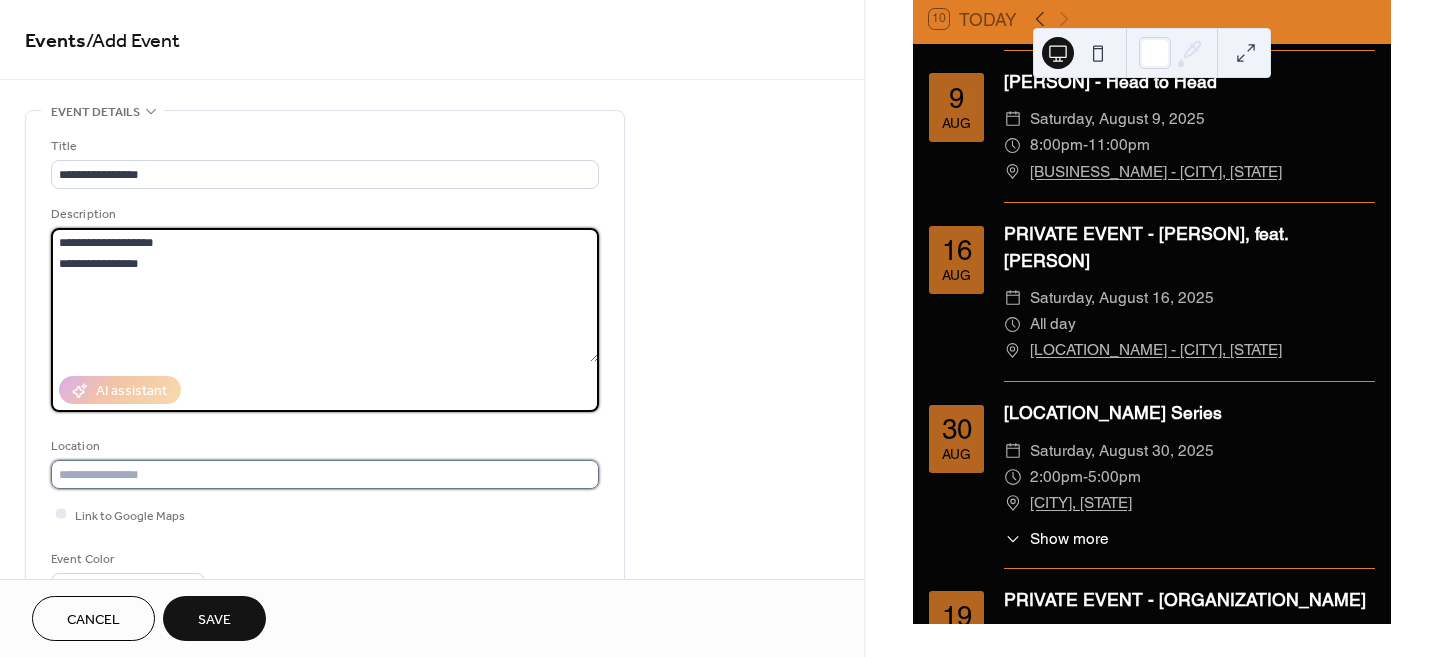 click at bounding box center [325, 474] 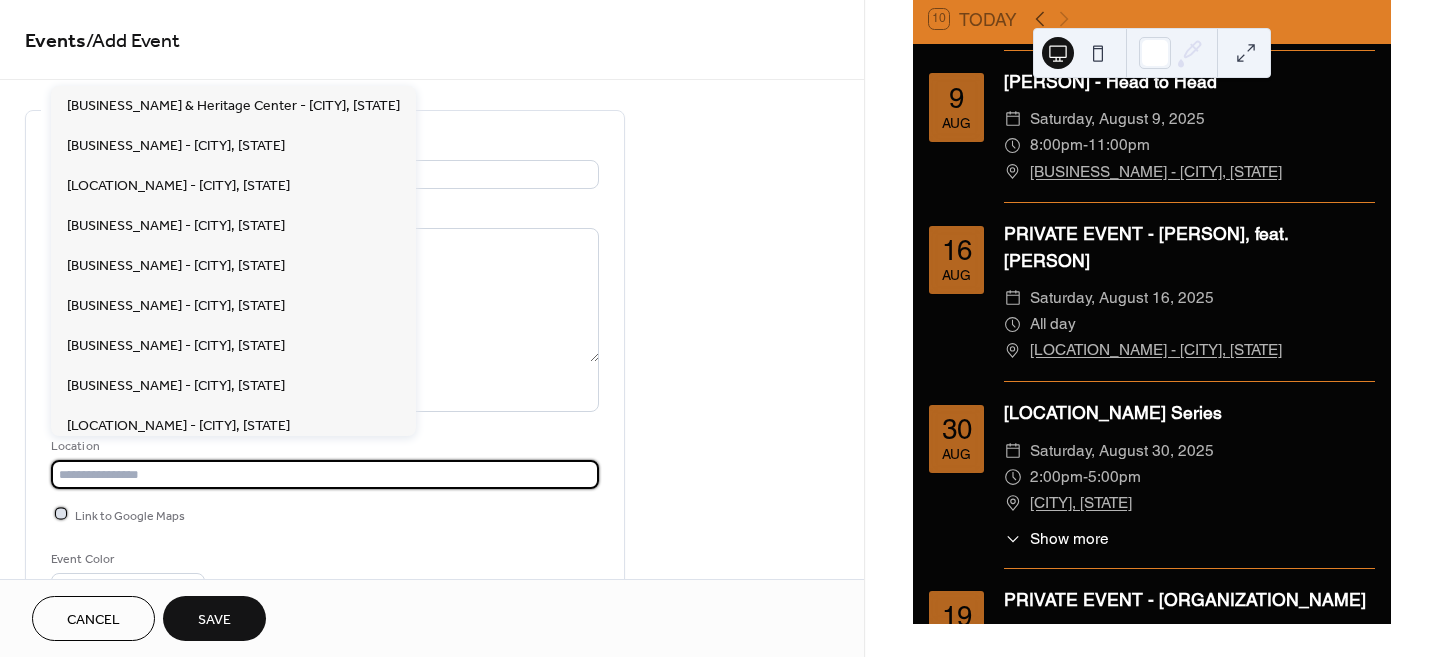 click at bounding box center (61, 514) 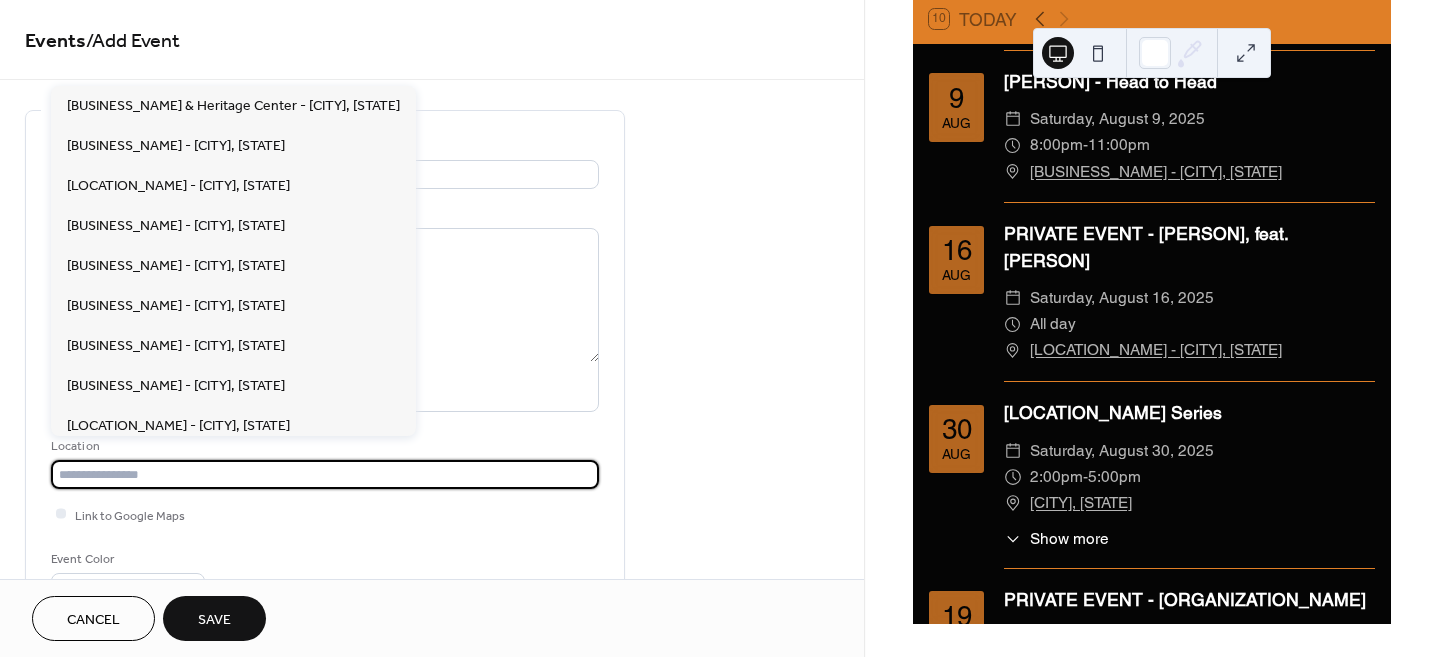 click at bounding box center (325, 474) 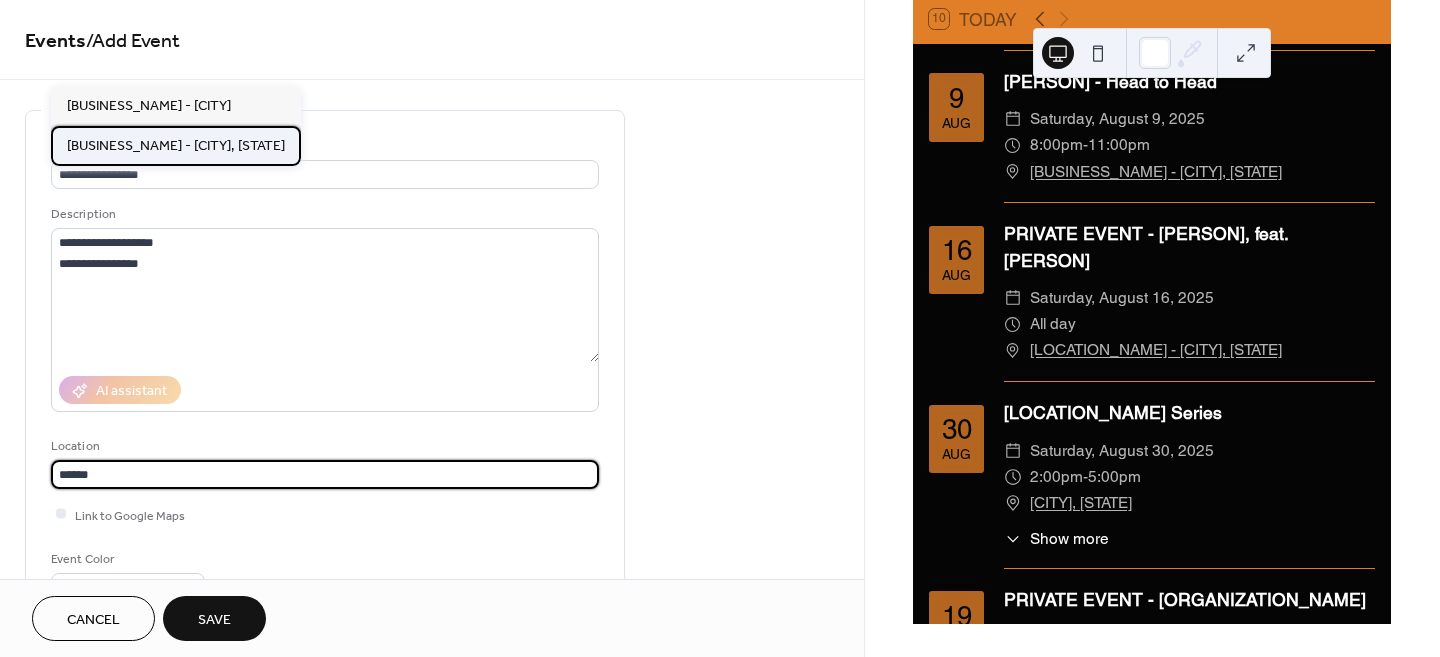 click on "[BUSINESS_NAME] - [CITY], [STATE]" at bounding box center (176, 145) 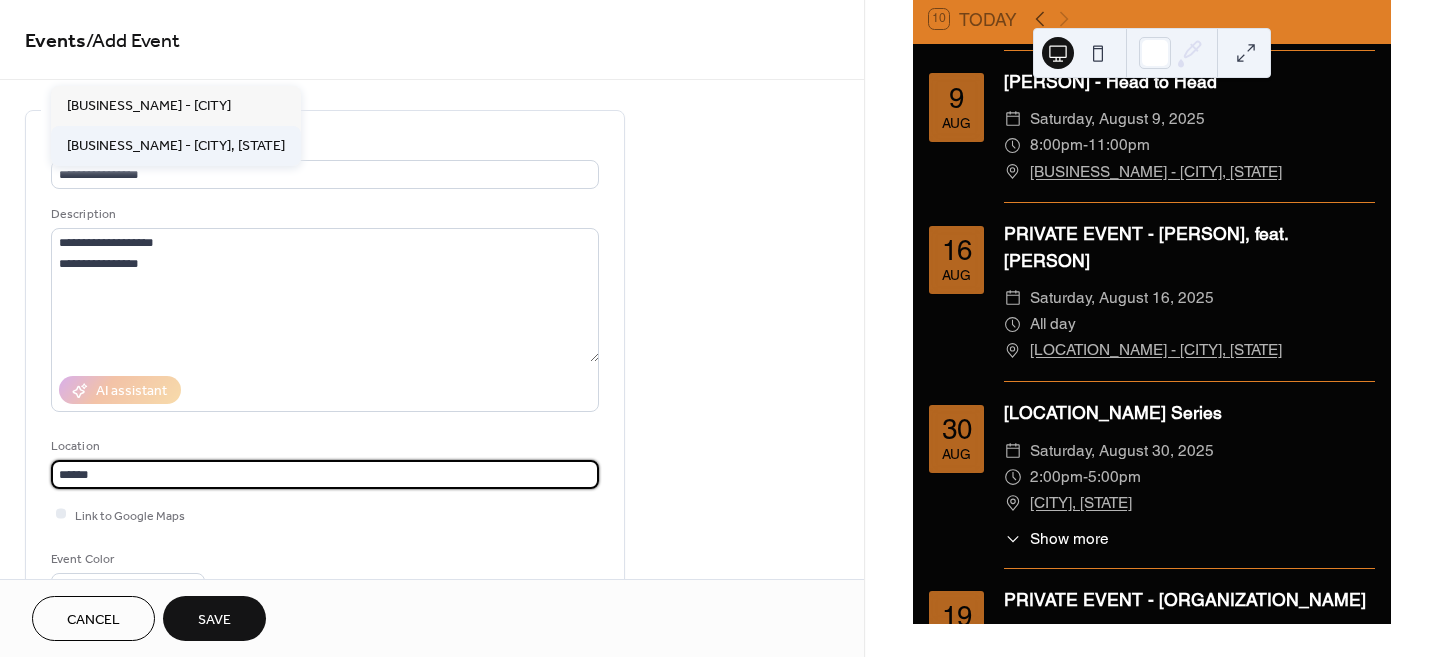 type on "**********" 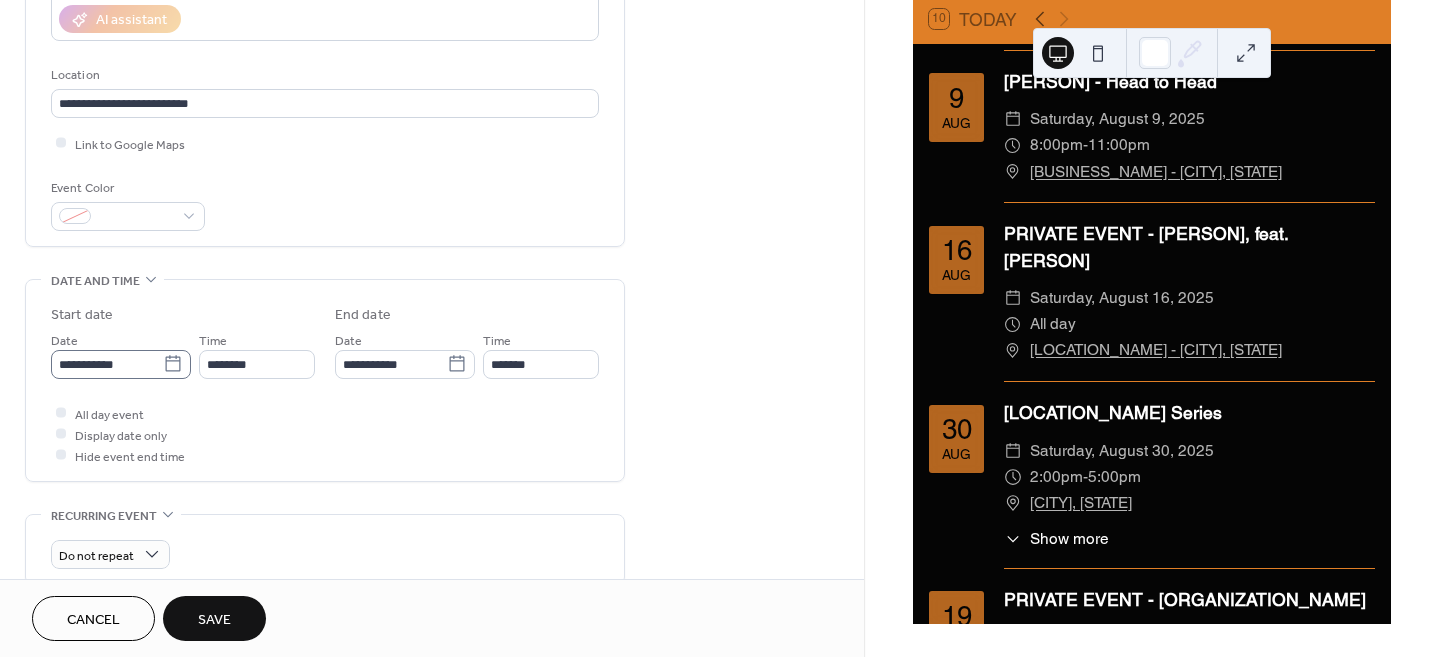 scroll, scrollTop: 375, scrollLeft: 0, axis: vertical 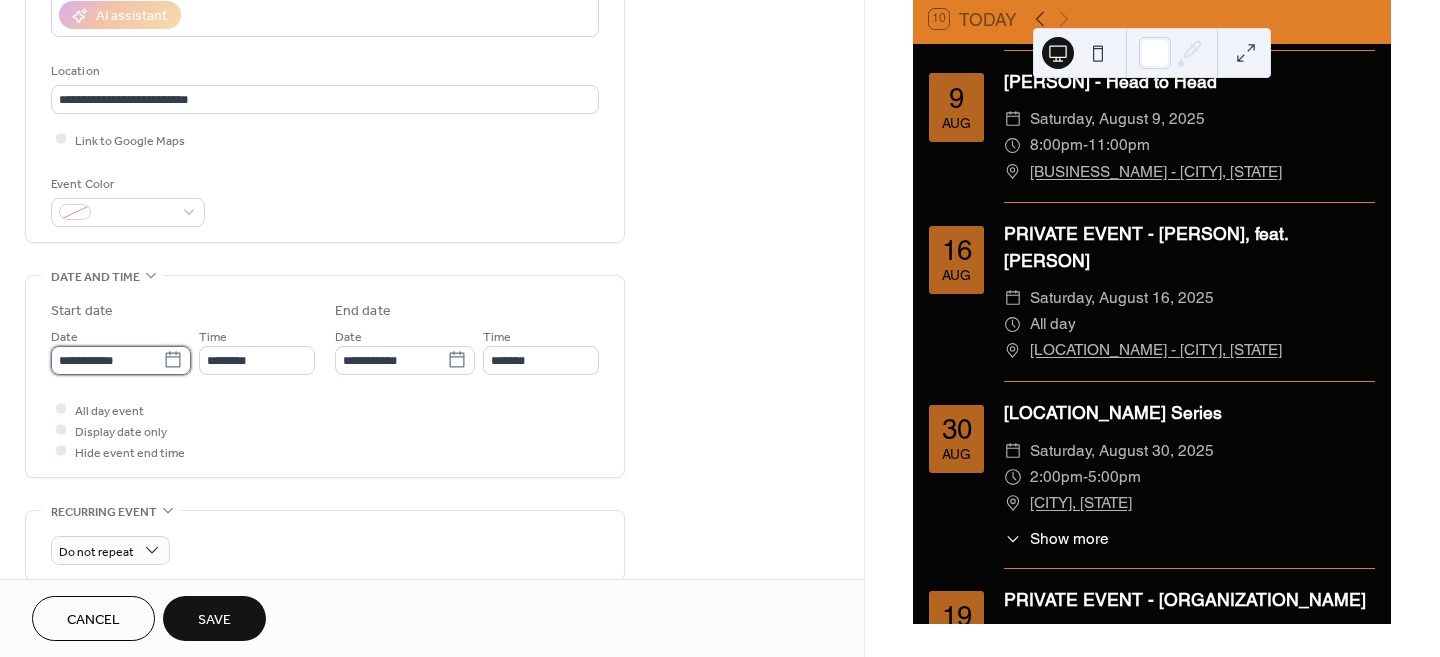 click on "**********" at bounding box center [107, 360] 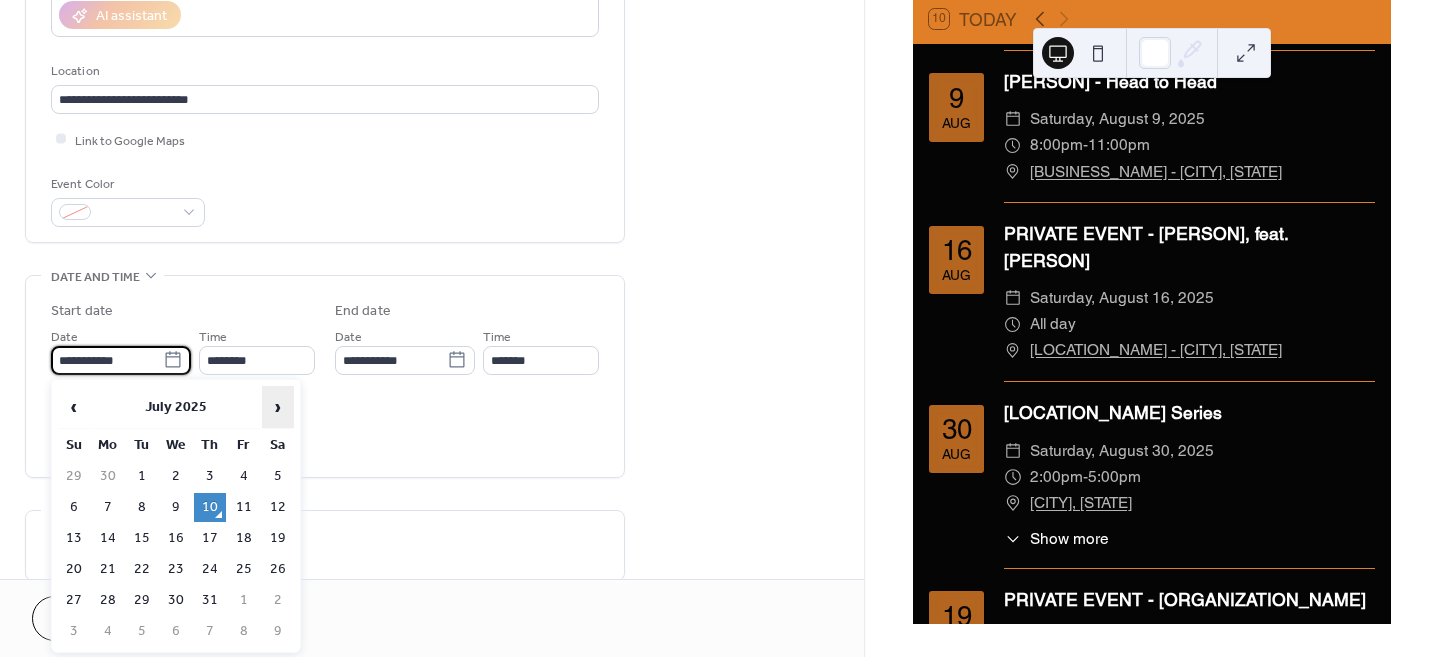 click on "›" at bounding box center [278, 407] 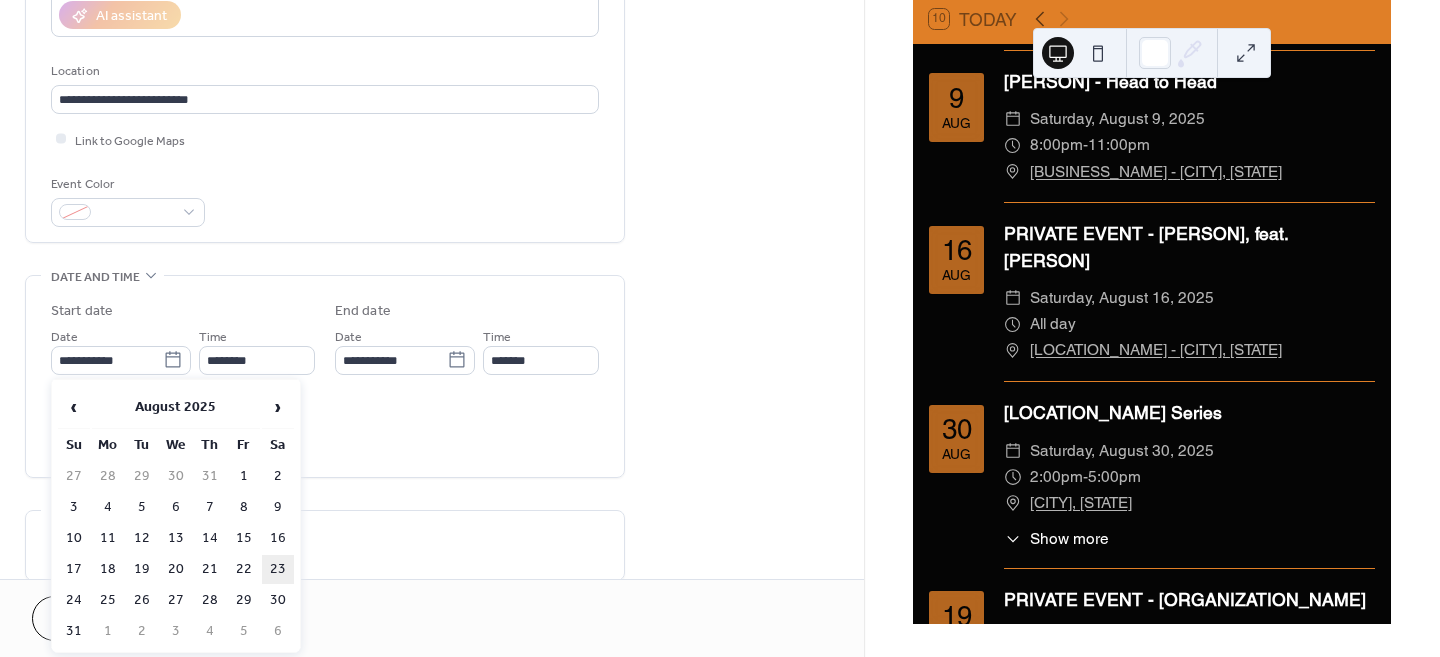 click on "23" at bounding box center [278, 569] 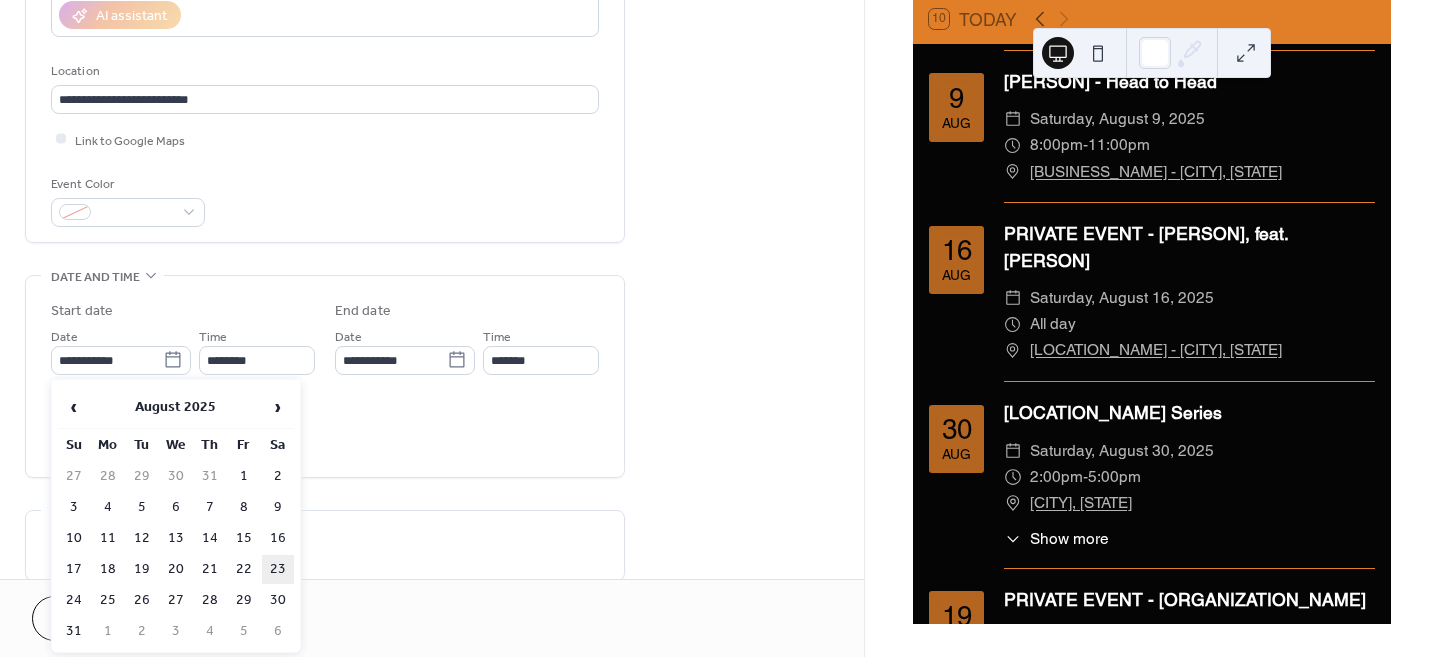 type on "**********" 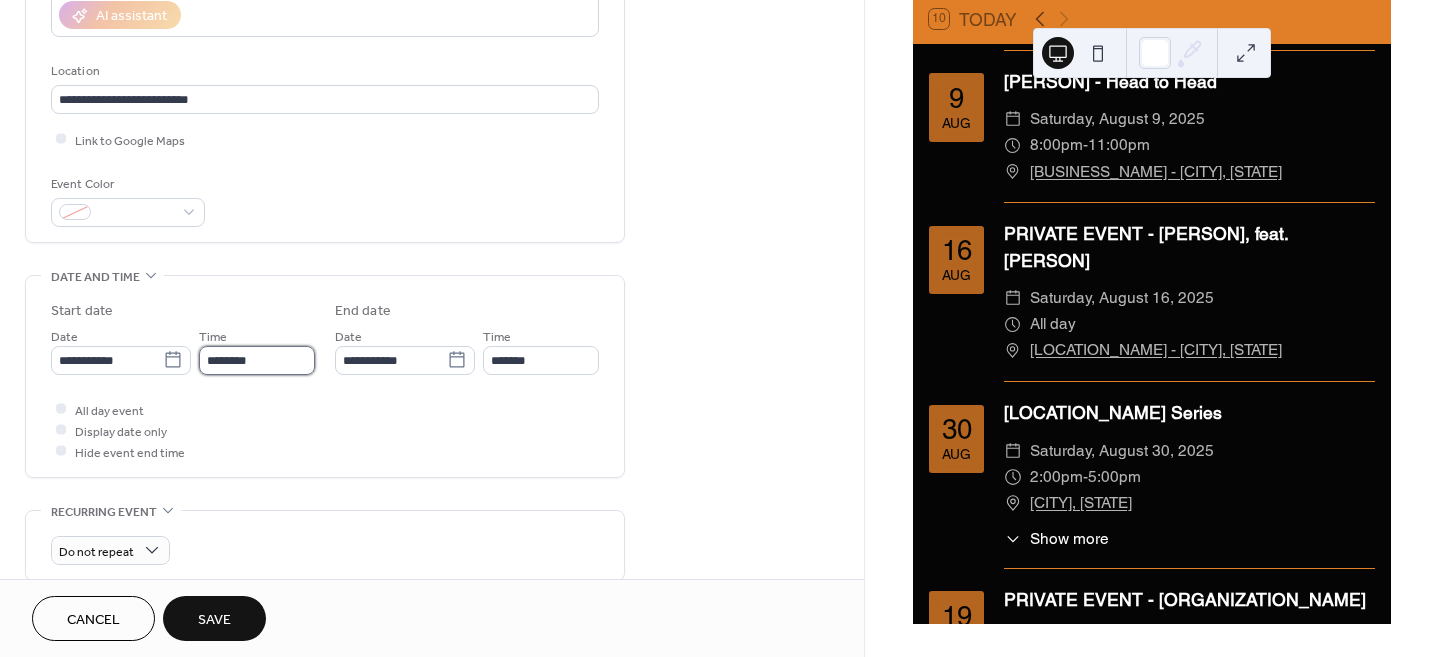 click on "********" at bounding box center (257, 360) 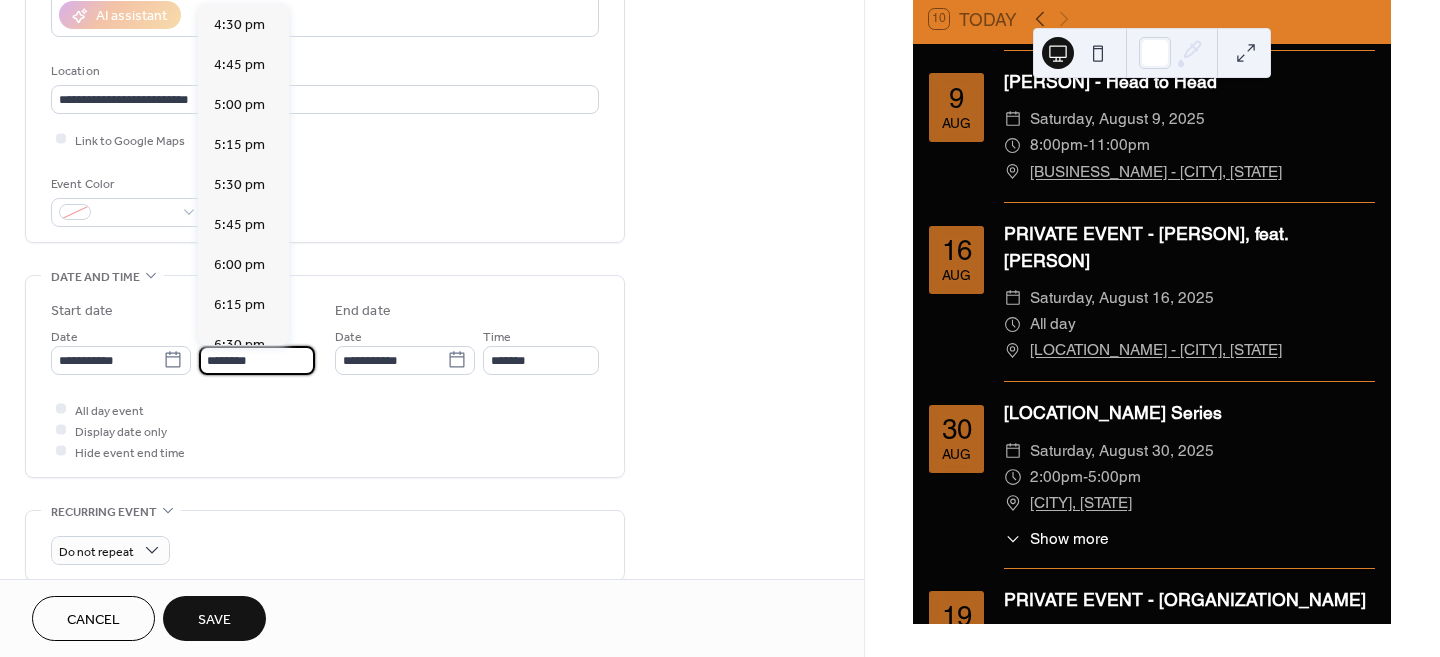 scroll, scrollTop: 2810, scrollLeft: 0, axis: vertical 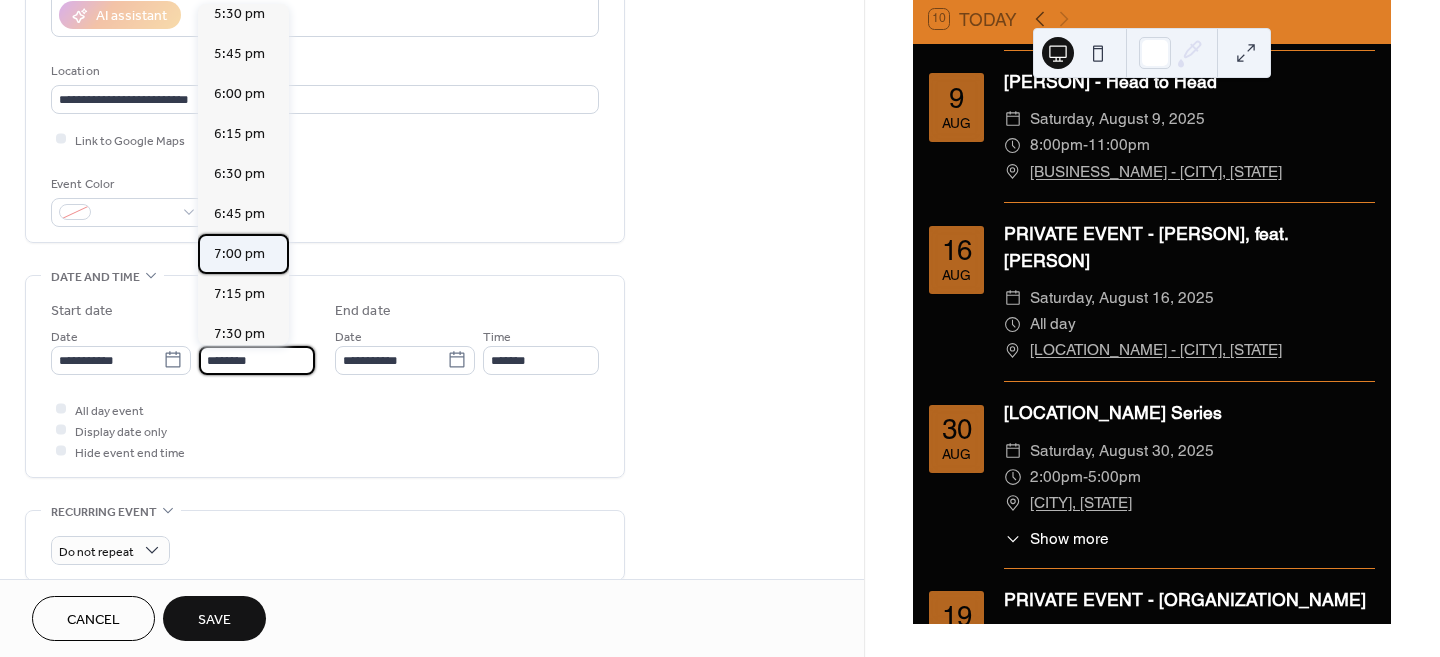 click on "7:00 pm" at bounding box center [239, 254] 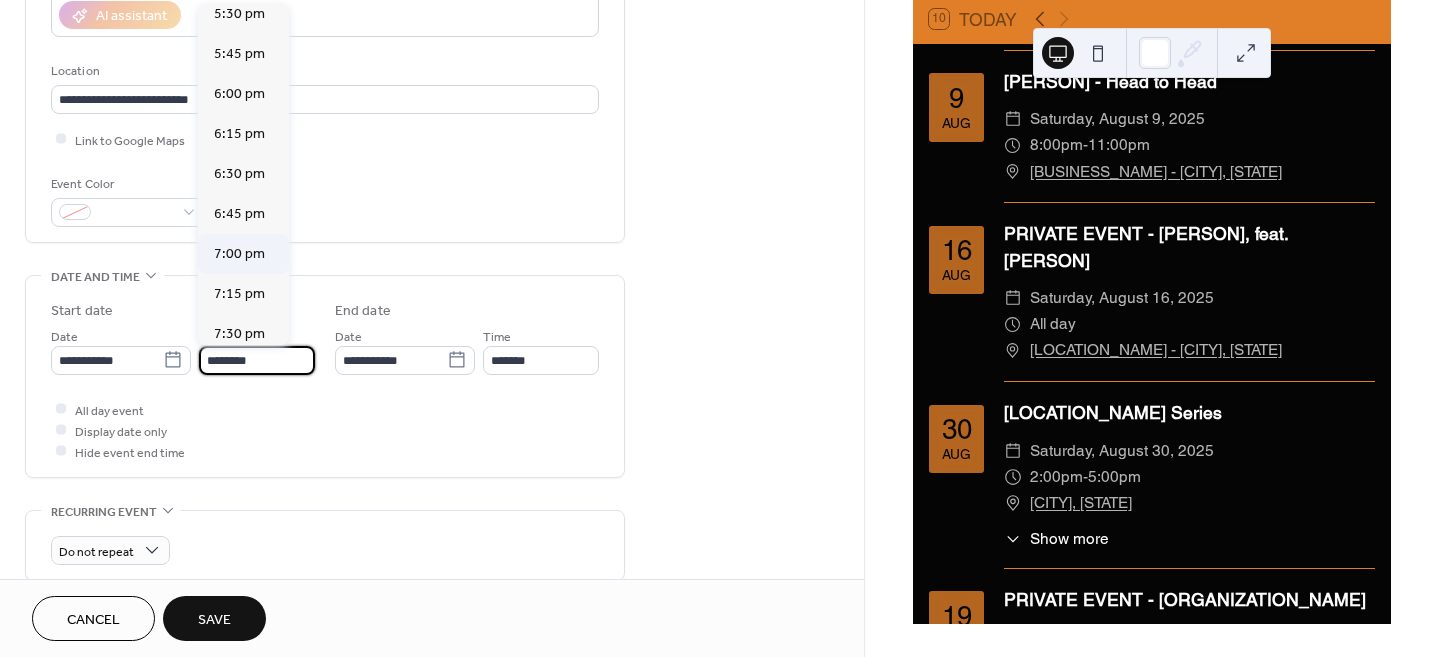 type on "*******" 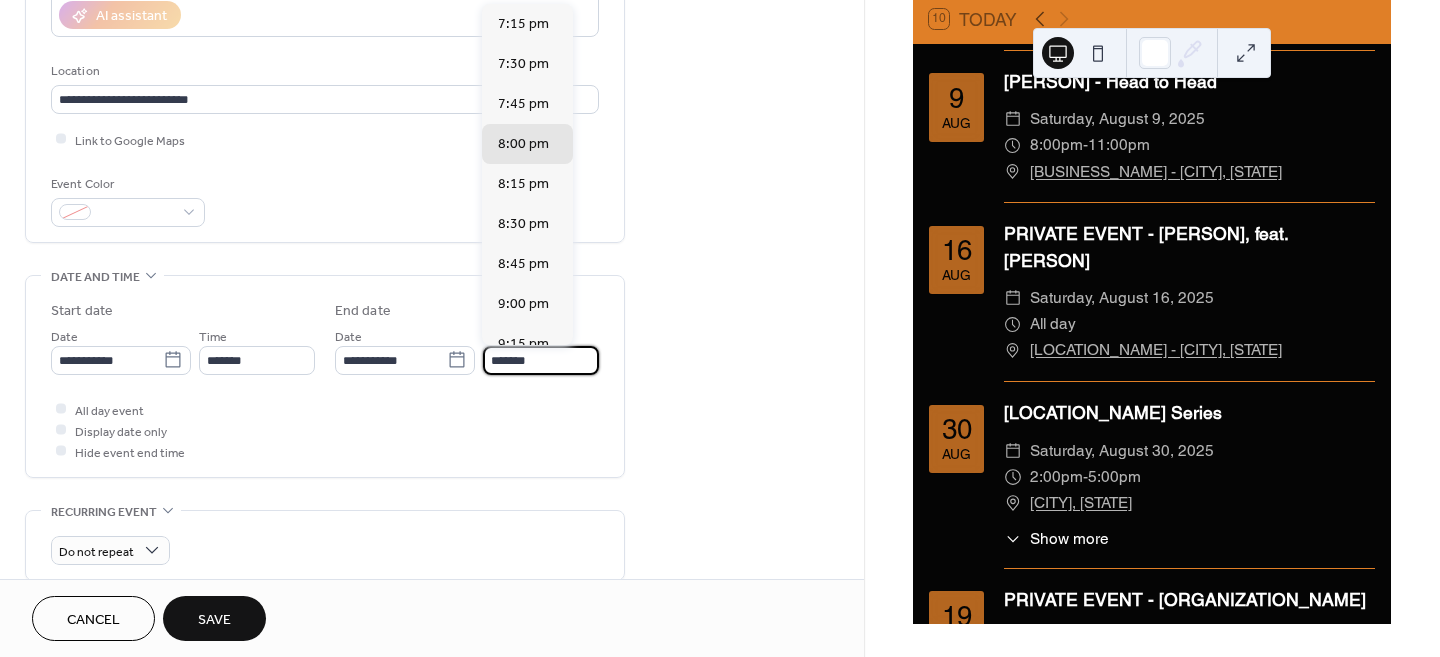 click on "*******" at bounding box center [541, 360] 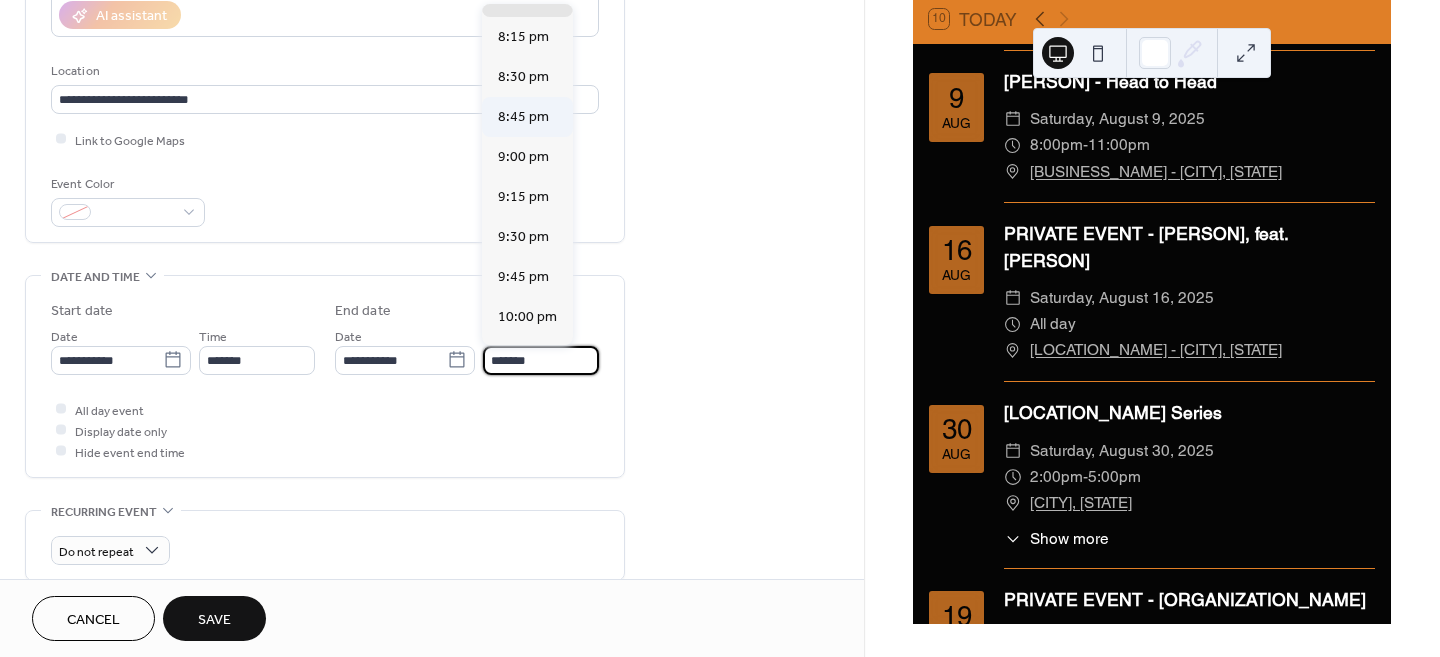 scroll, scrollTop: 249, scrollLeft: 0, axis: vertical 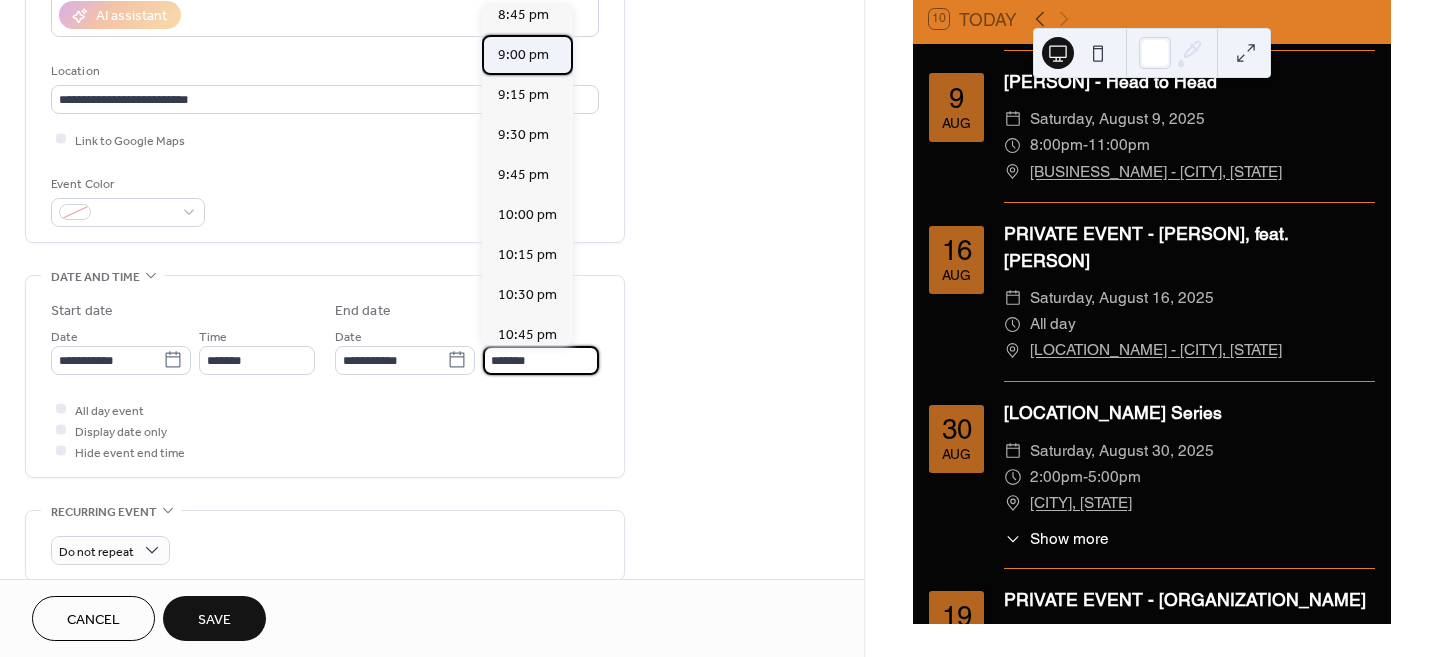 click on "9:00 pm" at bounding box center [523, 55] 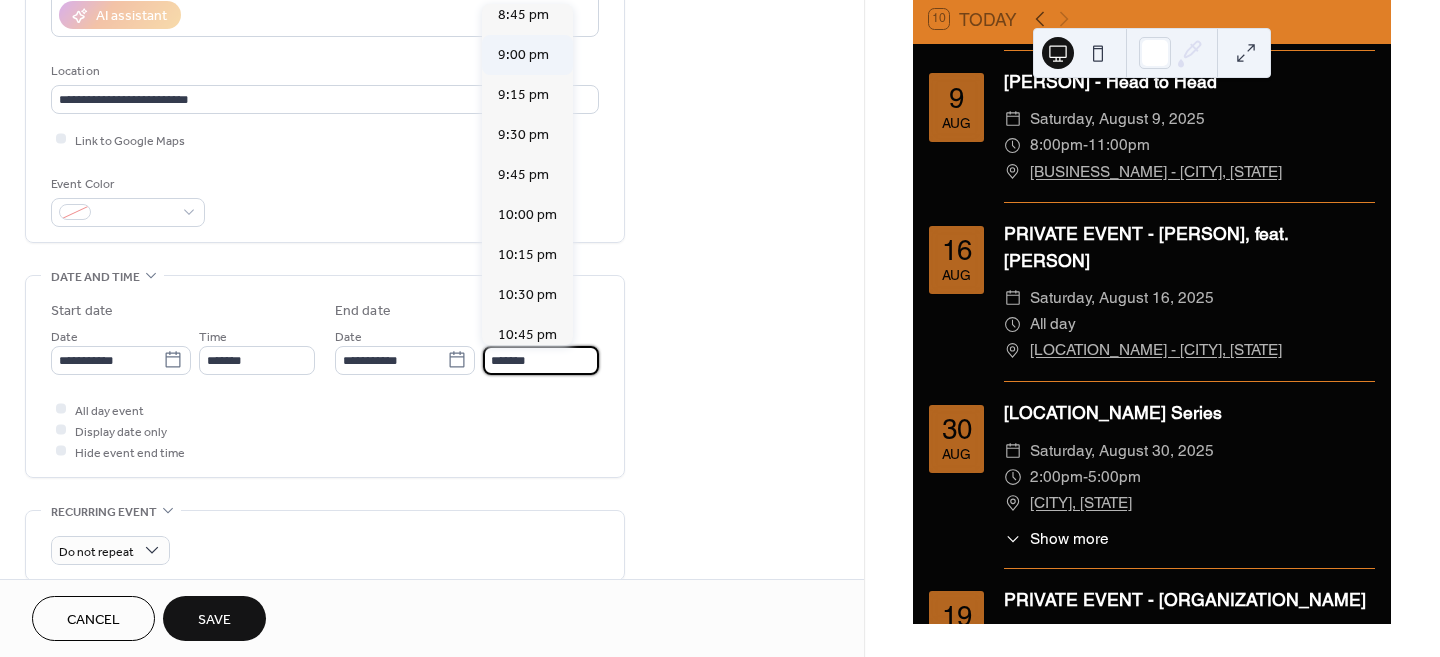 type on "*******" 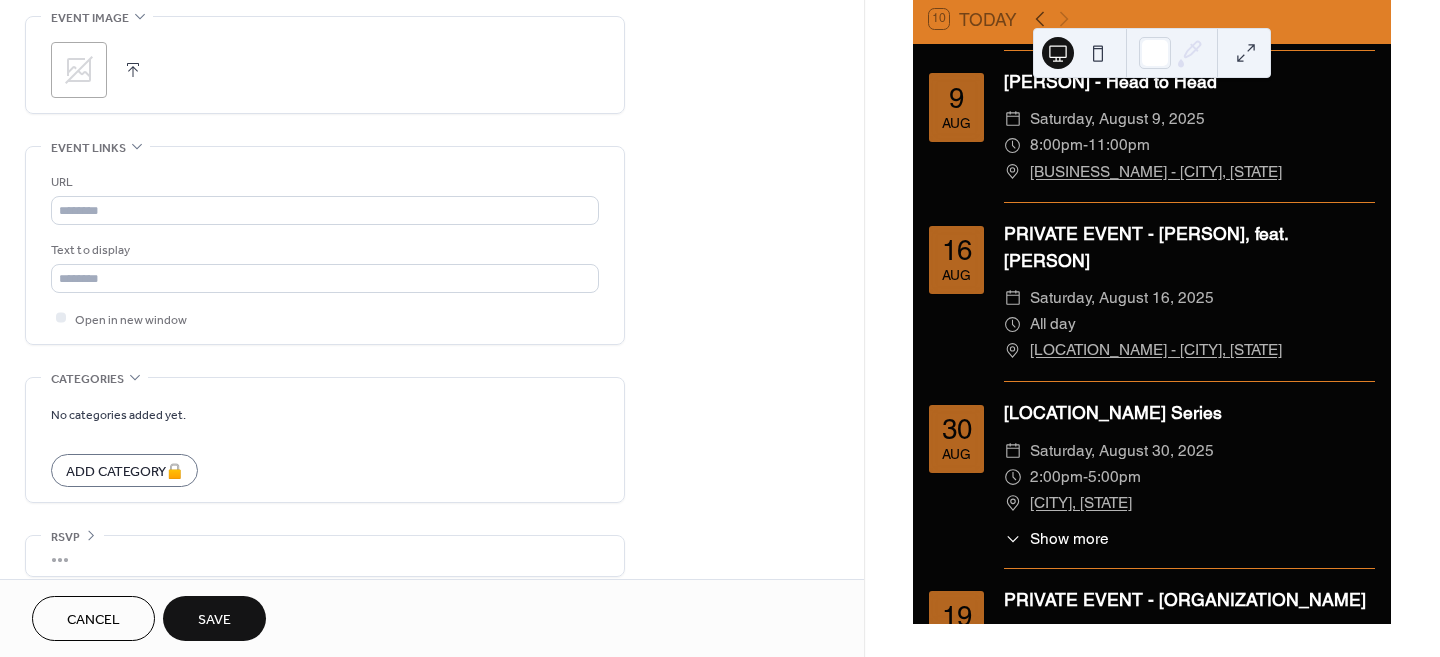 scroll, scrollTop: 989, scrollLeft: 0, axis: vertical 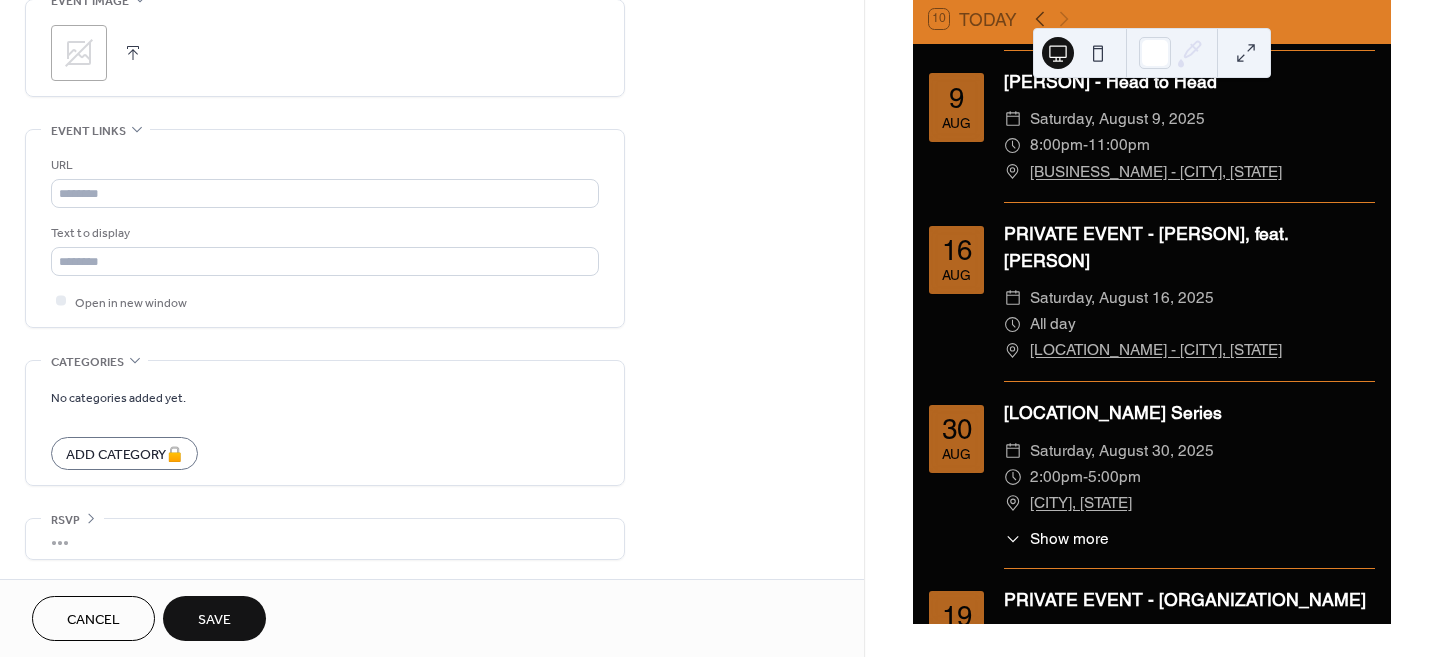 click on "Save" at bounding box center [214, 618] 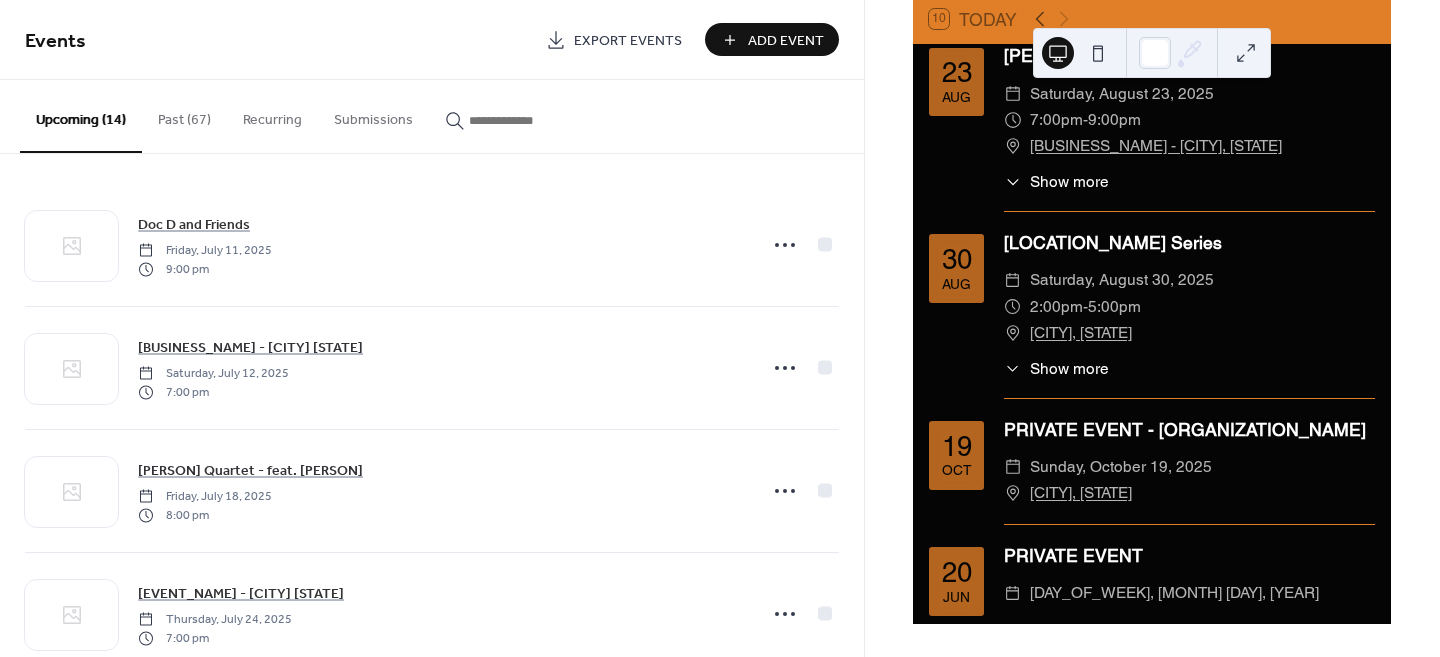 scroll, scrollTop: 1737, scrollLeft: 0, axis: vertical 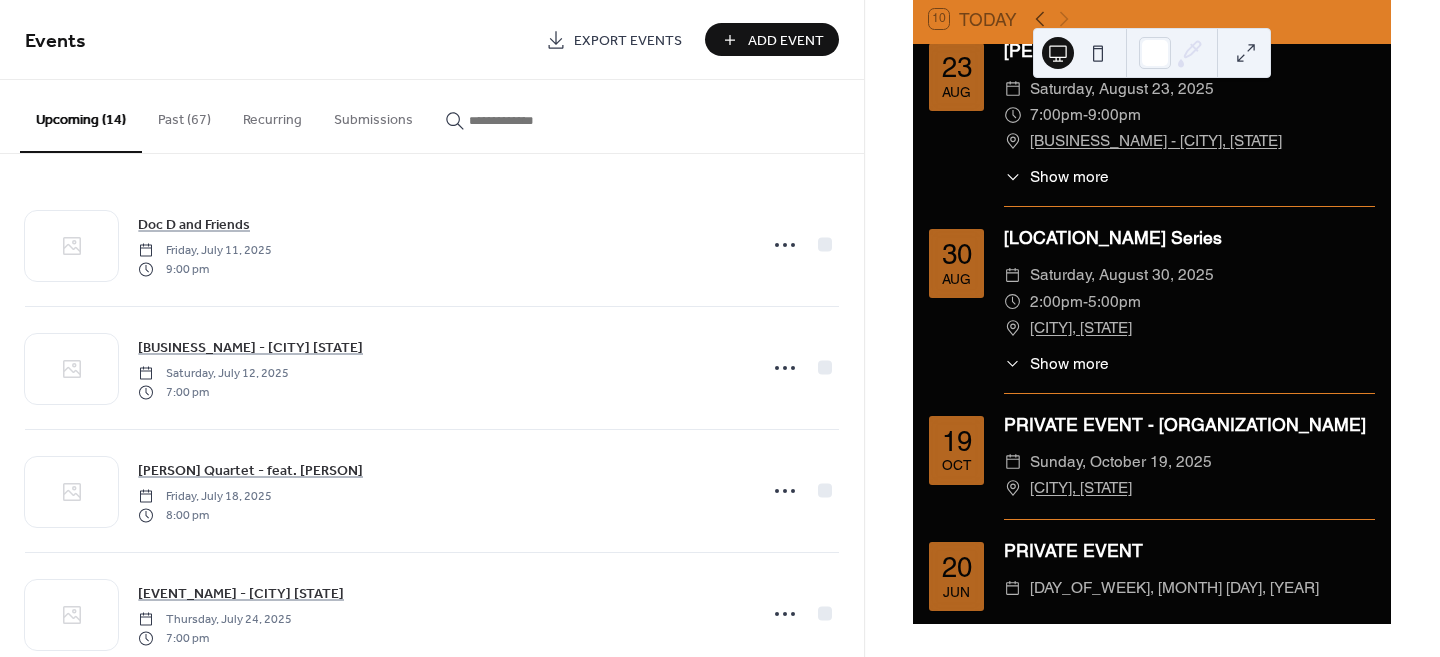 click on "Add Event" at bounding box center [786, 41] 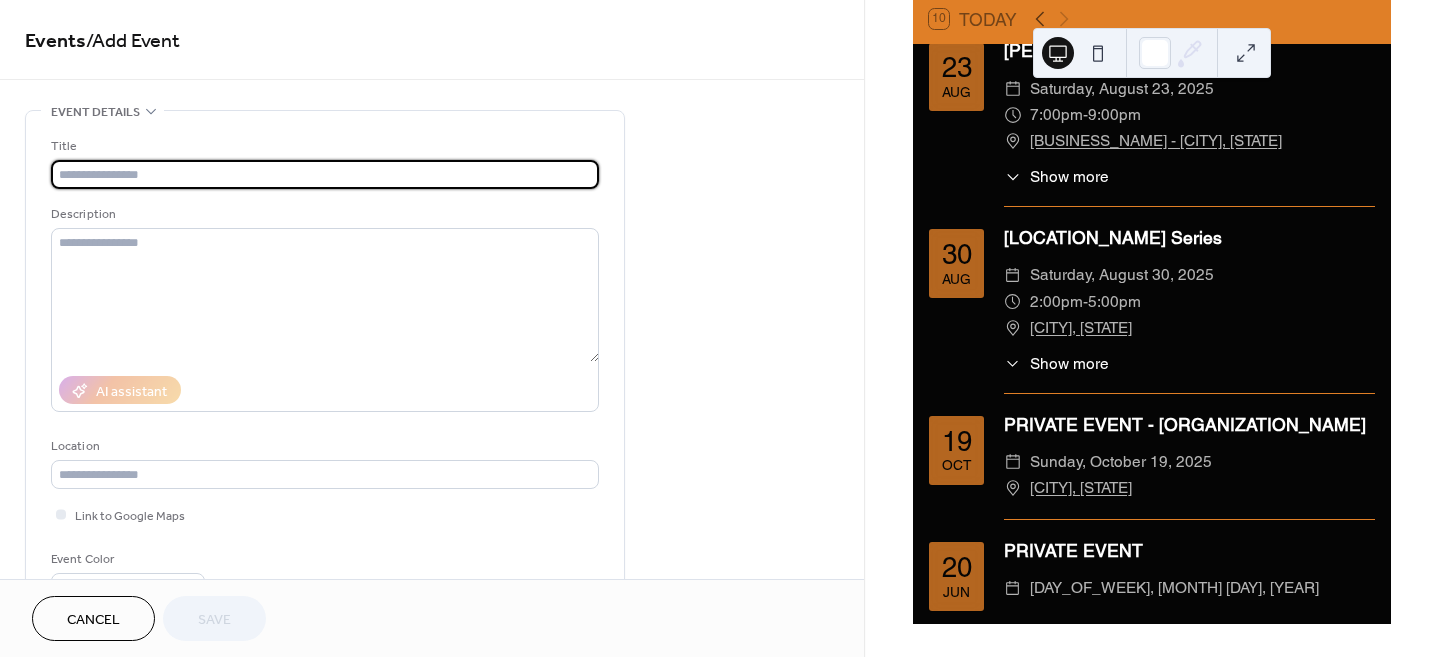 click at bounding box center [325, 174] 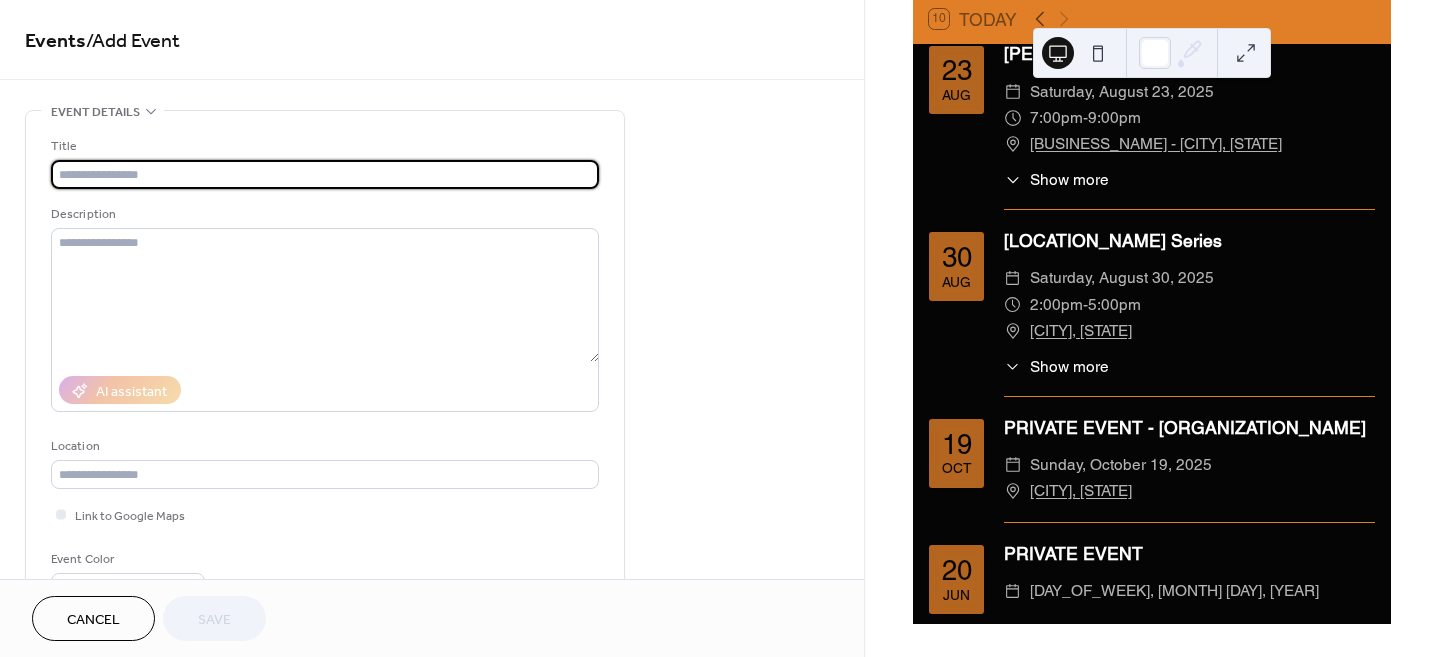scroll, scrollTop: 1737, scrollLeft: 0, axis: vertical 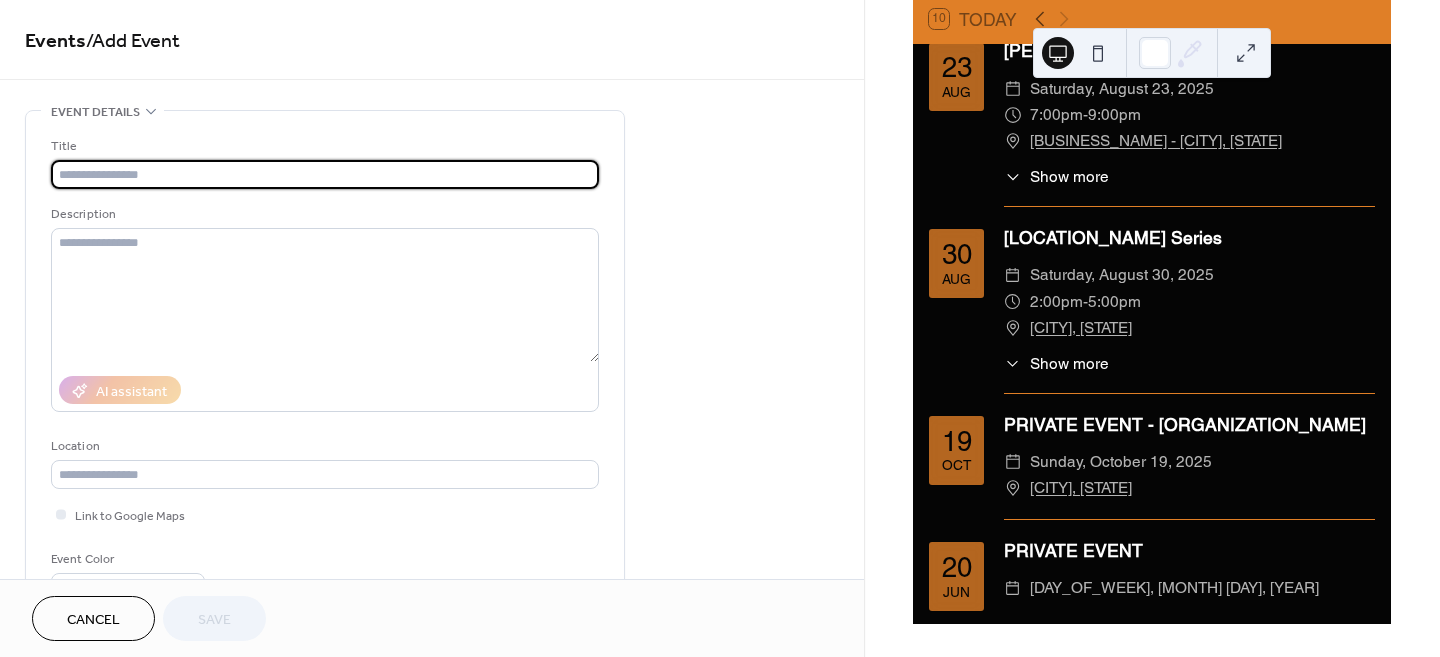 click at bounding box center (325, 174) 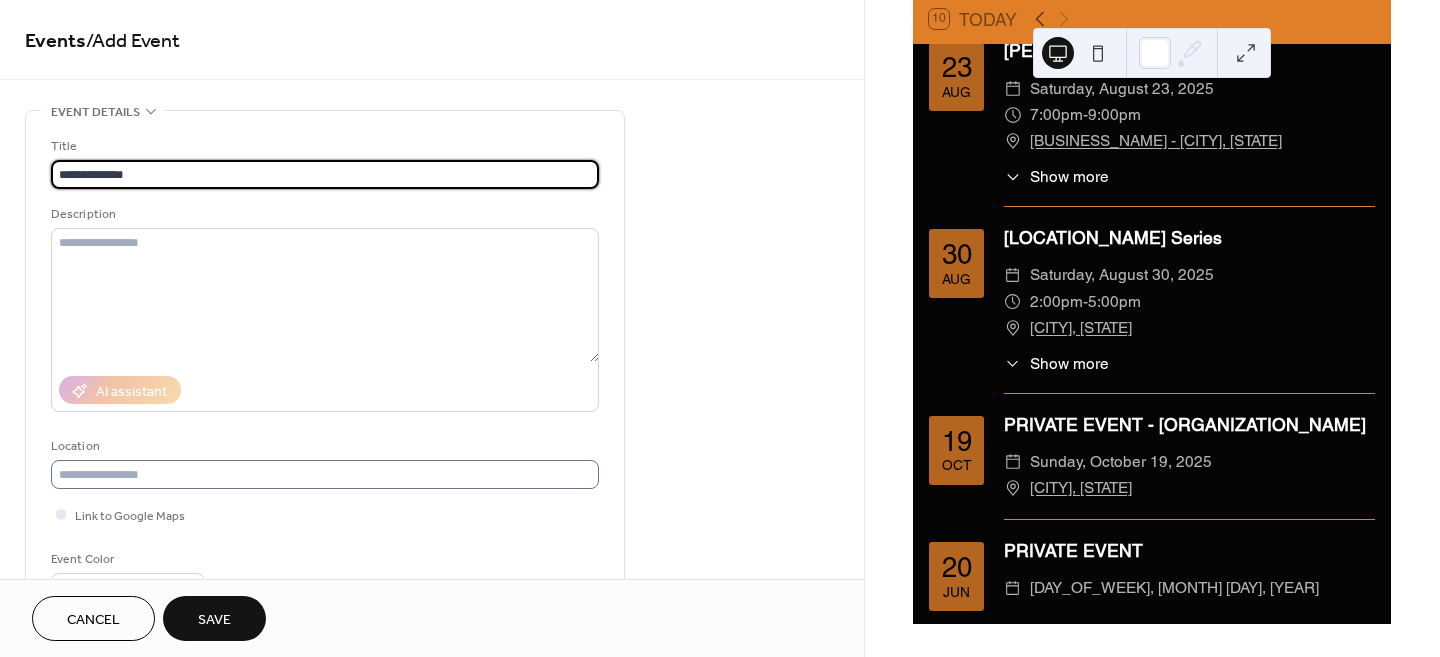 type on "**********" 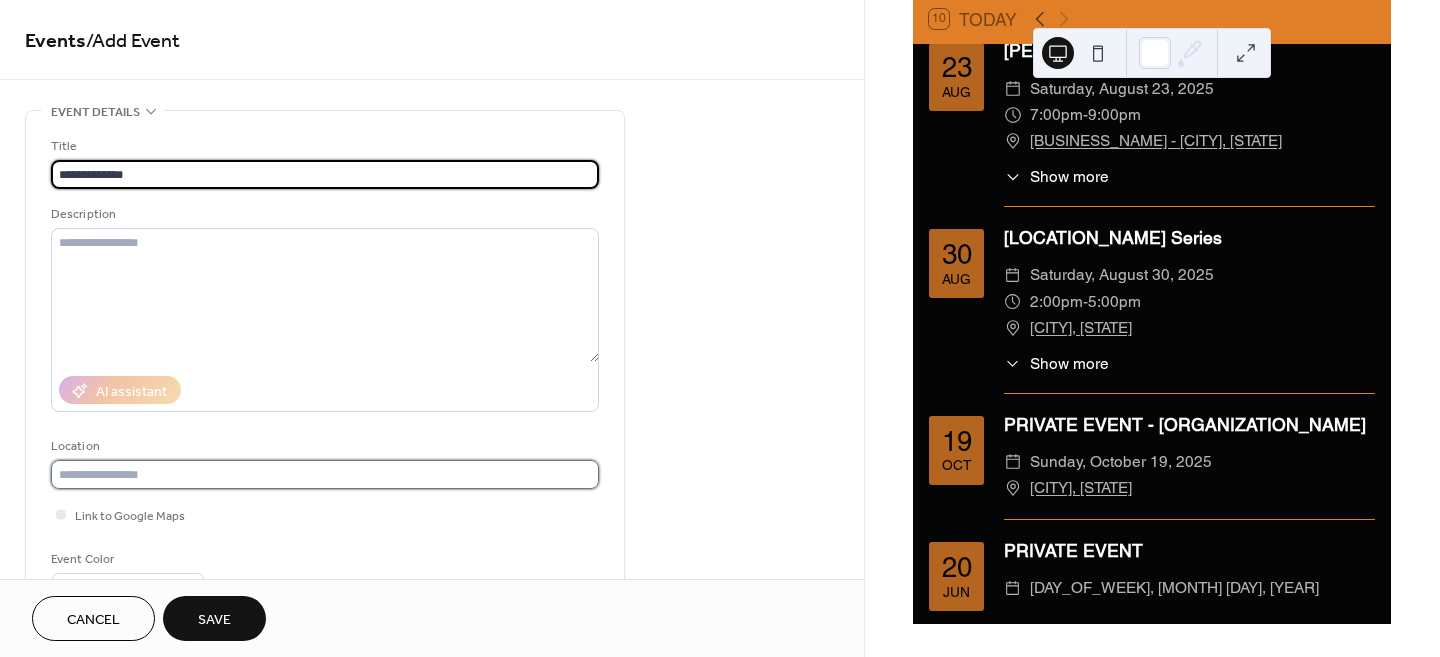 click at bounding box center [325, 474] 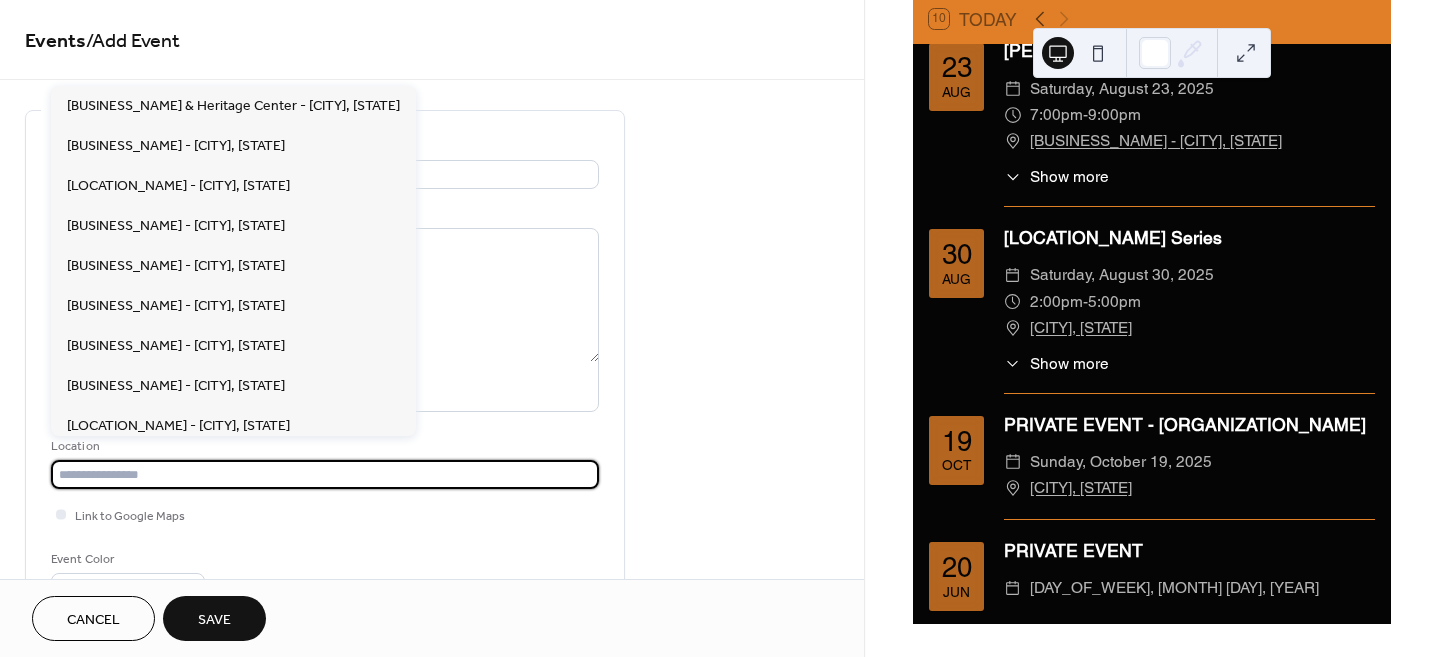 click at bounding box center [325, 474] 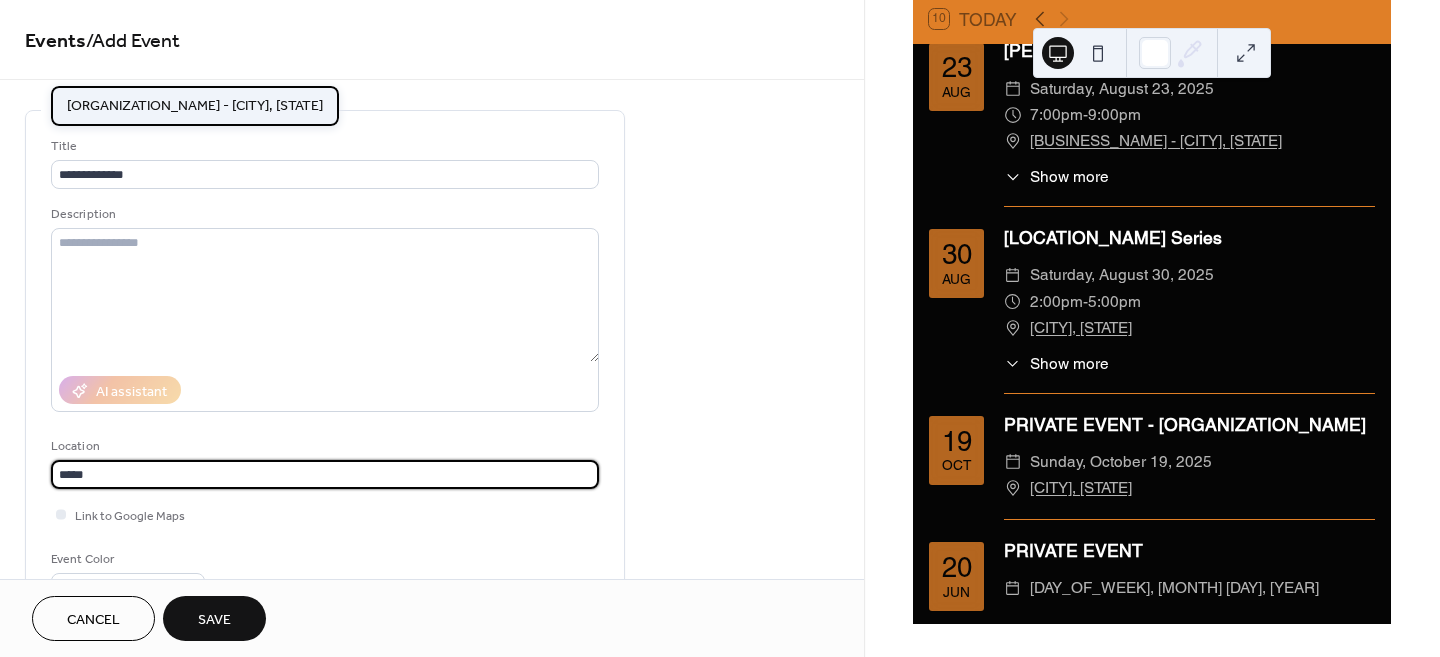 click on "[ORGANIZATION_NAME] - [CITY], [STATE]" at bounding box center [195, 105] 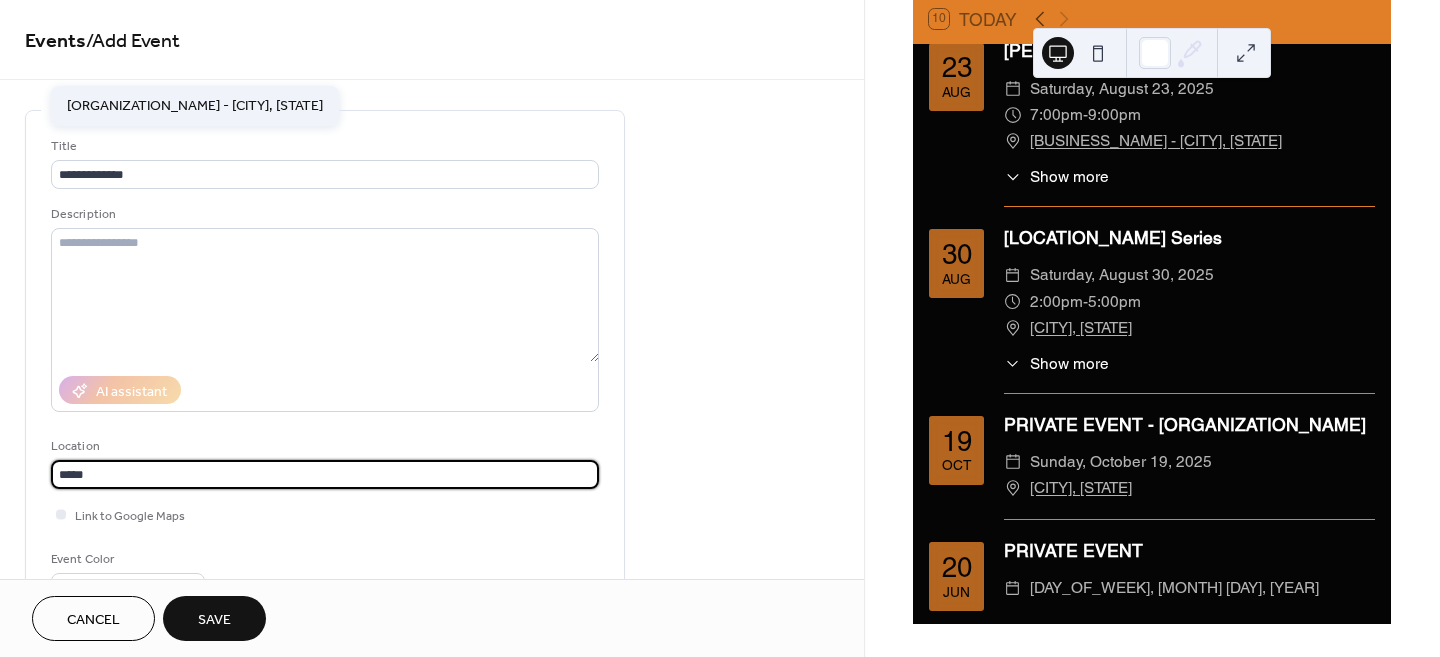 type on "**********" 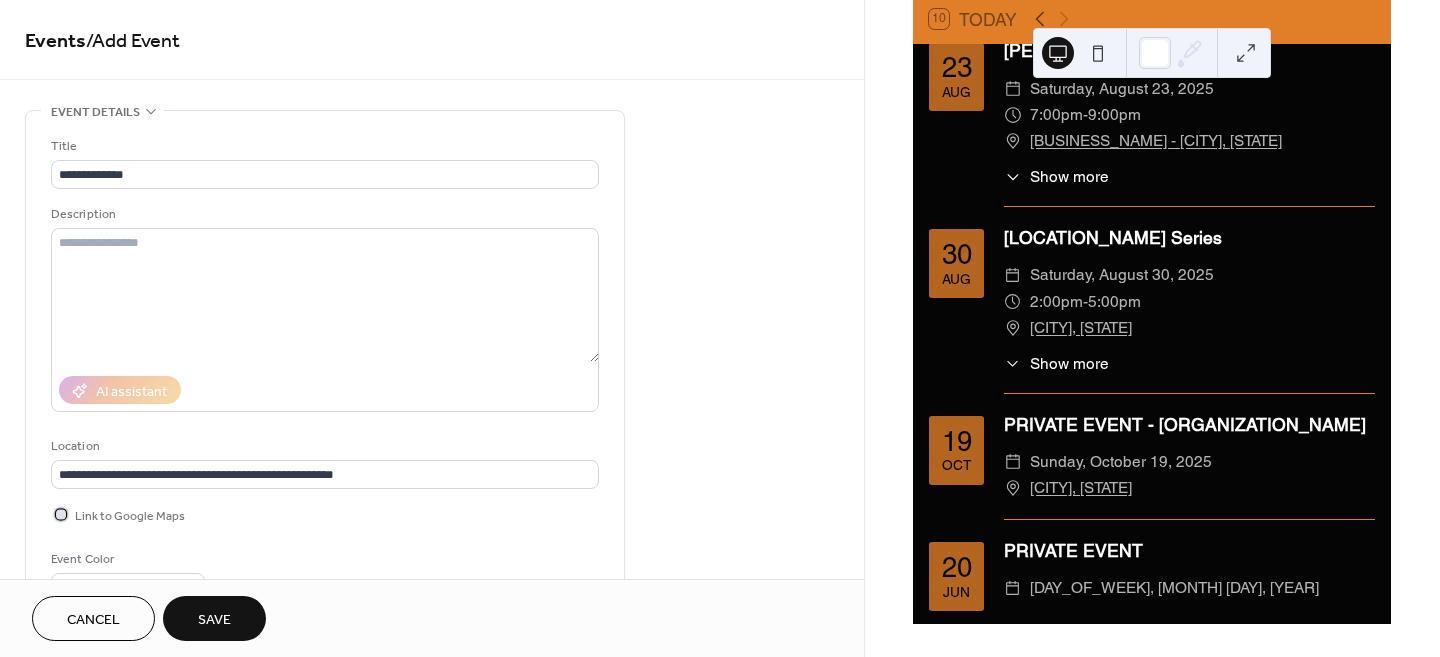 click at bounding box center (61, 514) 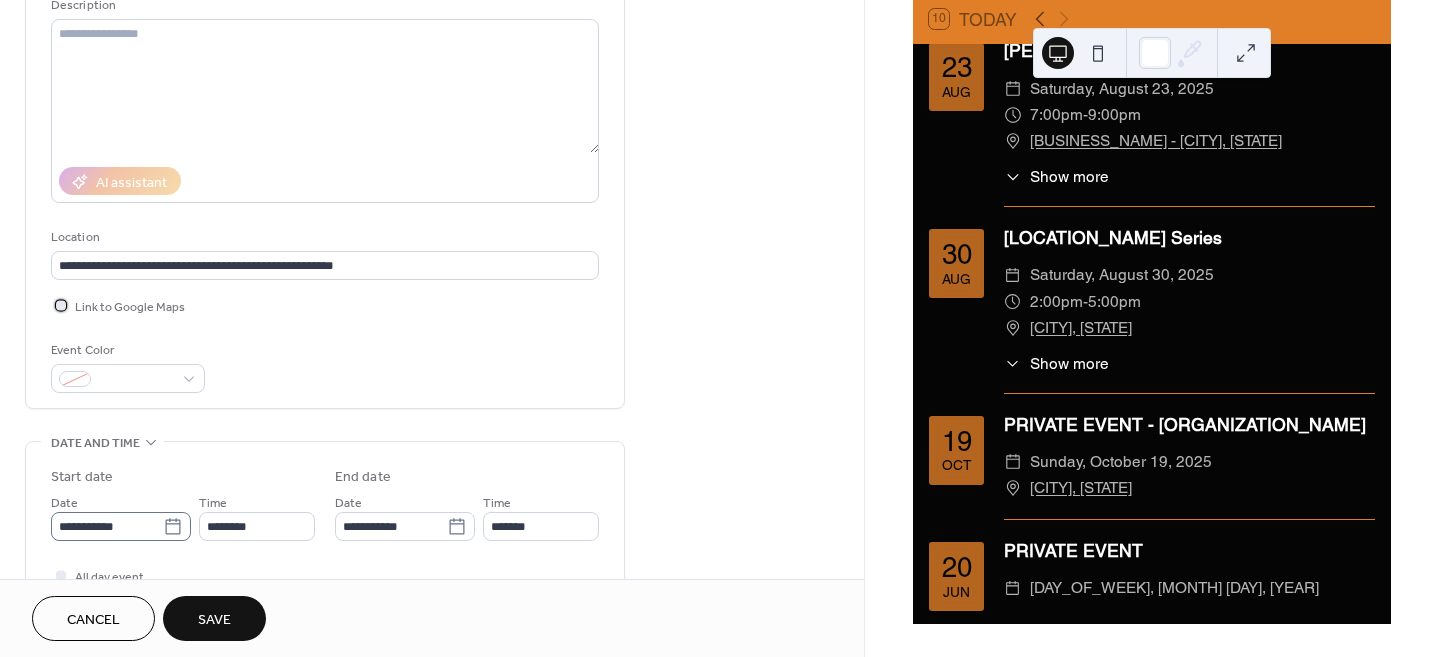 scroll, scrollTop: 249, scrollLeft: 0, axis: vertical 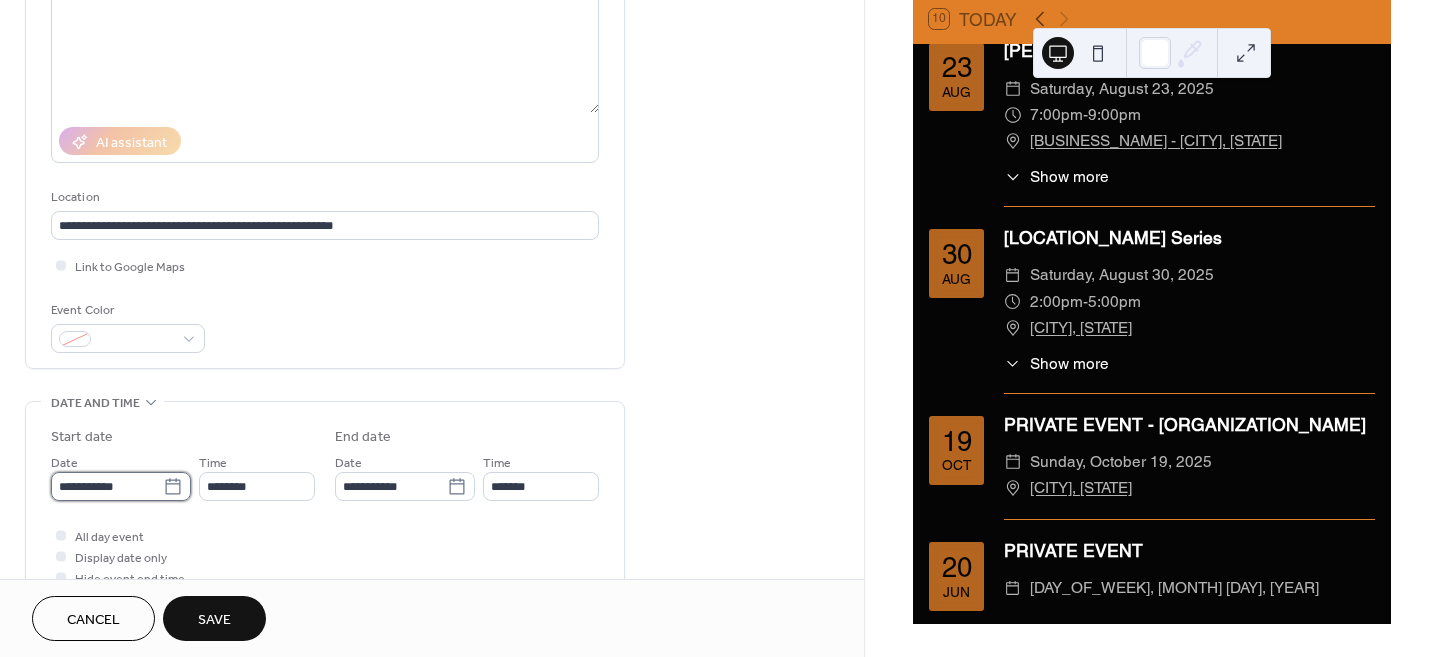 click on "**********" at bounding box center [107, 486] 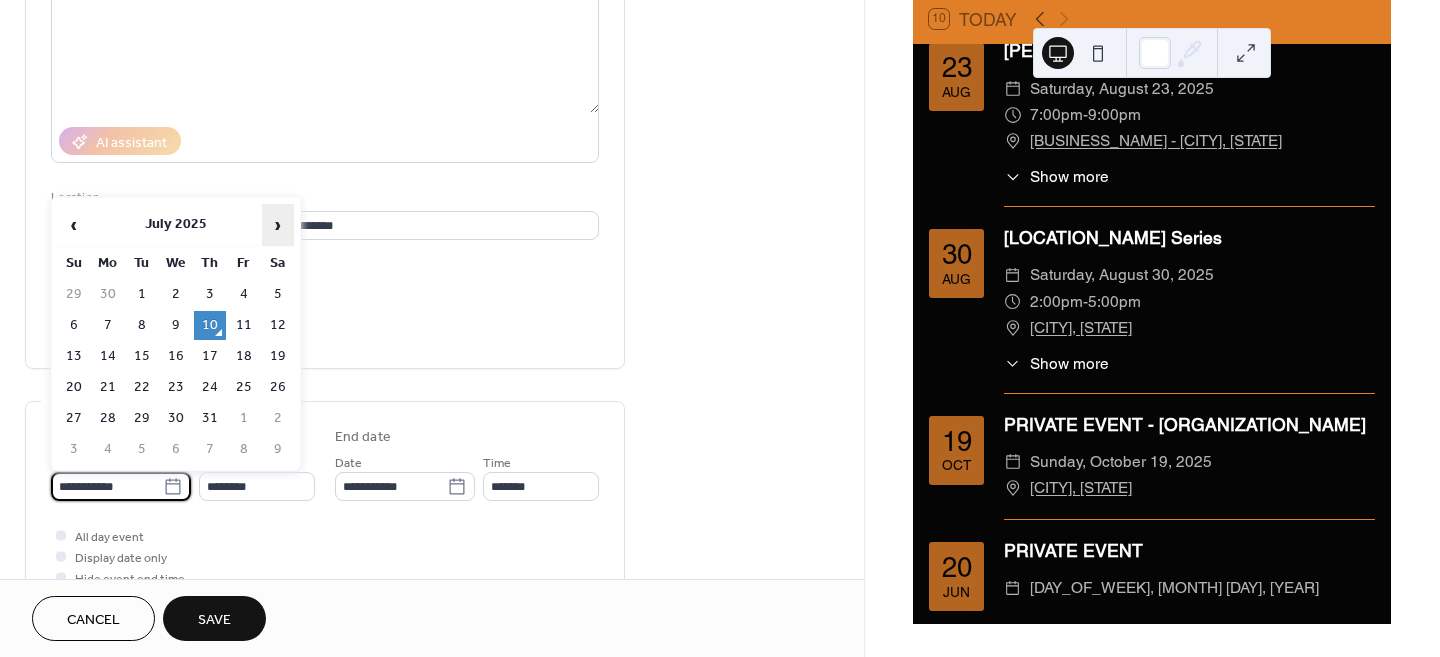 click on "›" at bounding box center (278, 225) 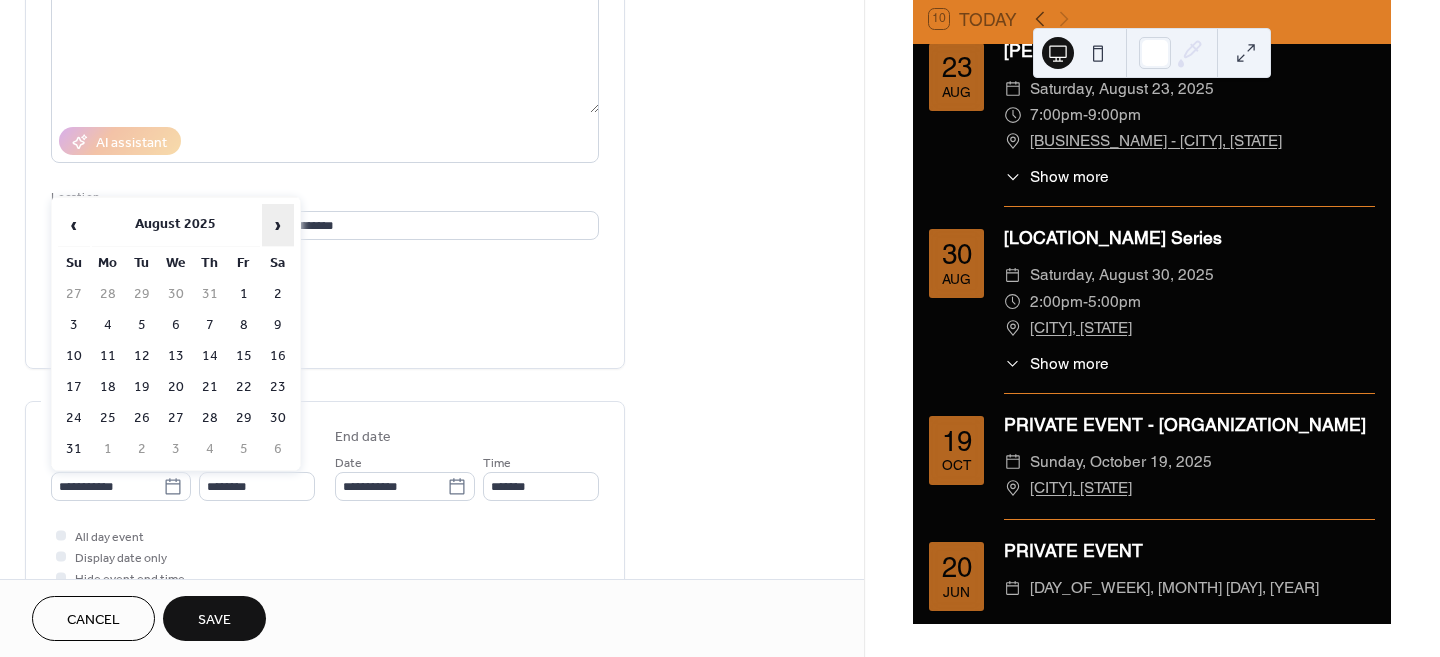 click on "›" at bounding box center (278, 225) 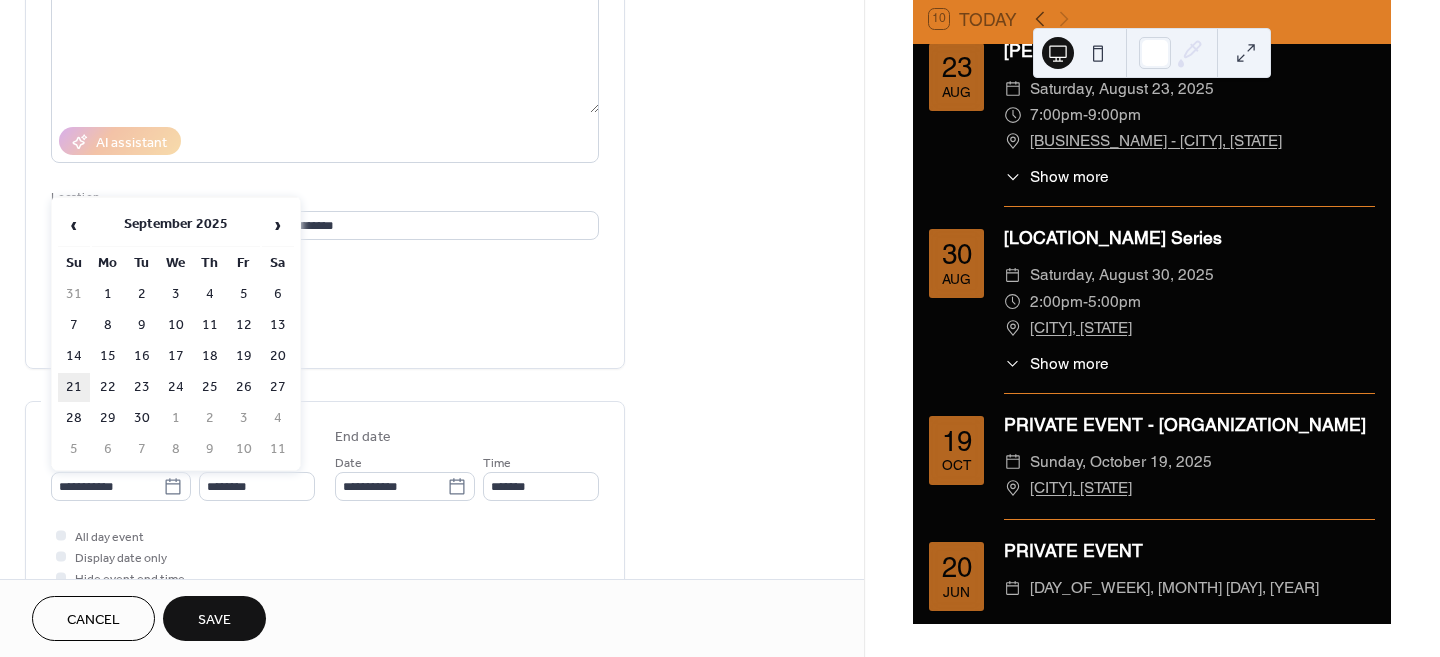 click on "21" at bounding box center (74, 387) 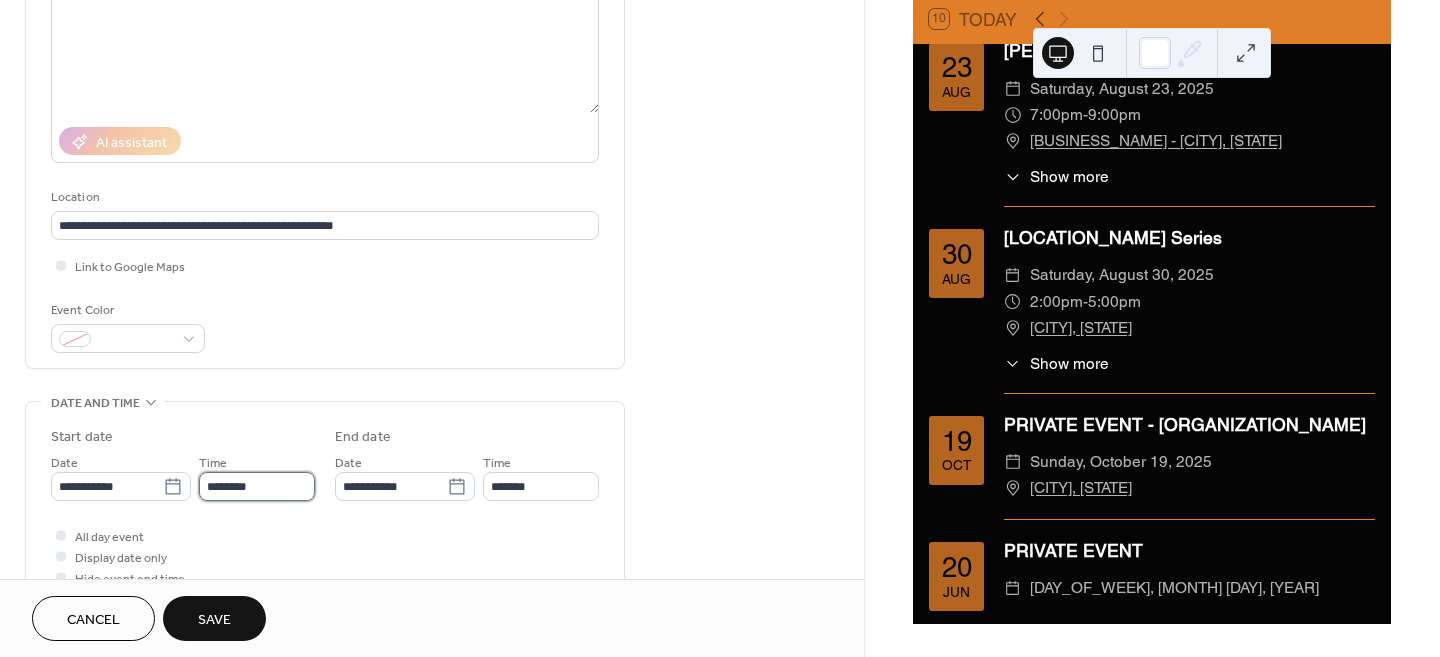 click on "********" at bounding box center [257, 486] 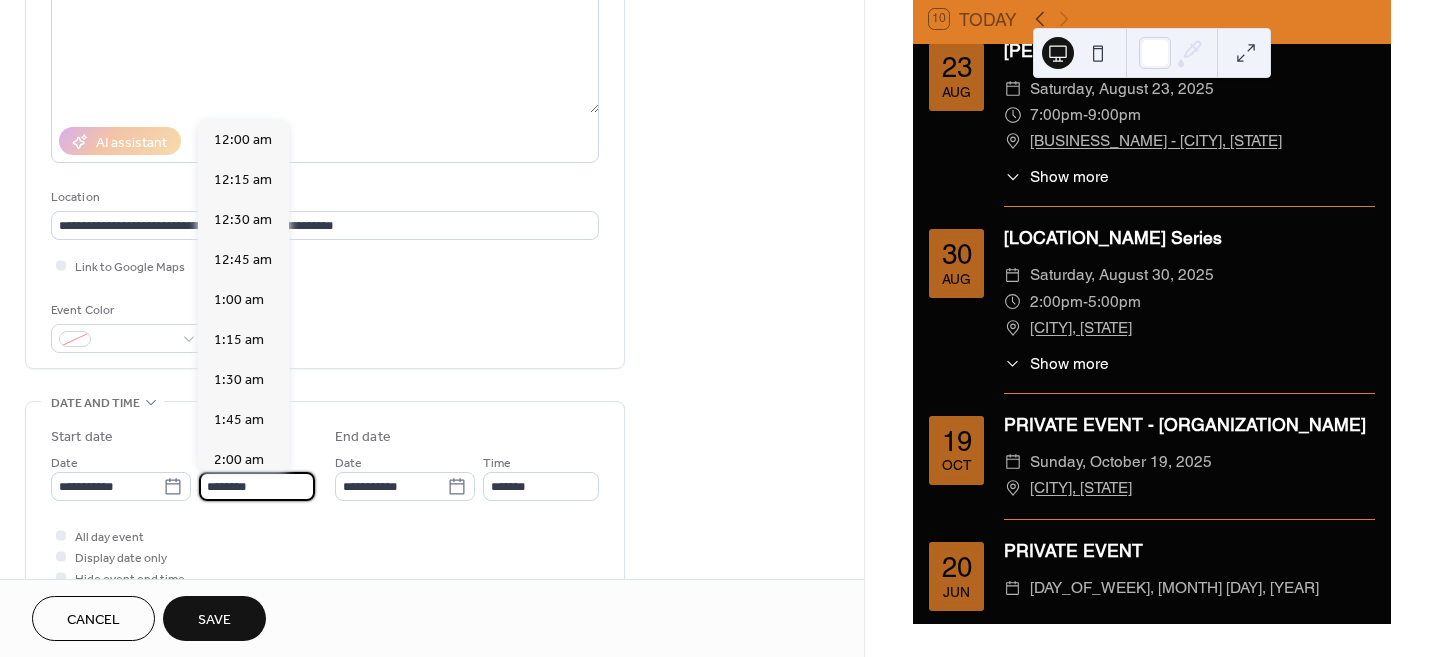 scroll, scrollTop: 1935, scrollLeft: 0, axis: vertical 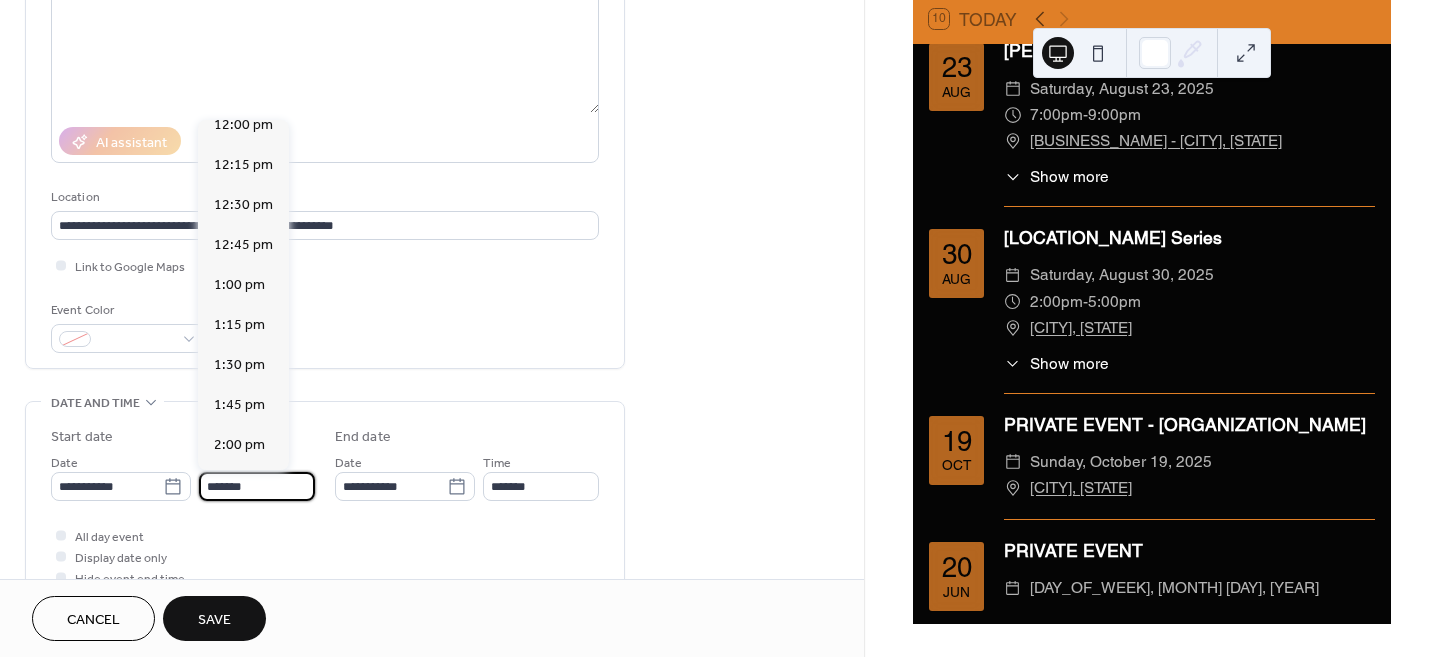 type on "********" 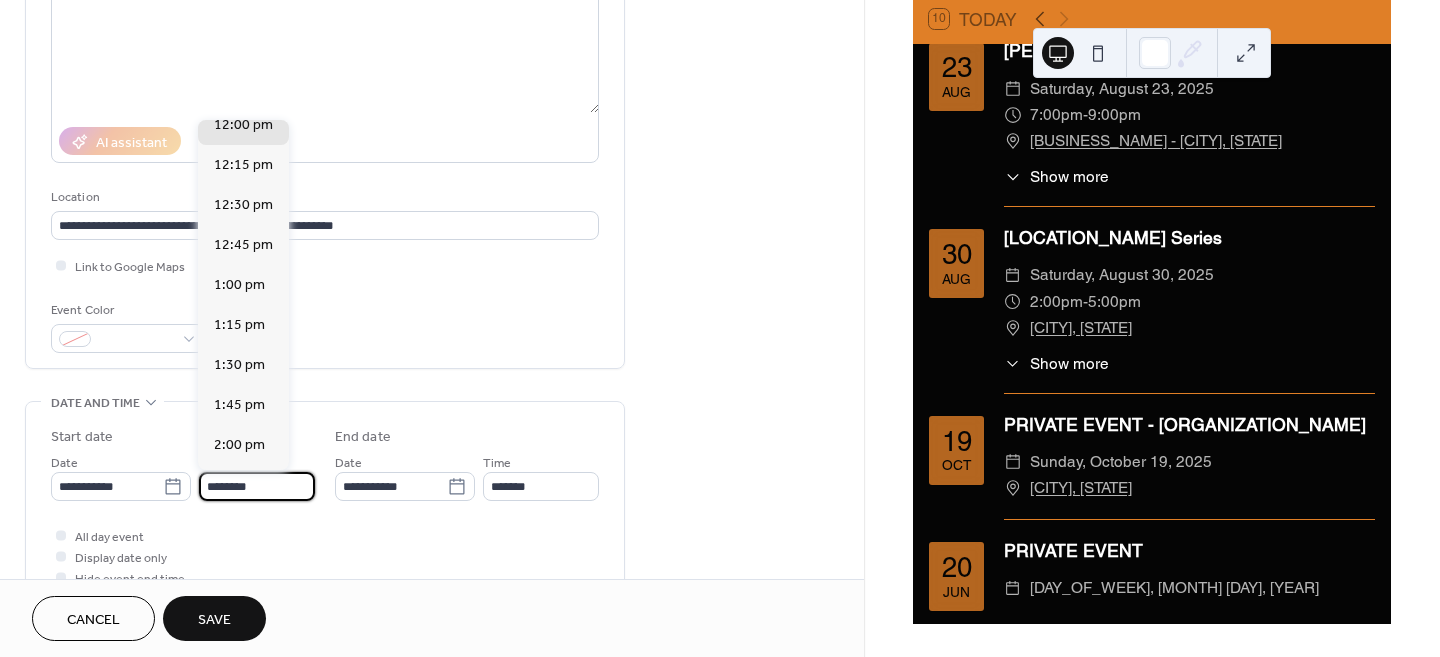 click on "End date" at bounding box center (467, 437) 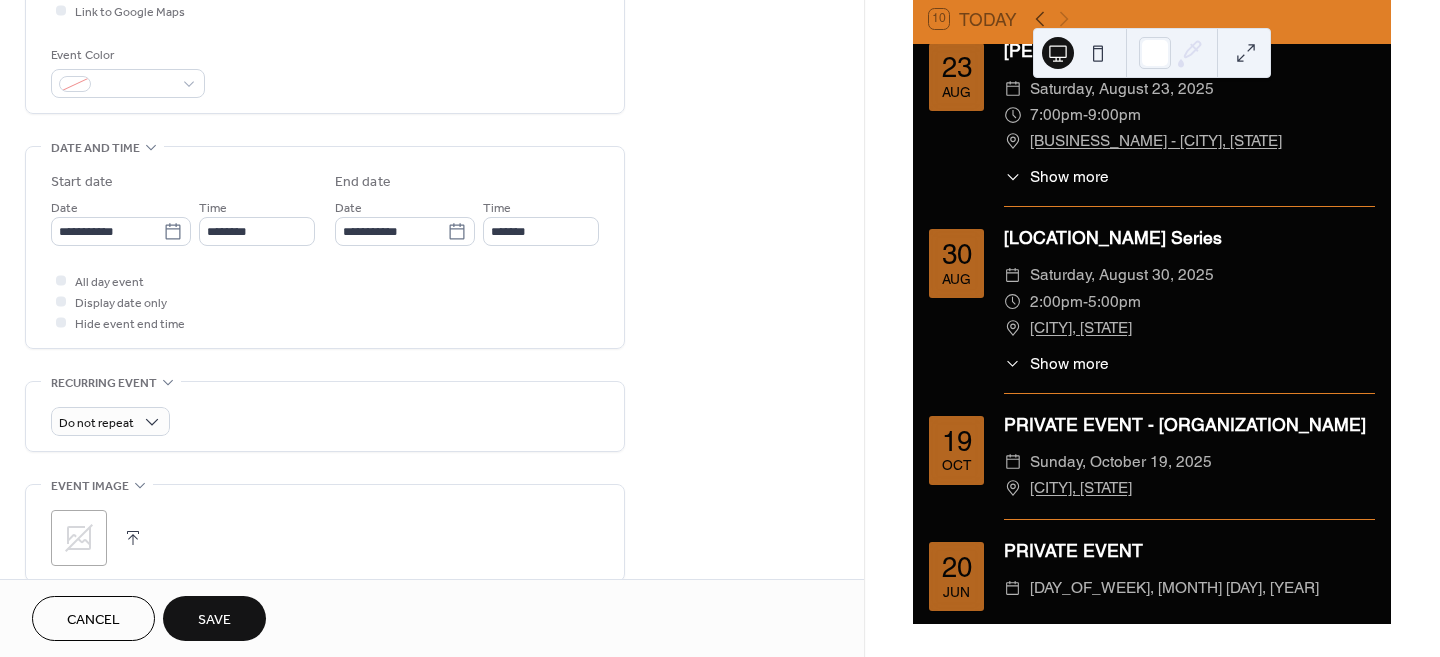 scroll, scrollTop: 499, scrollLeft: 0, axis: vertical 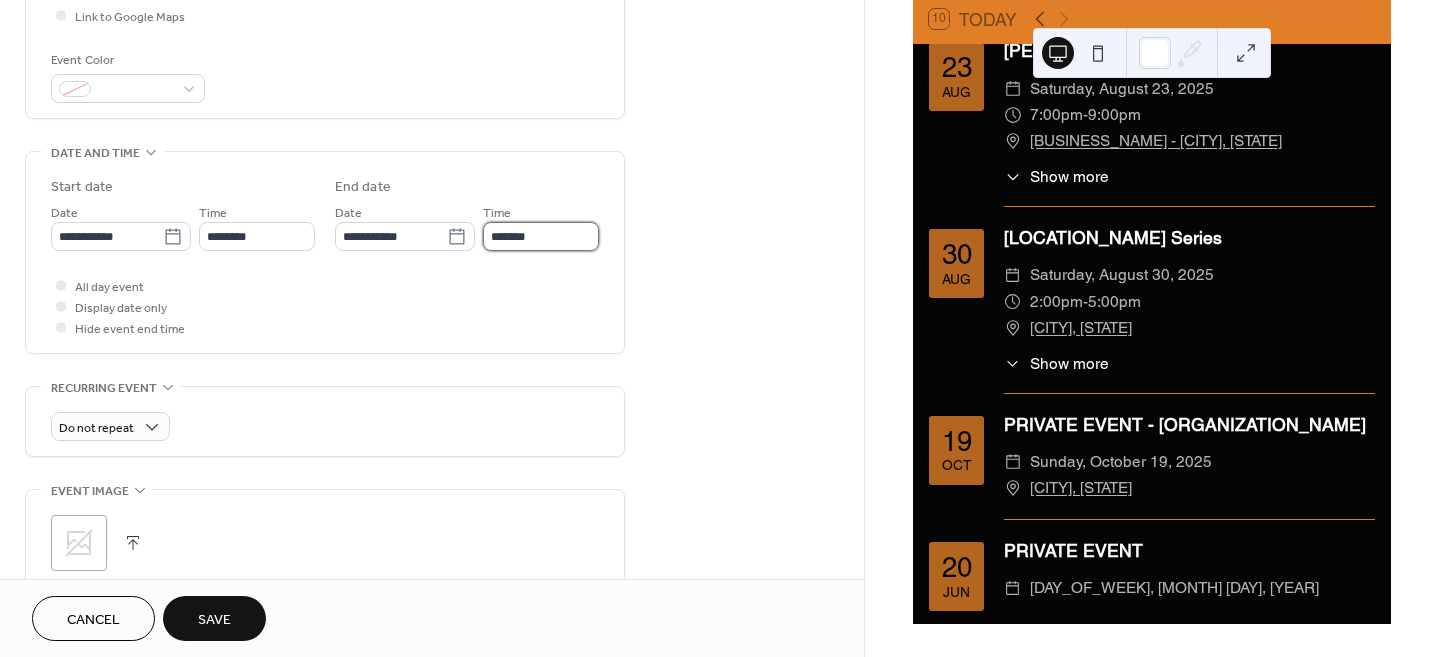 click on "*******" at bounding box center (541, 236) 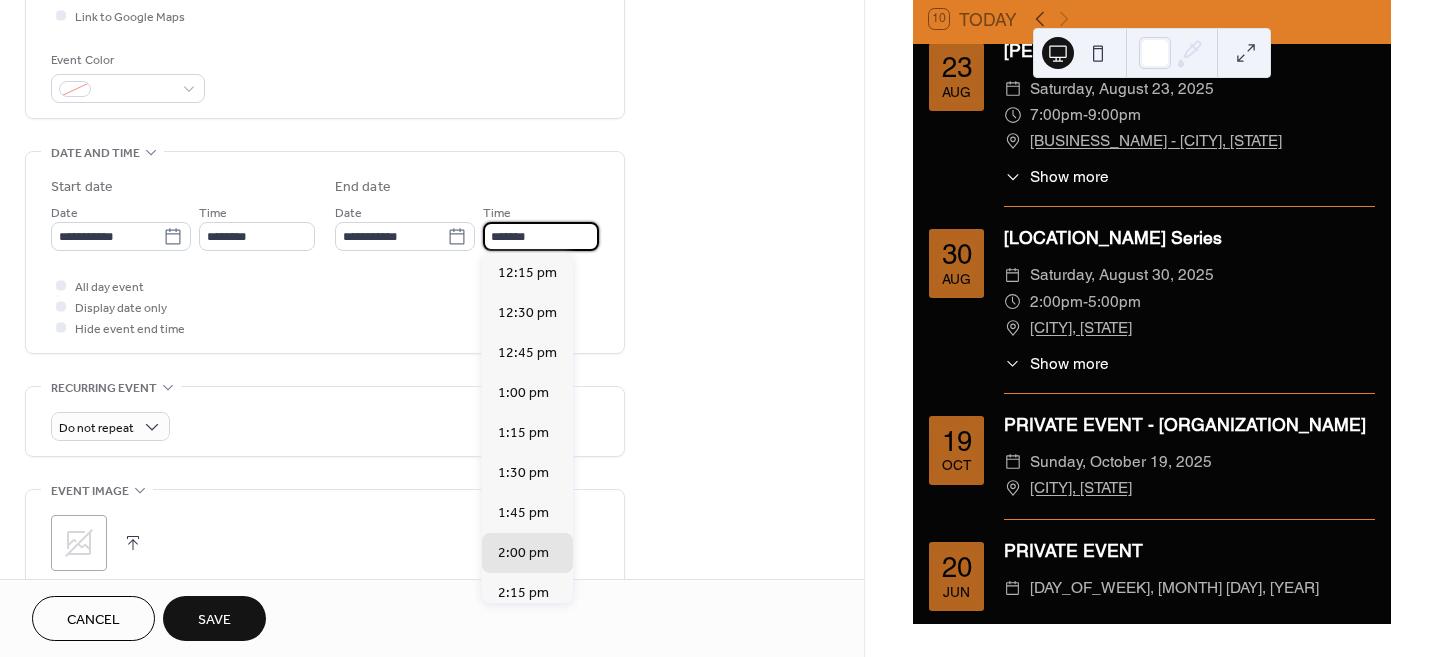 type on "*******" 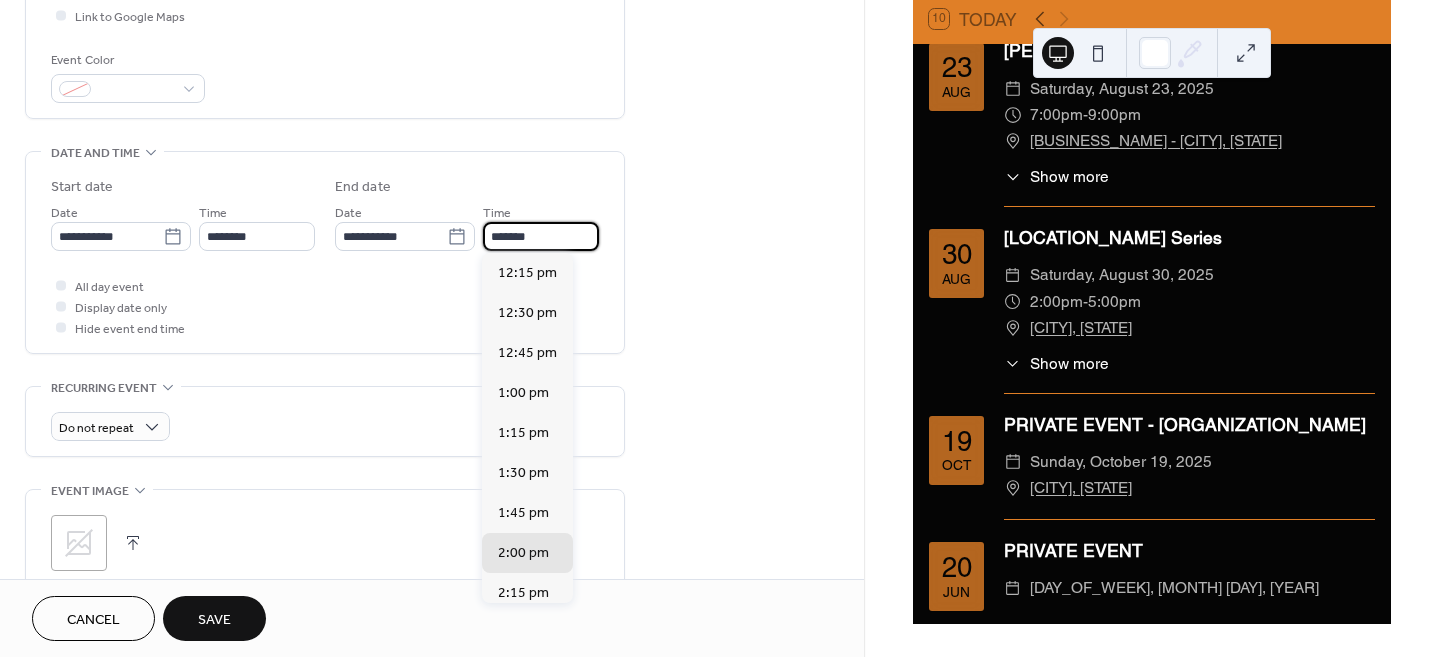 click on "**********" at bounding box center [432, 340] 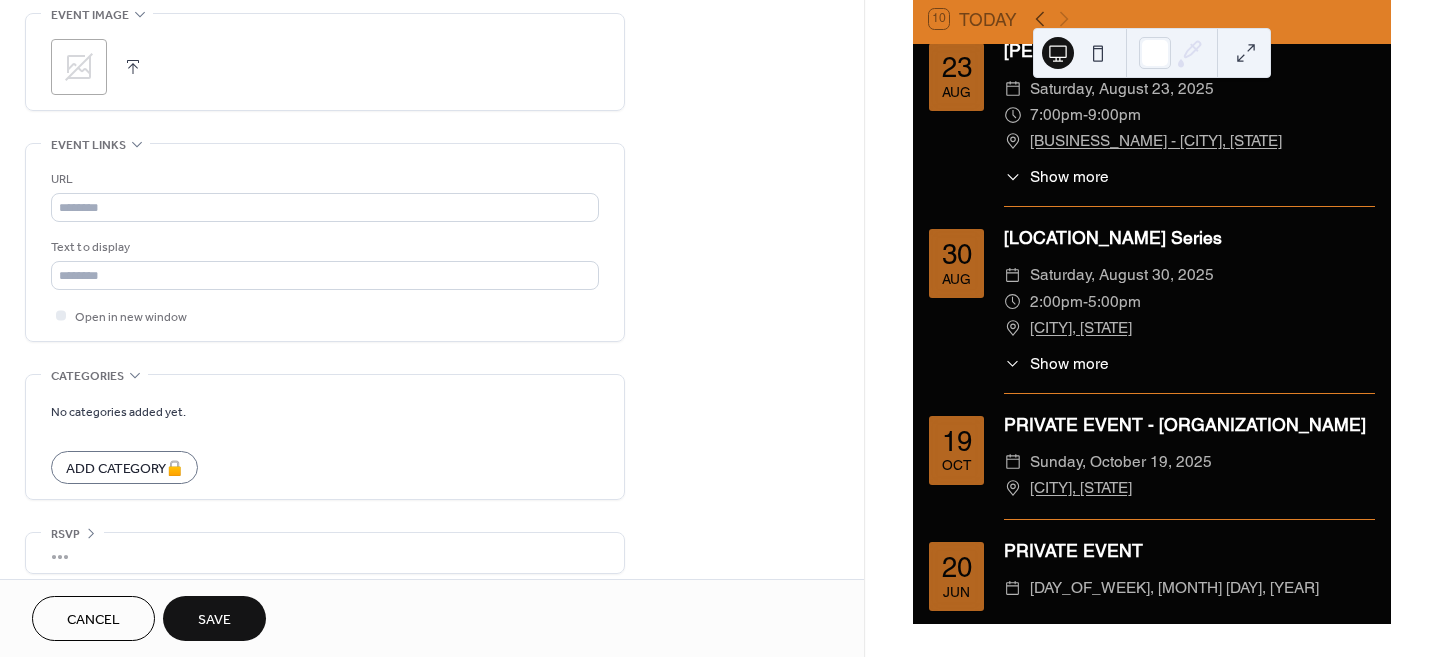 scroll, scrollTop: 989, scrollLeft: 0, axis: vertical 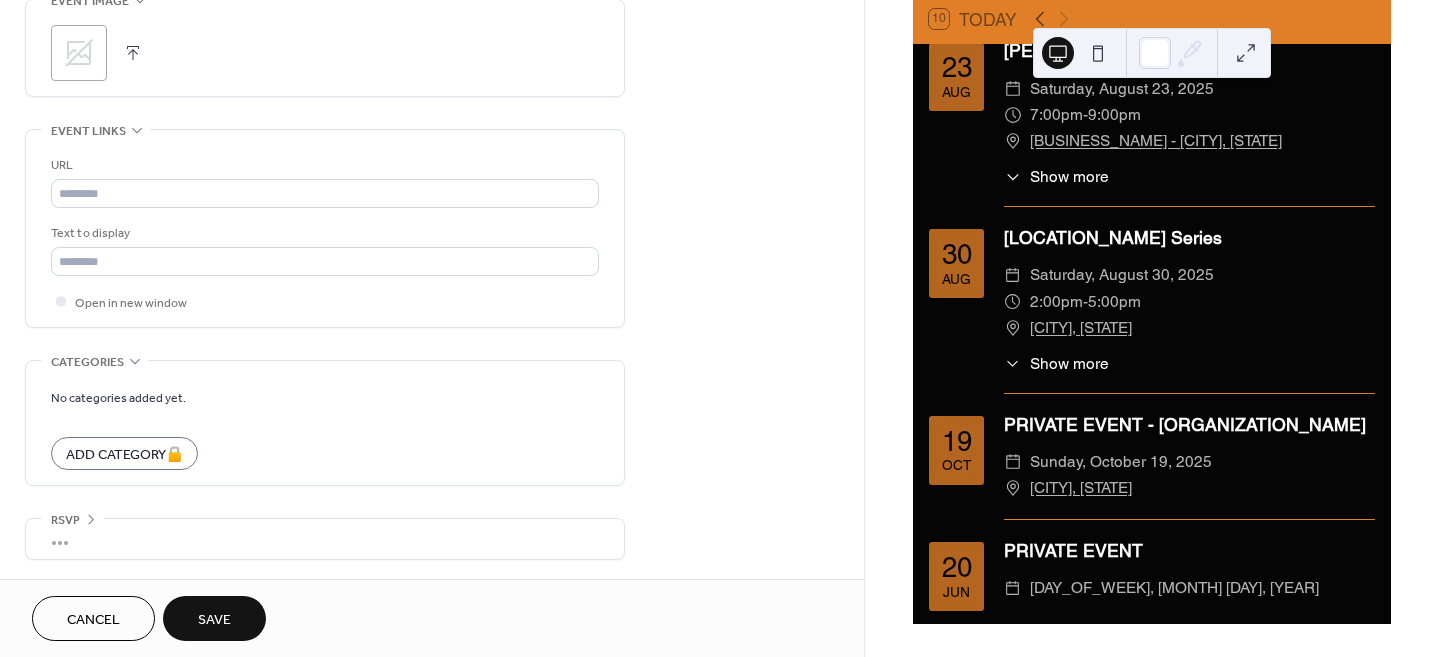 click on "Save" at bounding box center [214, 620] 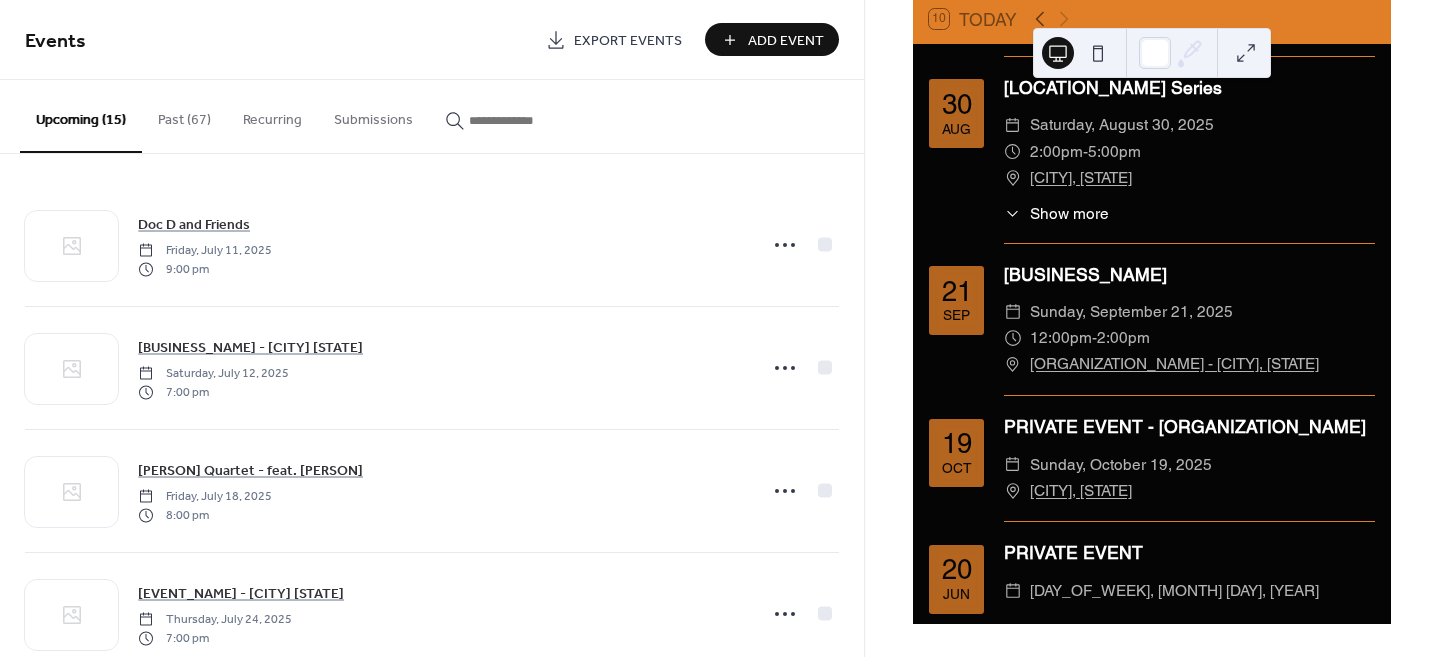 scroll, scrollTop: 1889, scrollLeft: 0, axis: vertical 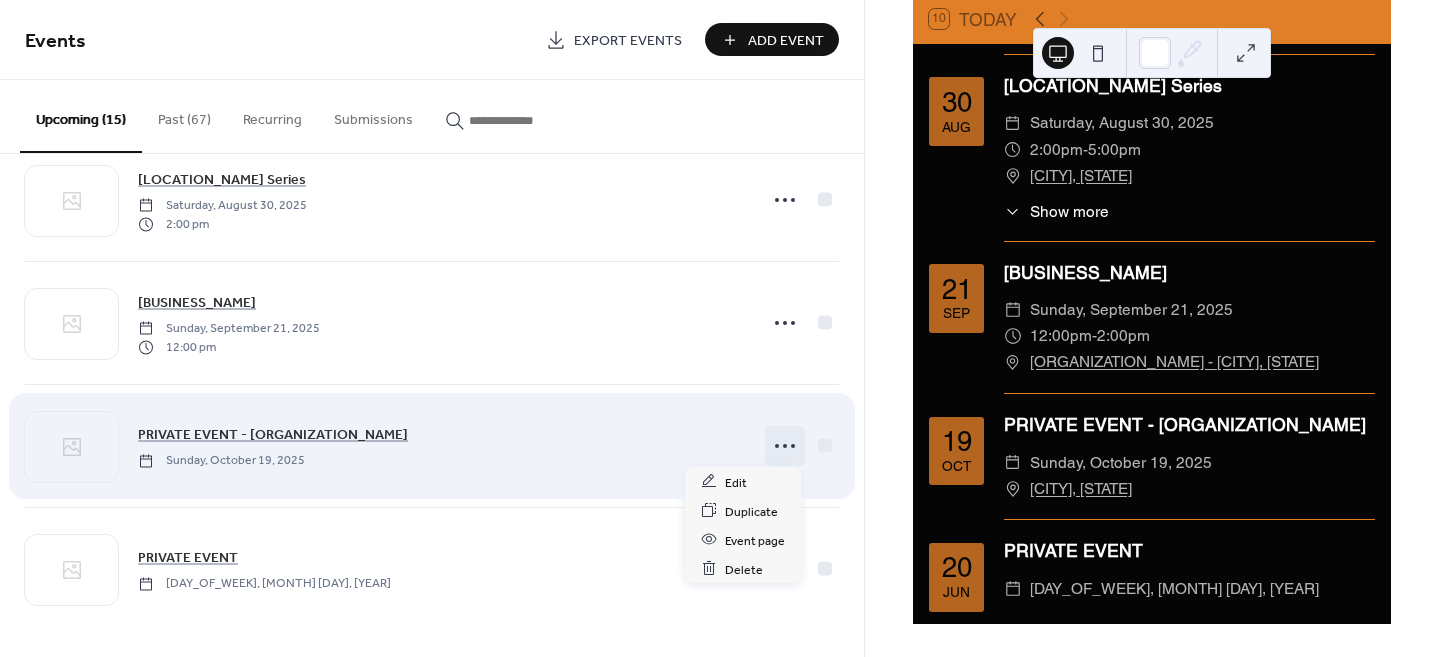 click 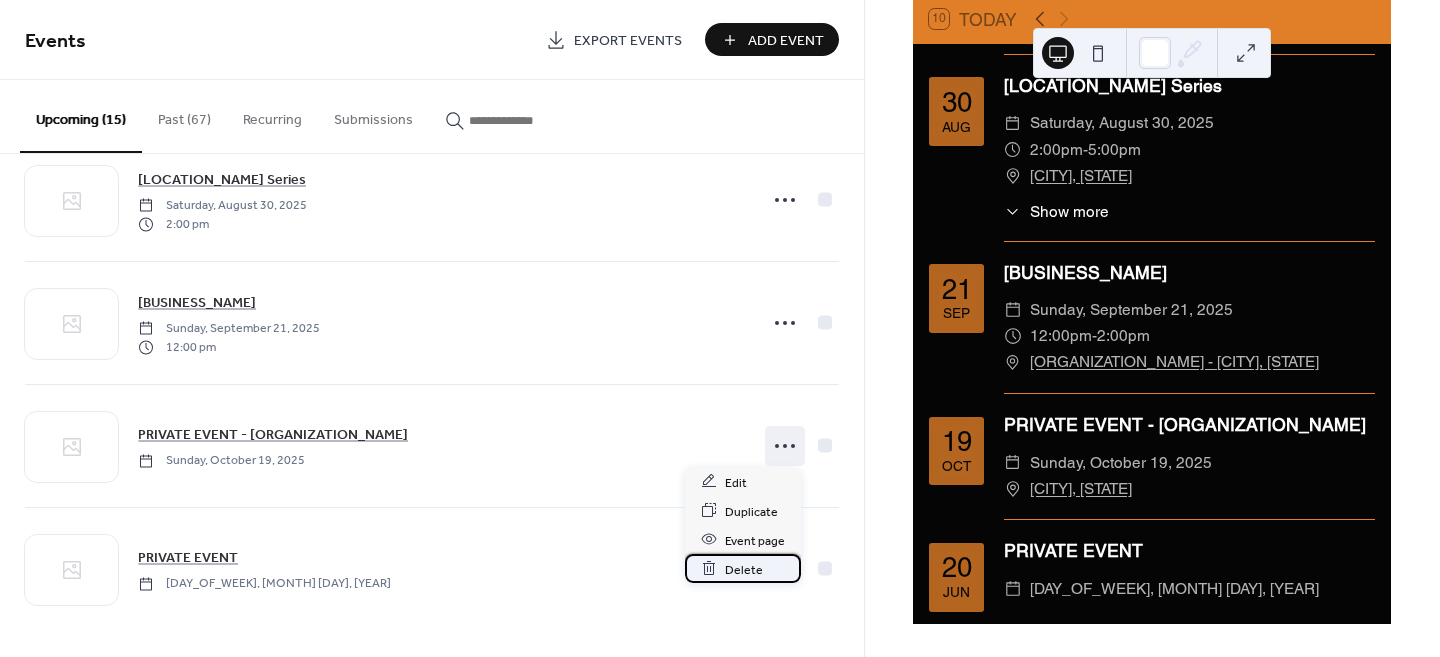 click on "Delete" at bounding box center [744, 569] 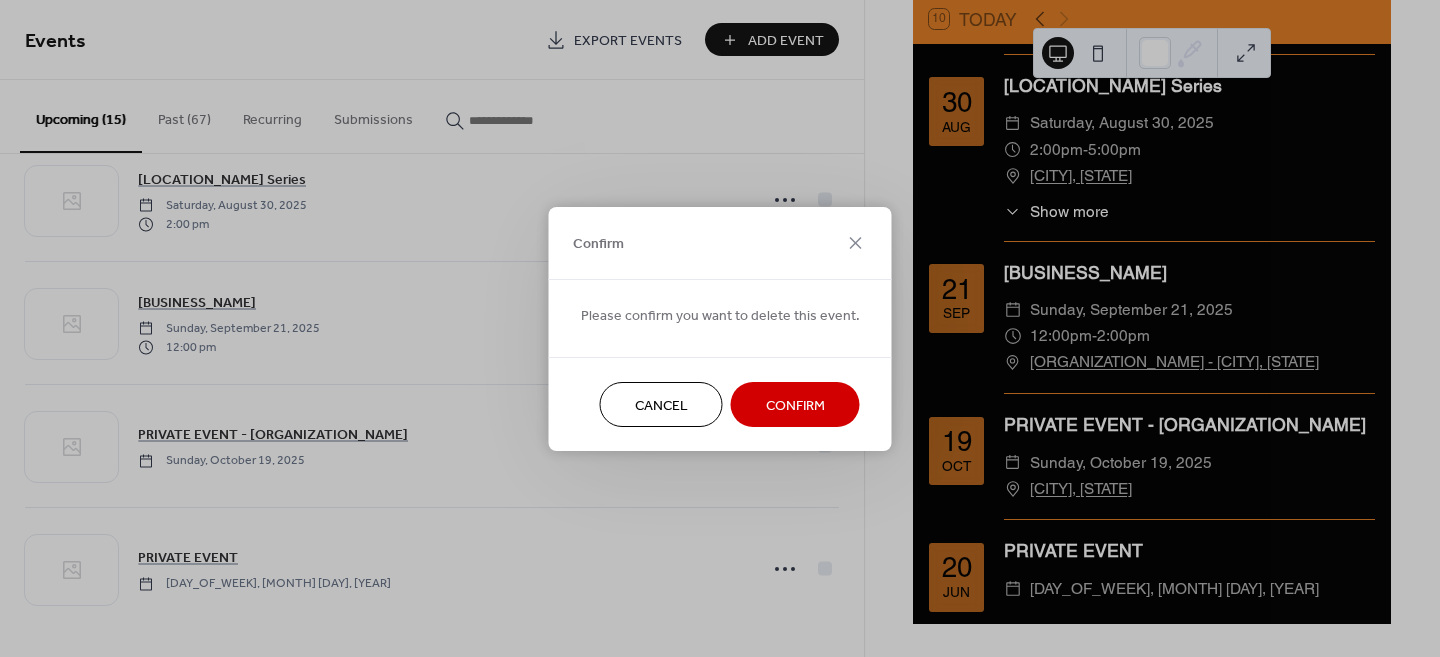 click on "Confirm" at bounding box center (795, 405) 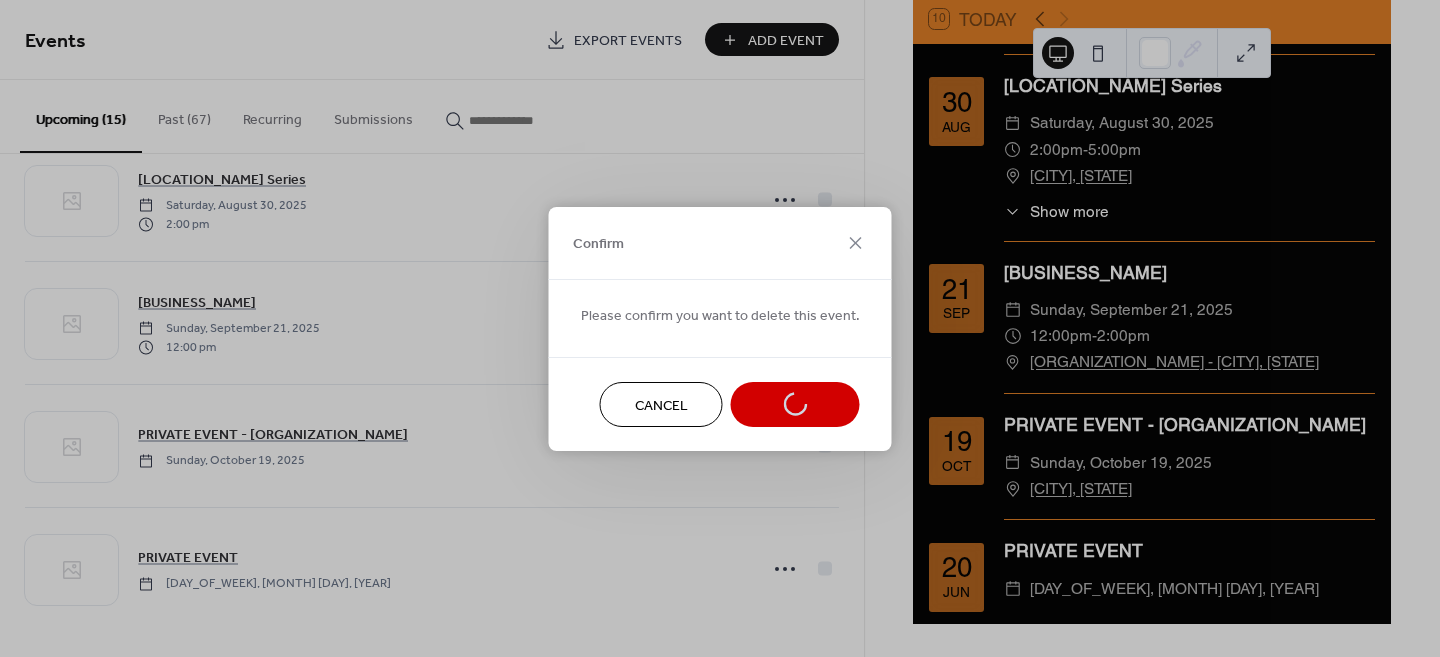 scroll, scrollTop: 1275, scrollLeft: 0, axis: vertical 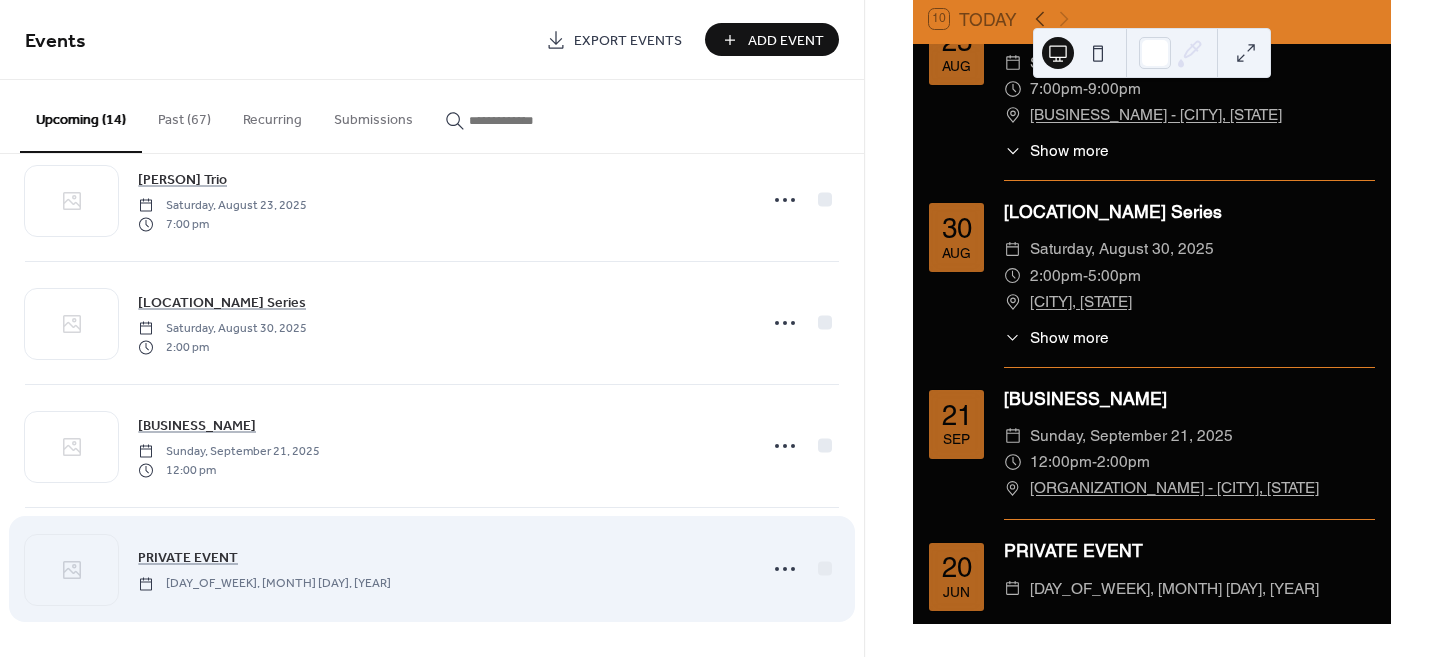 click on "PRIVATE EVENT [DAY_OF_WEEK], [MONTH] [DAY], [YEAR]" at bounding box center [441, 568] 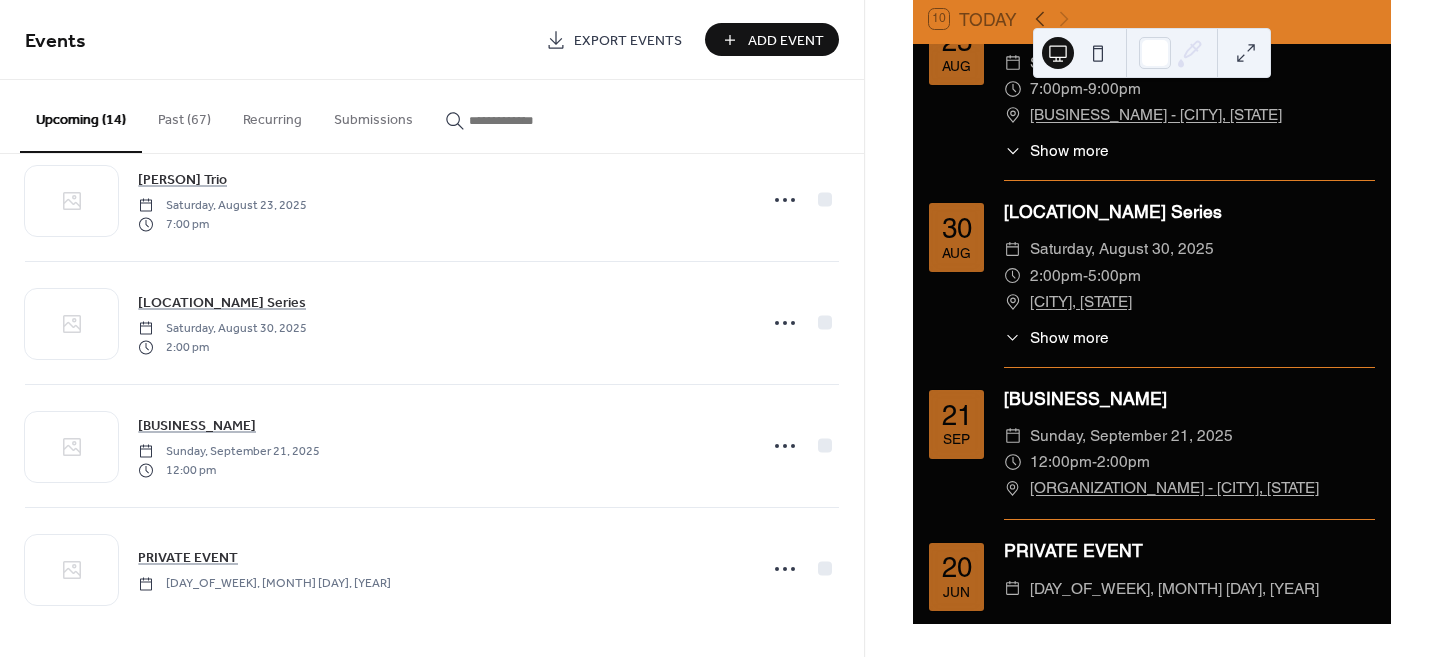 click on "Add Event" at bounding box center [772, 39] 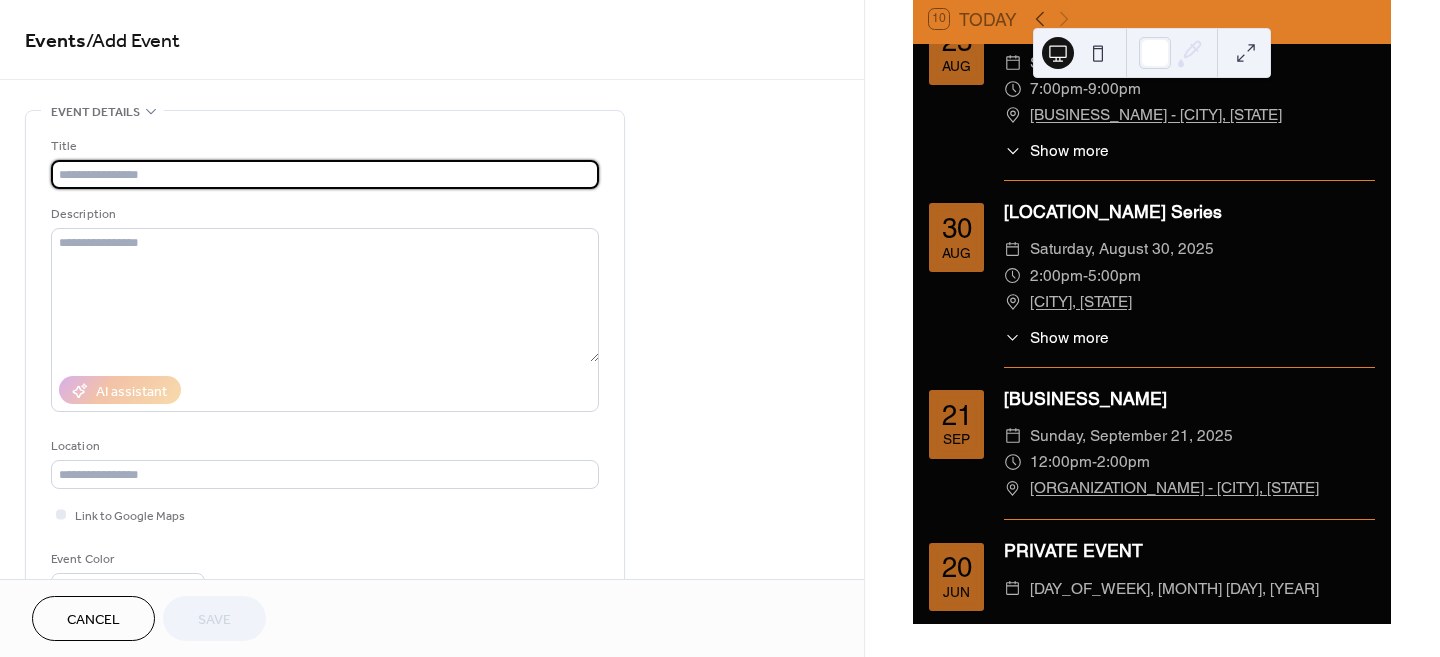 click at bounding box center (325, 174) 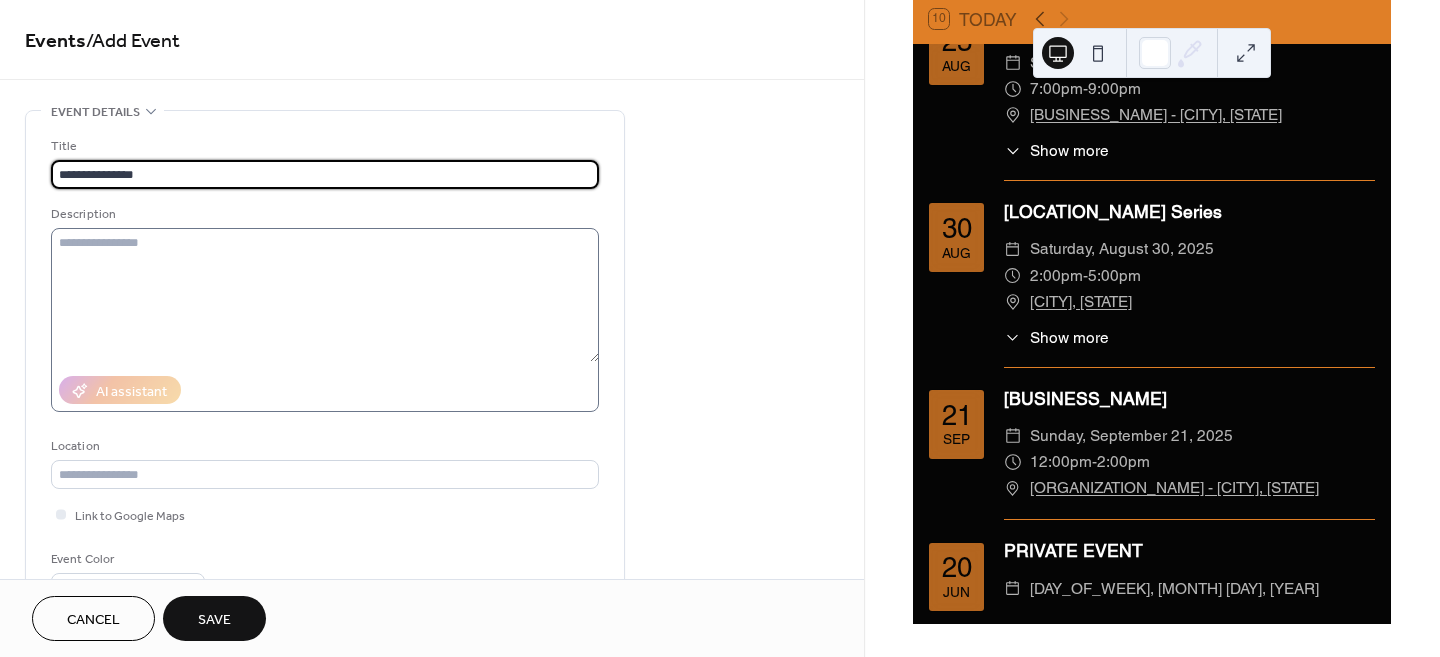 type on "**********" 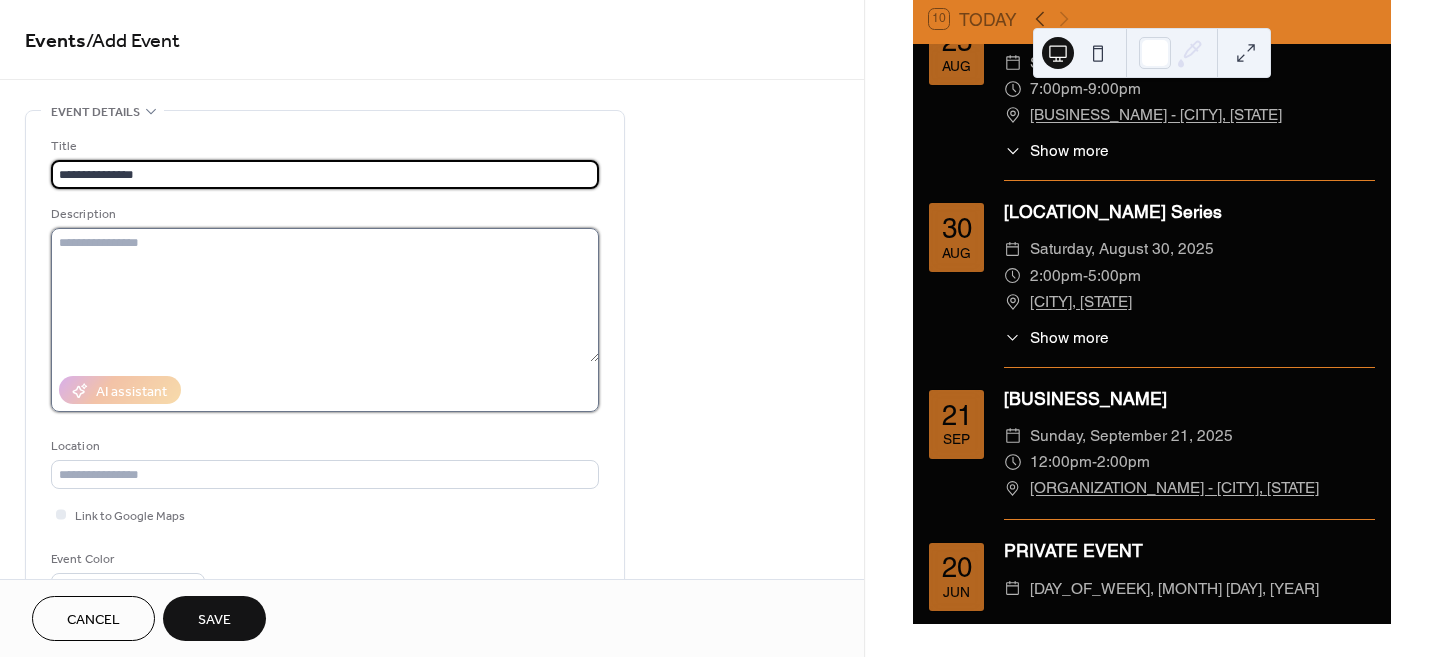 click at bounding box center (325, 295) 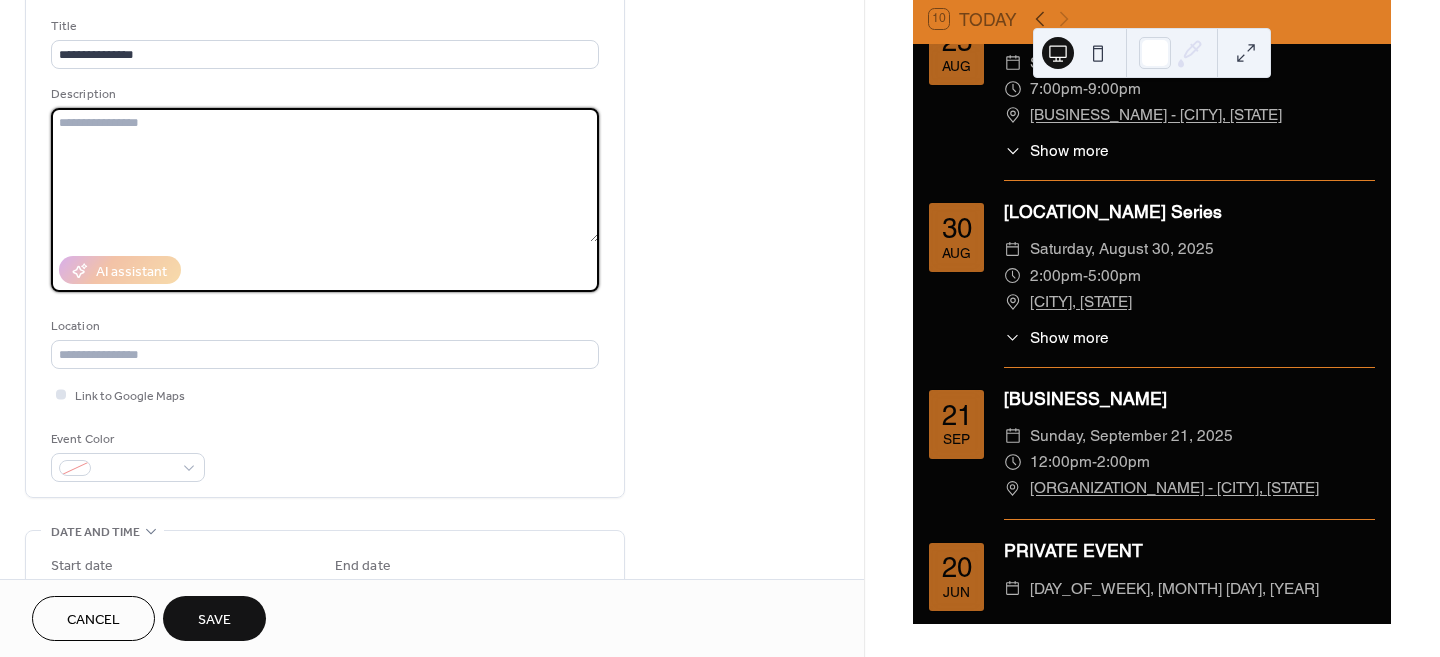 scroll, scrollTop: 124, scrollLeft: 0, axis: vertical 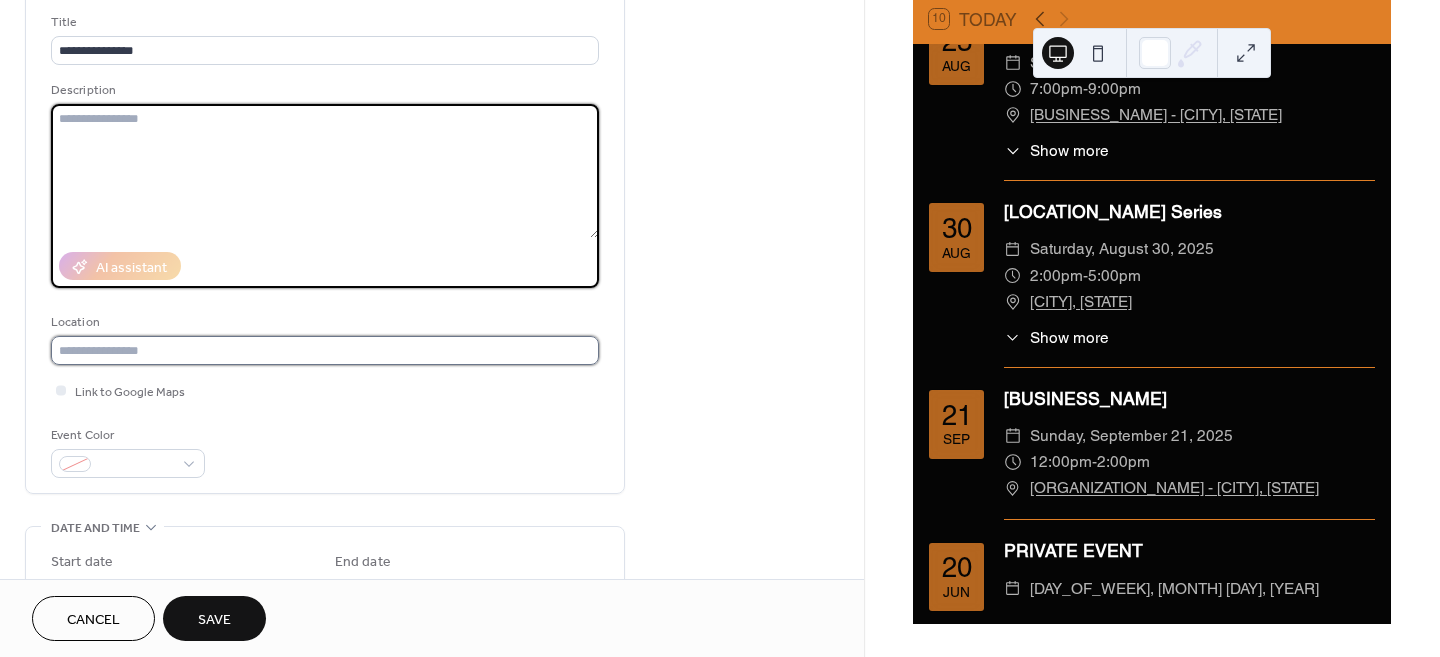 click at bounding box center (325, 350) 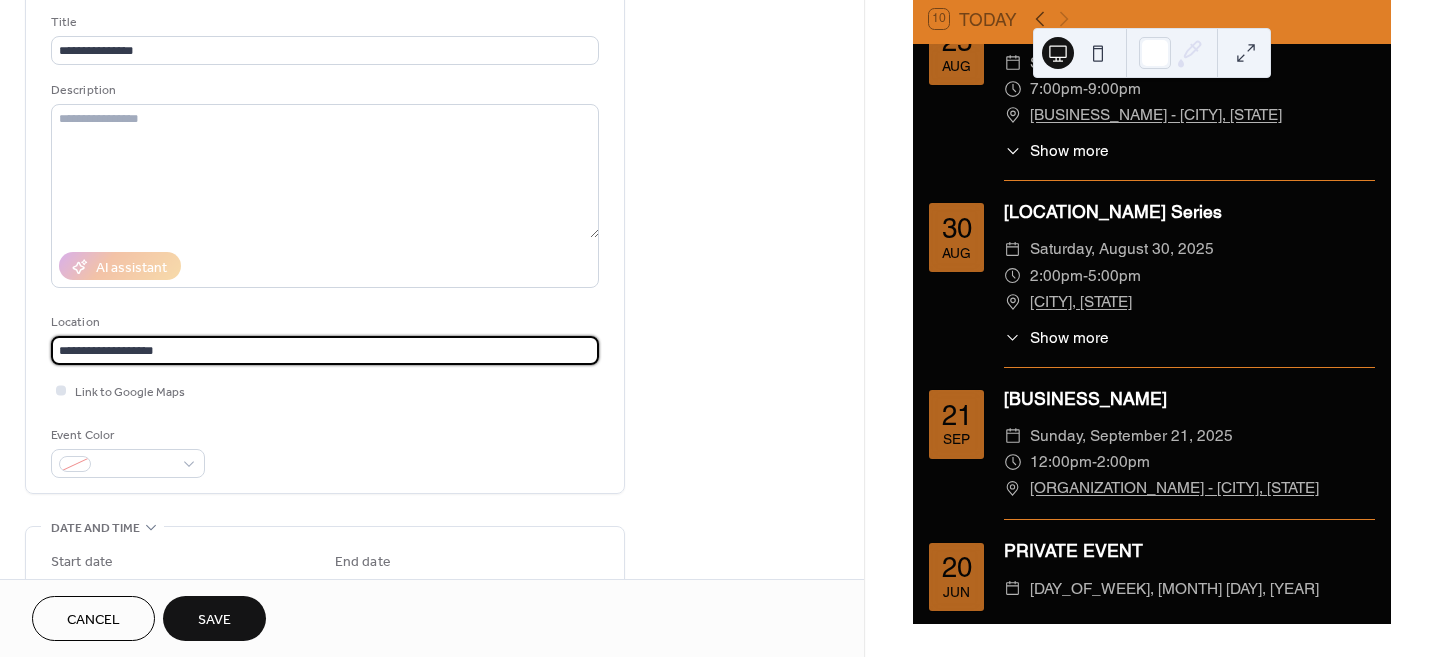 type on "**********" 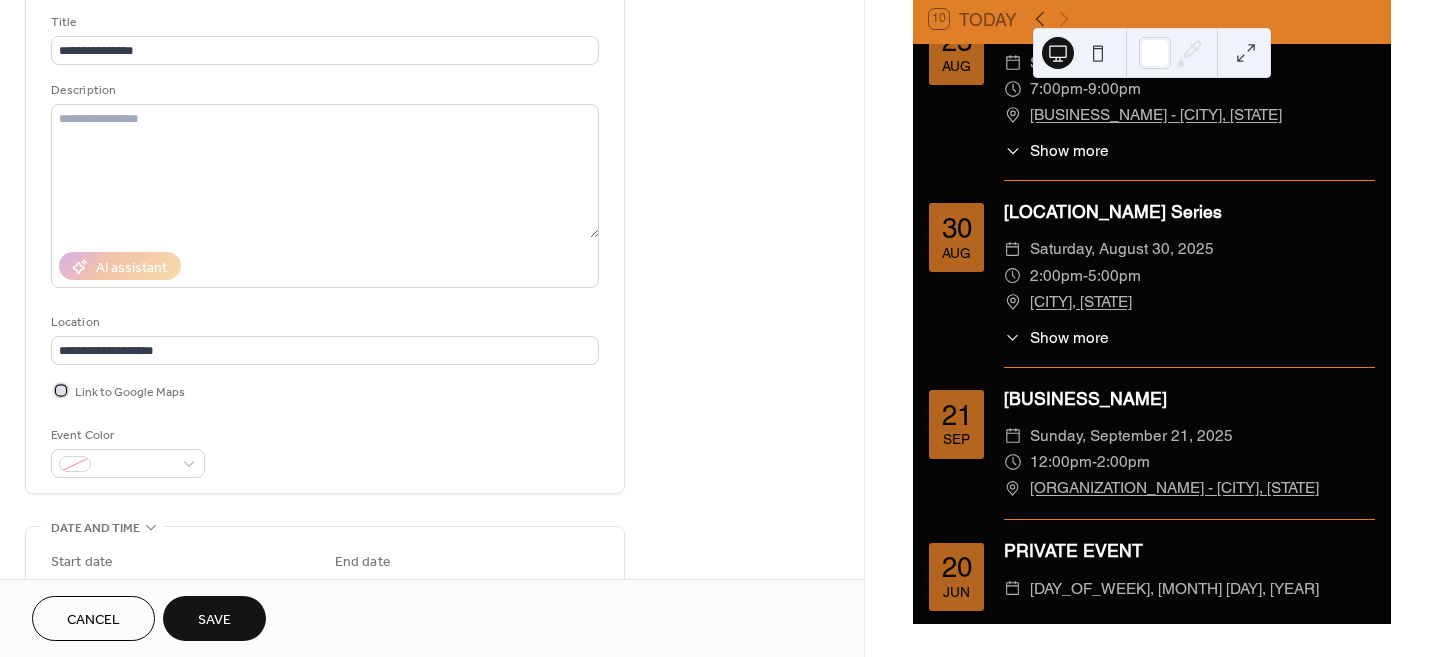 click at bounding box center [61, 390] 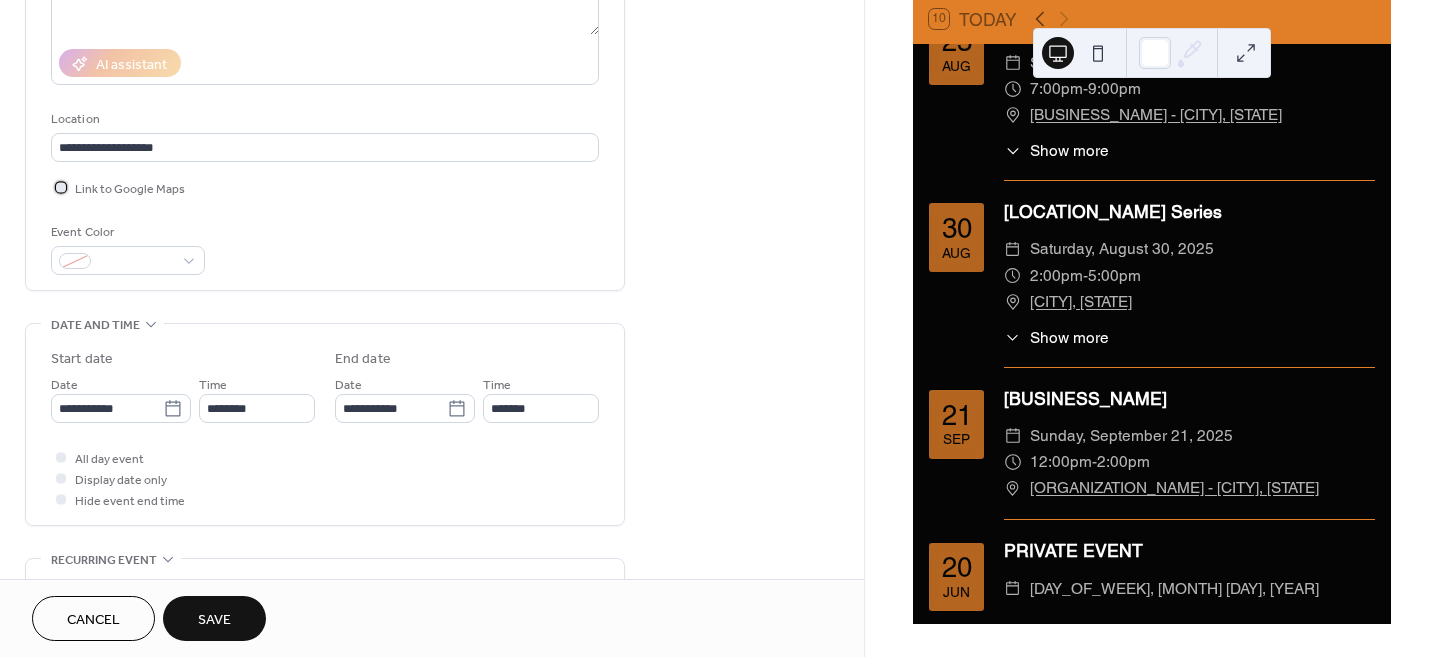 scroll, scrollTop: 375, scrollLeft: 0, axis: vertical 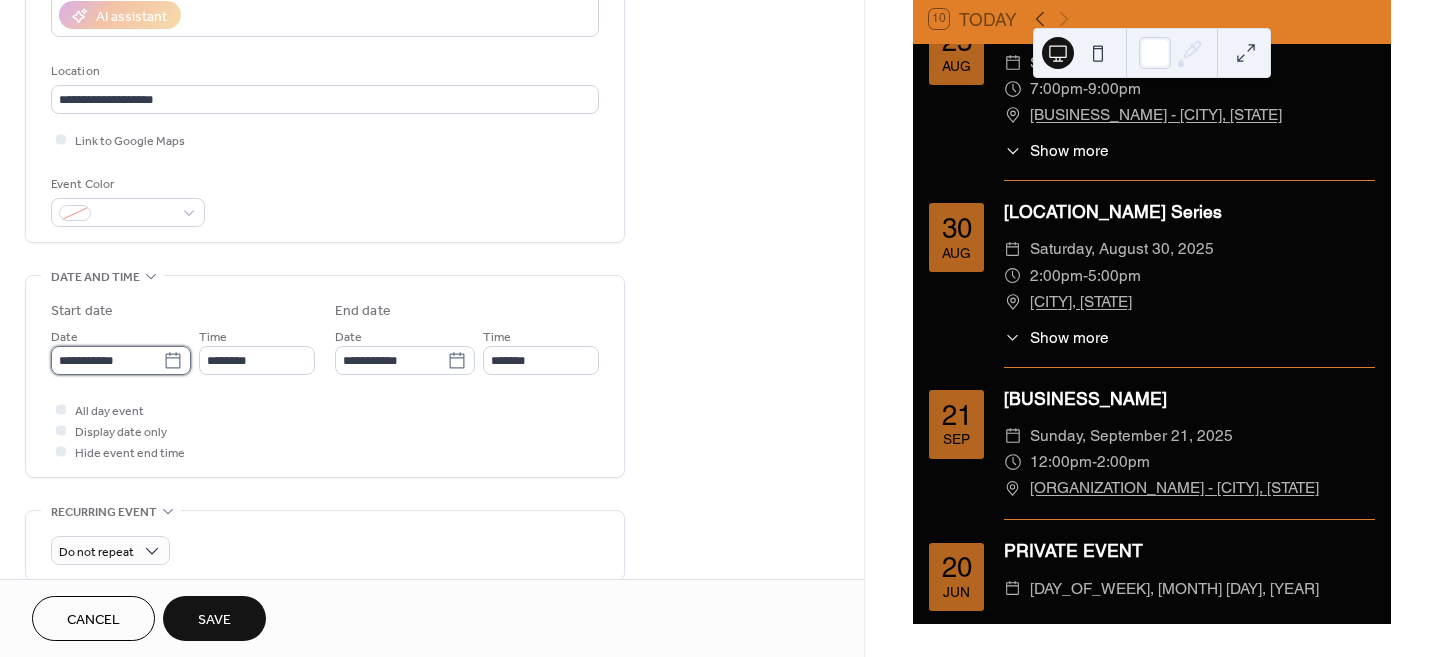 click on "**********" at bounding box center [107, 360] 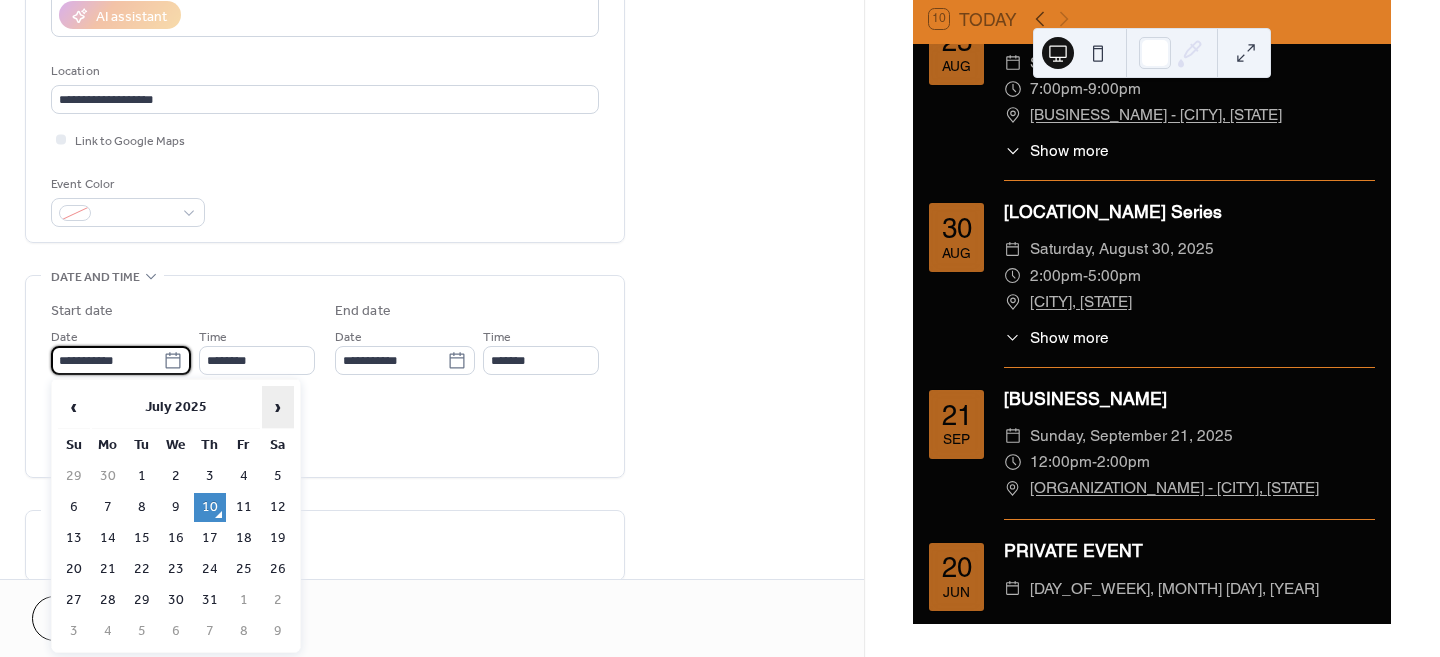 click on "›" at bounding box center [278, 407] 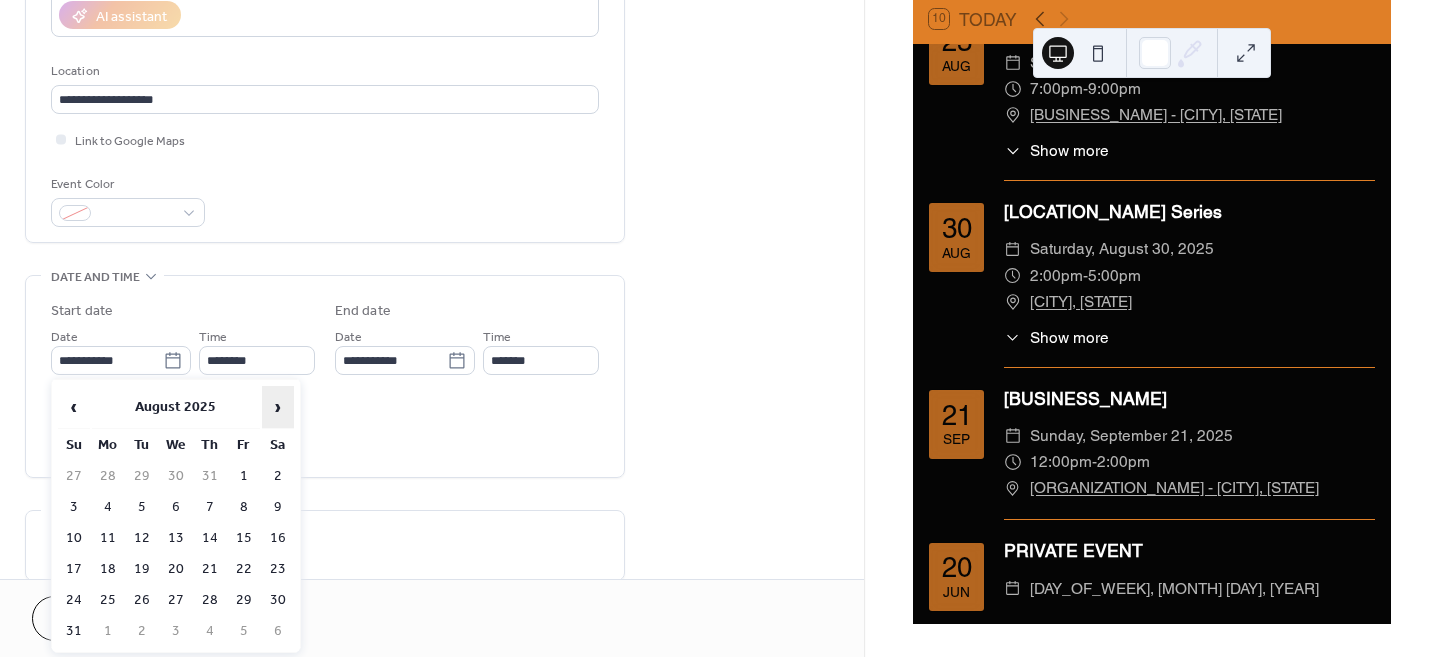 click on "›" at bounding box center [278, 407] 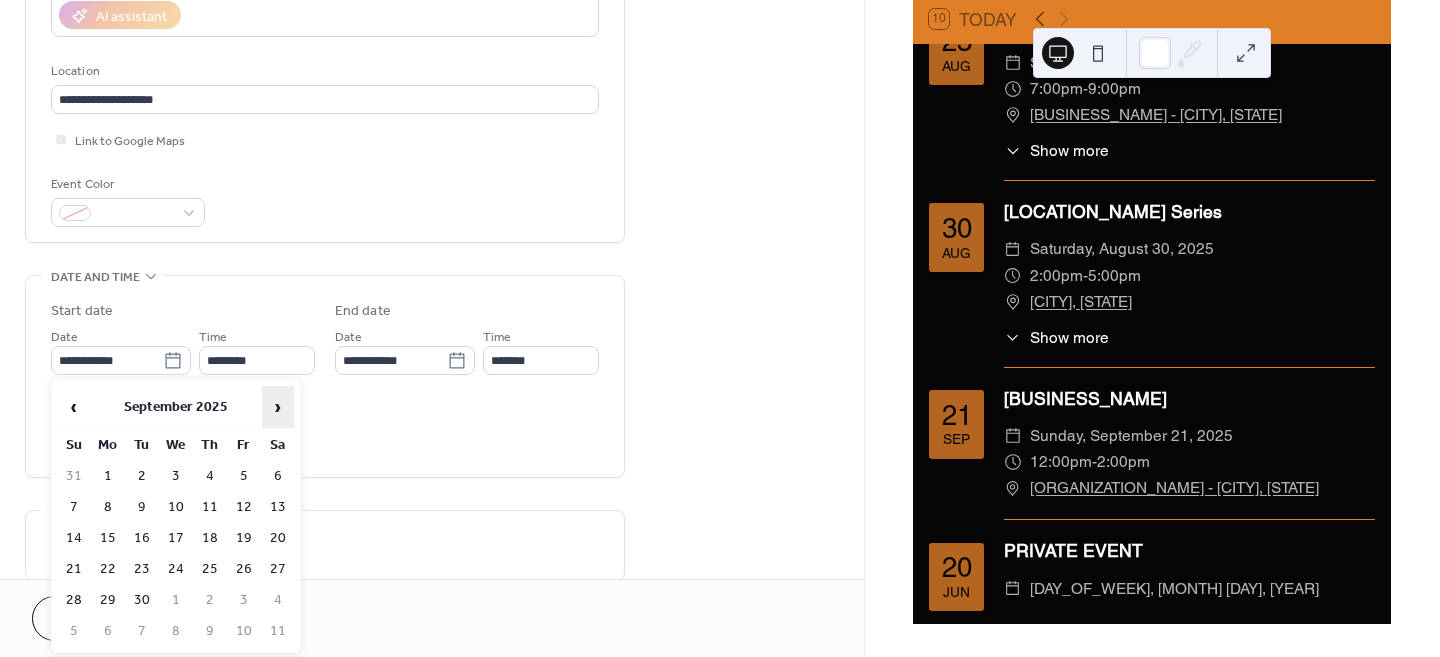click on "›" at bounding box center (278, 407) 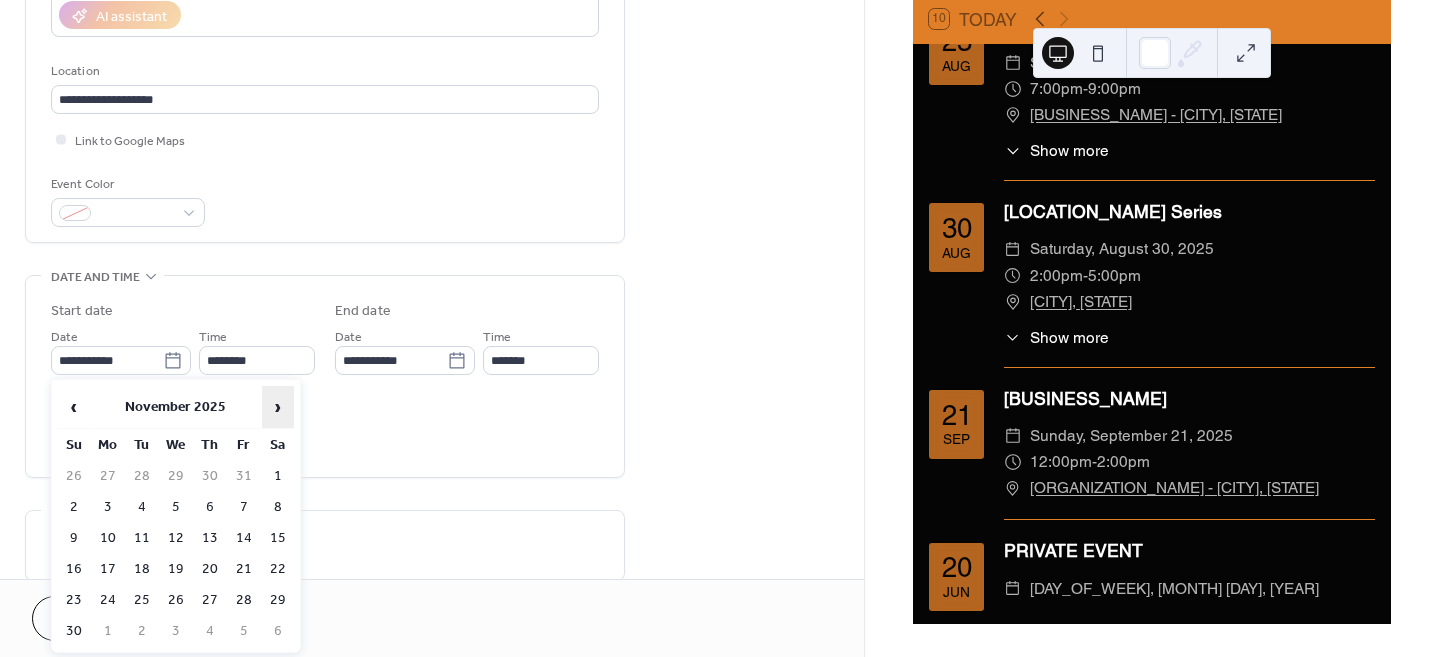 click on "›" at bounding box center (278, 407) 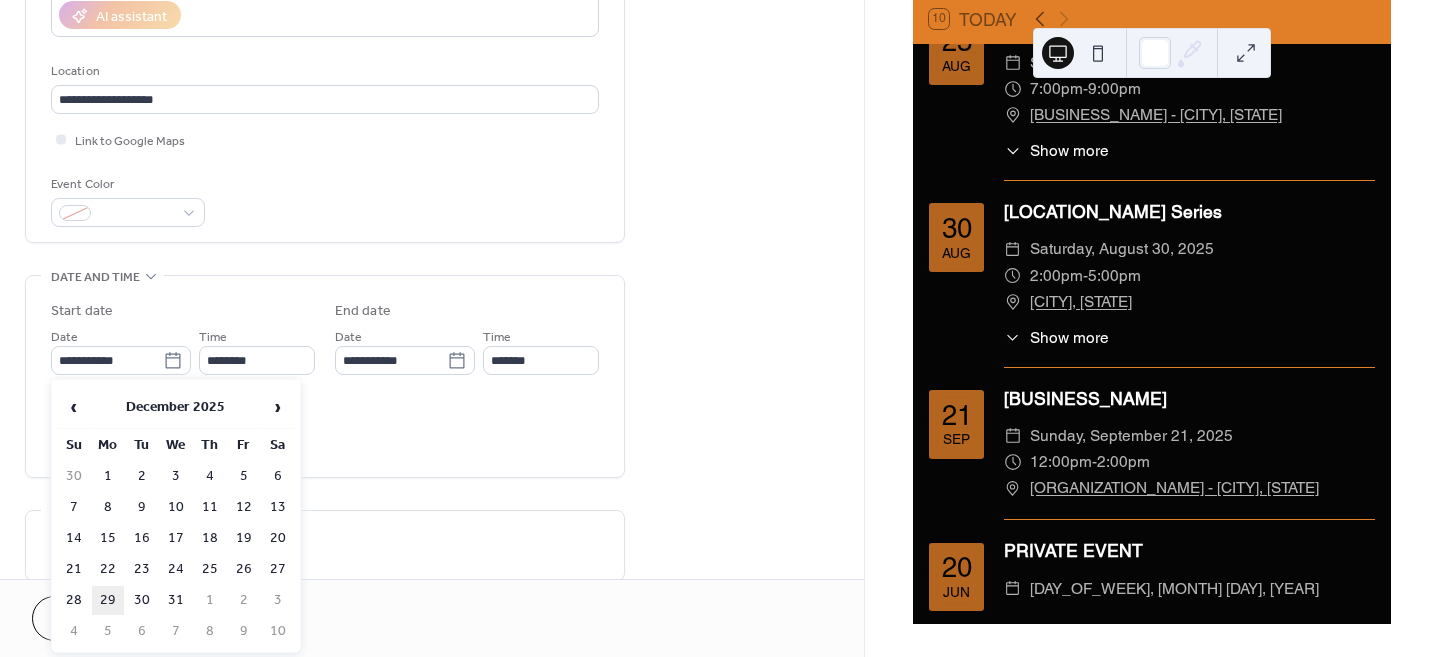 click on "29" at bounding box center (108, 600) 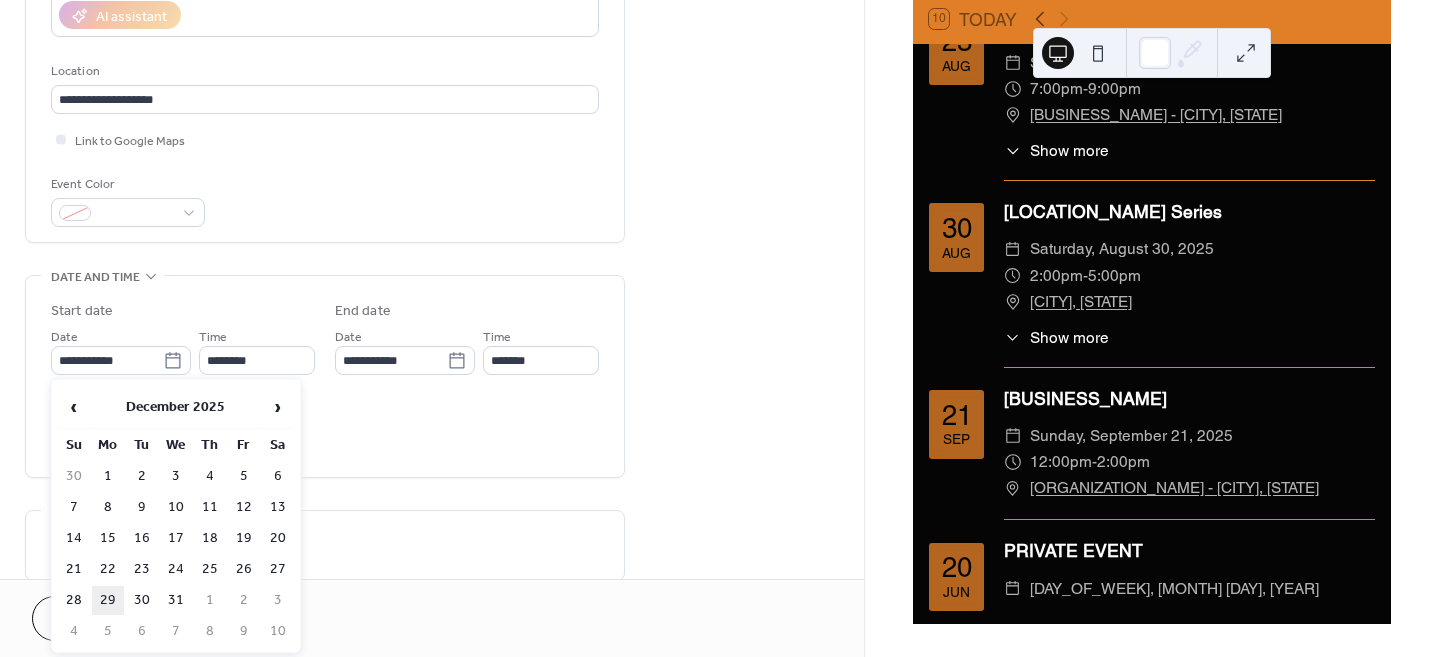 type on "**********" 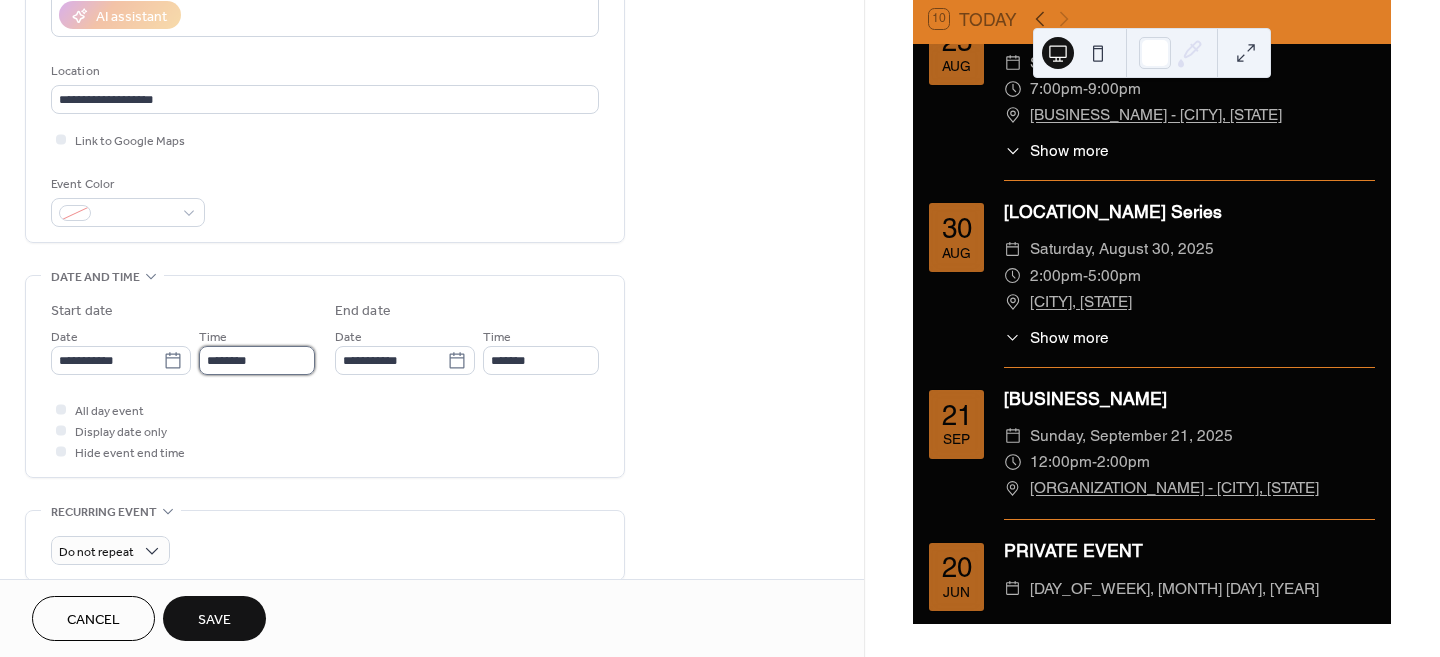 click on "********" at bounding box center [257, 360] 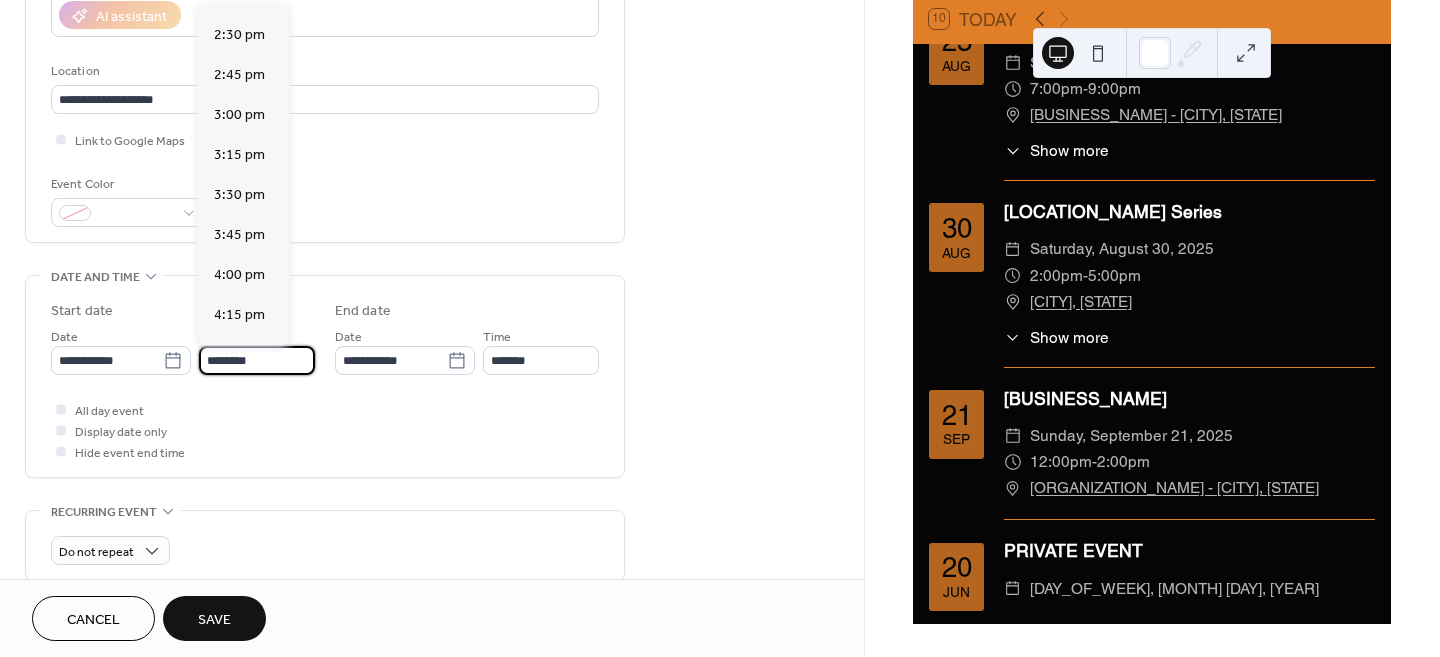scroll, scrollTop: 2310, scrollLeft: 0, axis: vertical 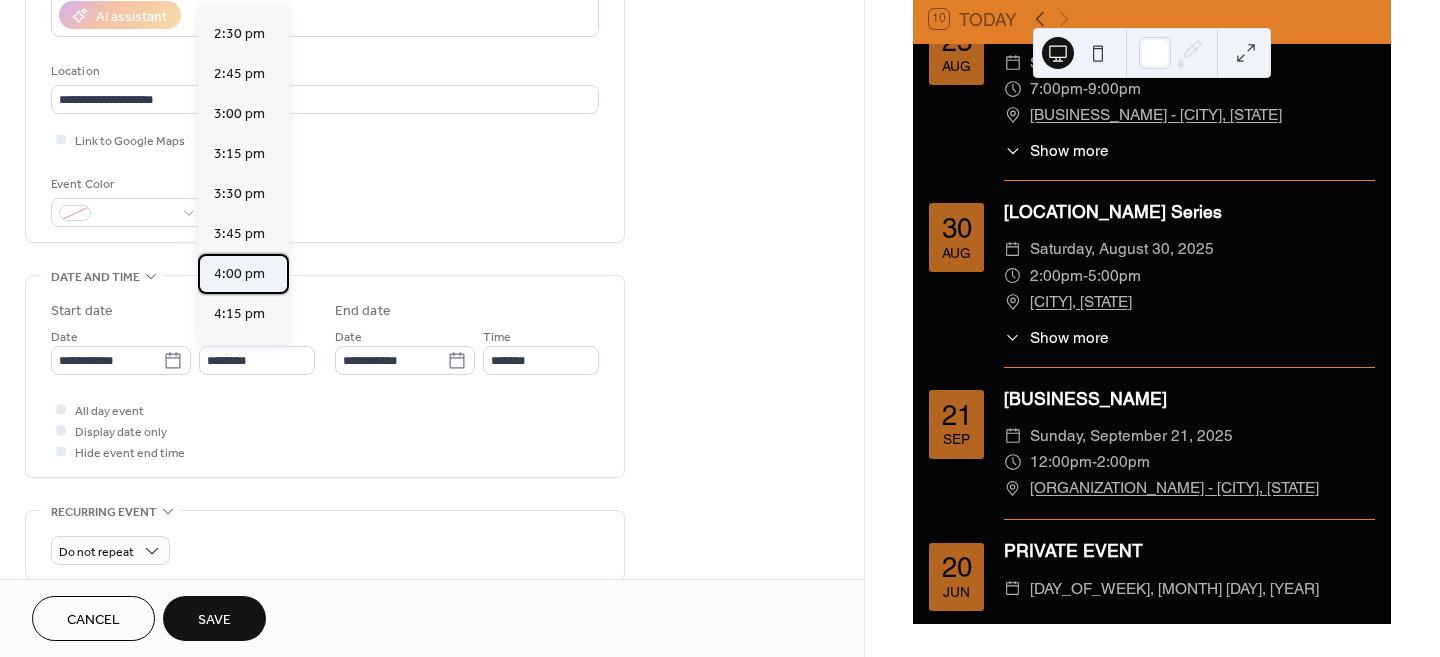 click on "4:00 pm" at bounding box center [239, 274] 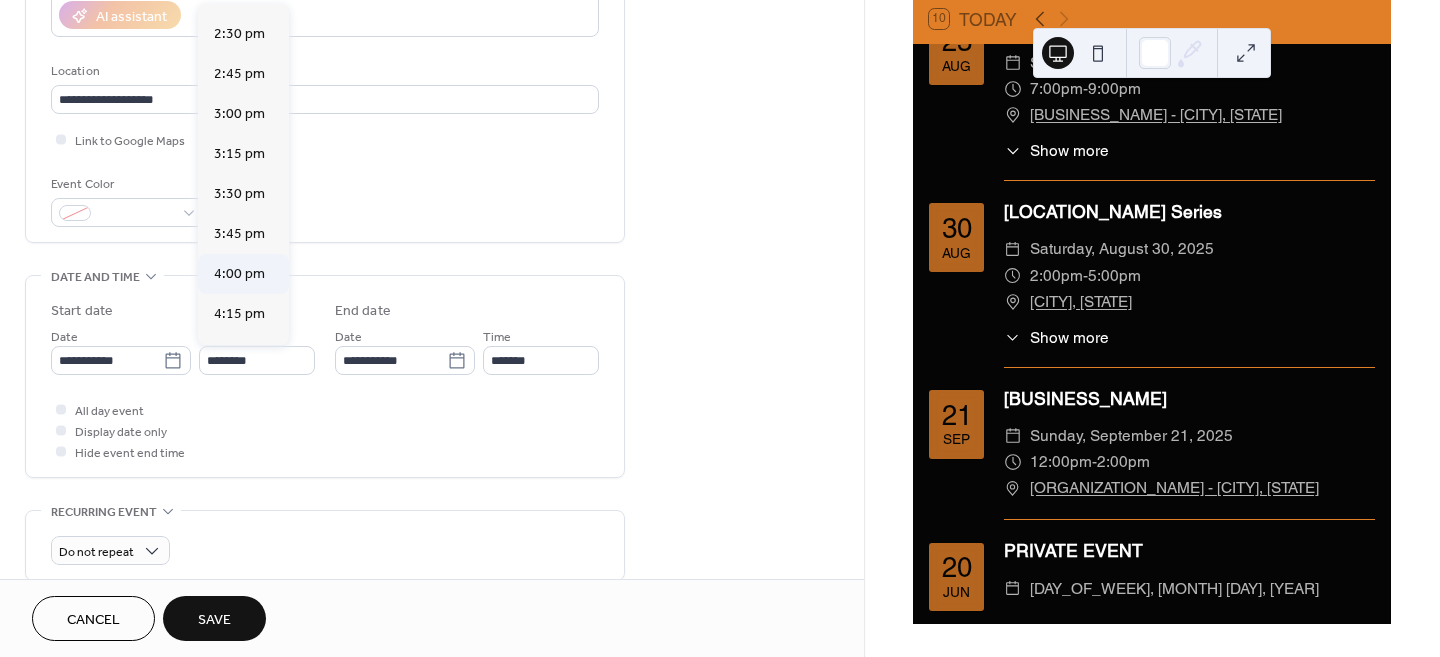 type on "*******" 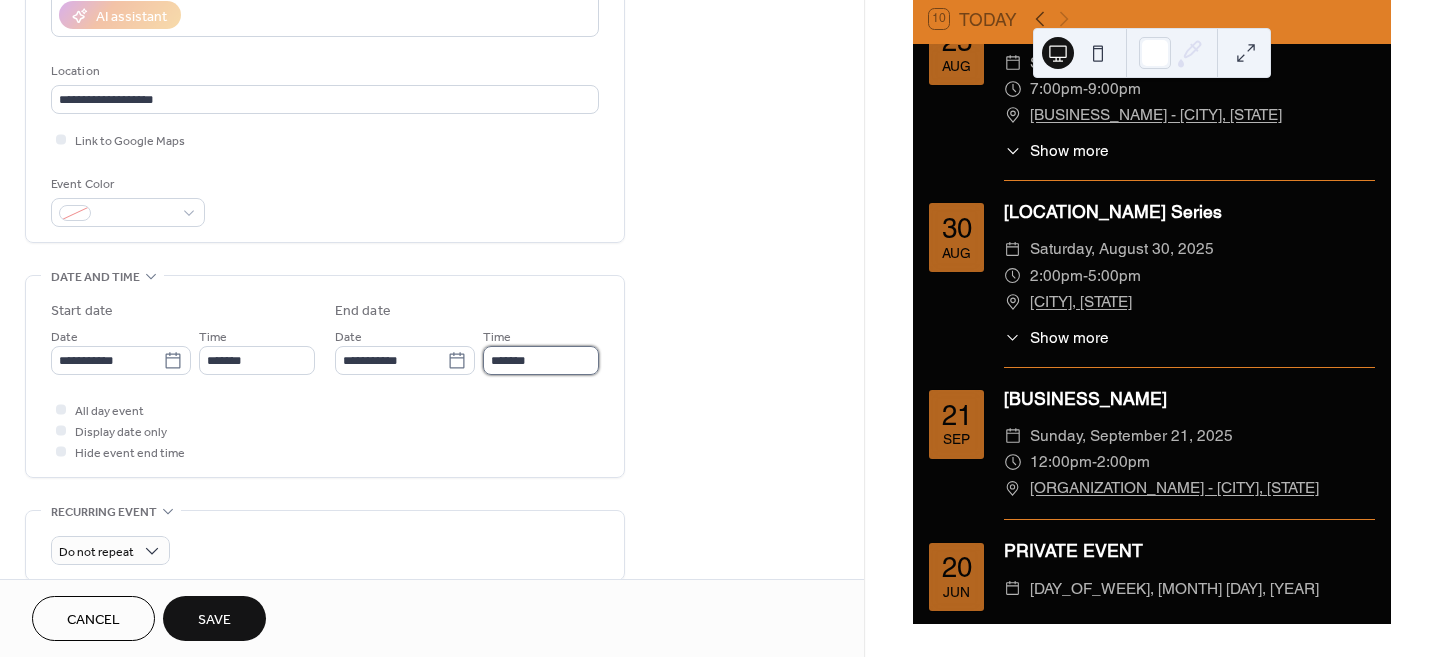 click on "*******" at bounding box center [541, 360] 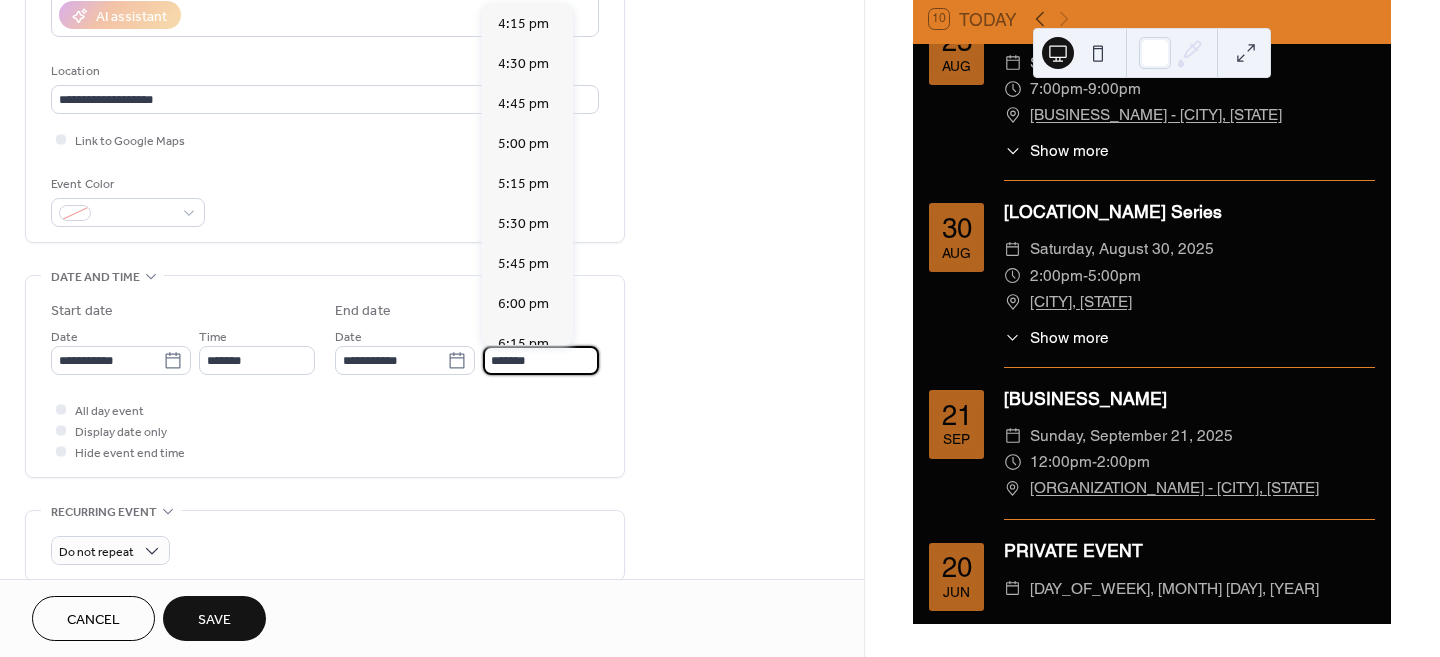 scroll, scrollTop: 443, scrollLeft: 0, axis: vertical 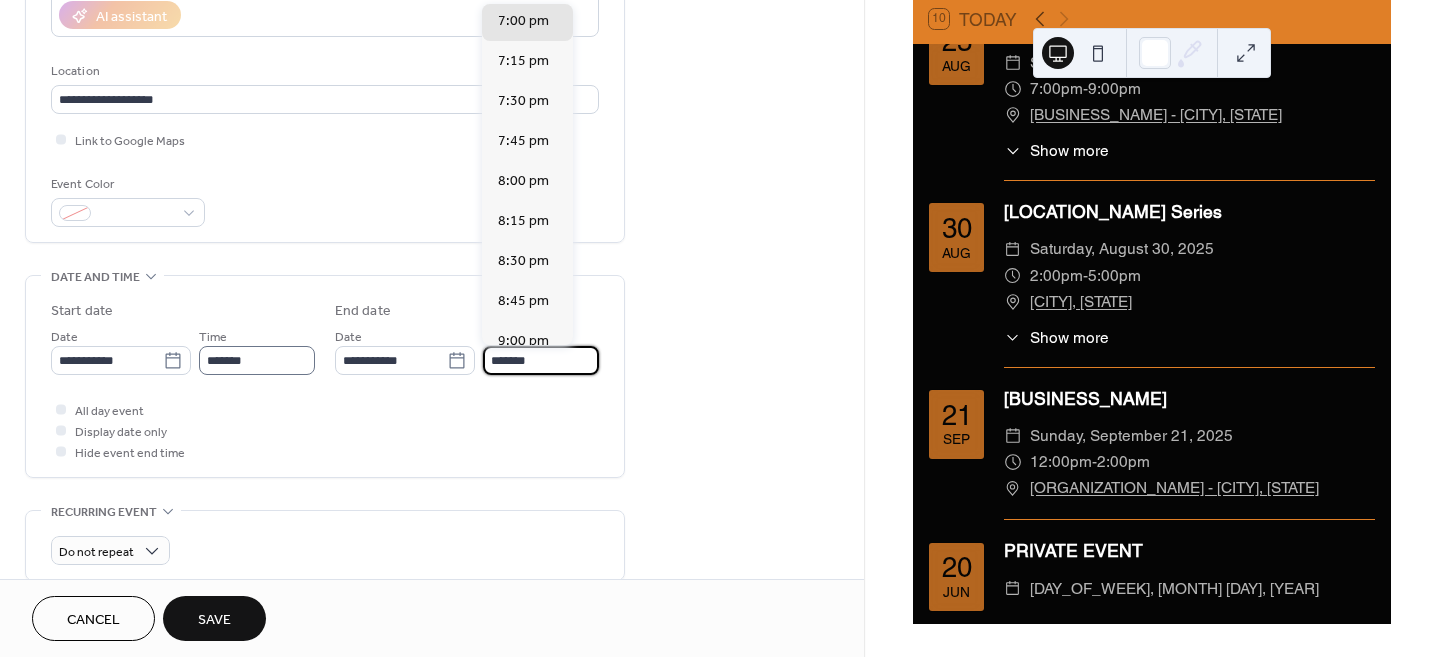 type on "*******" 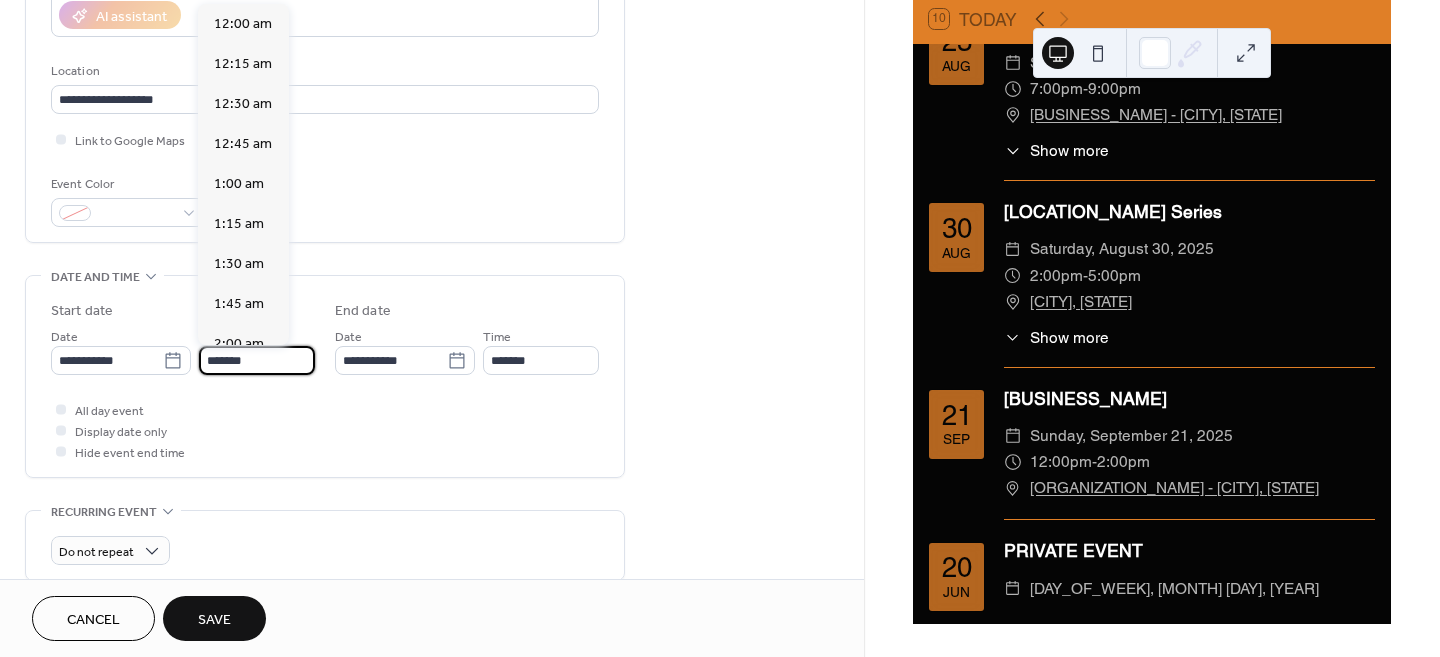 click on "*******" at bounding box center [257, 360] 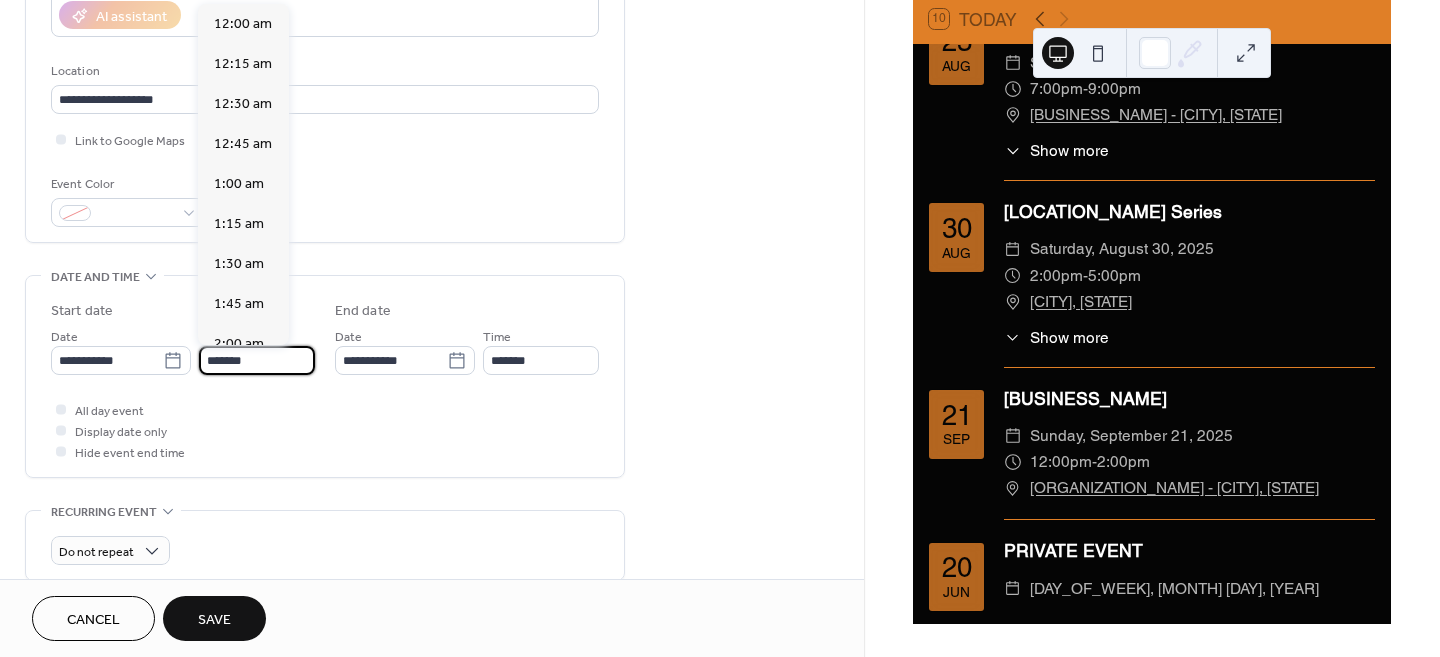 scroll, scrollTop: 2580, scrollLeft: 0, axis: vertical 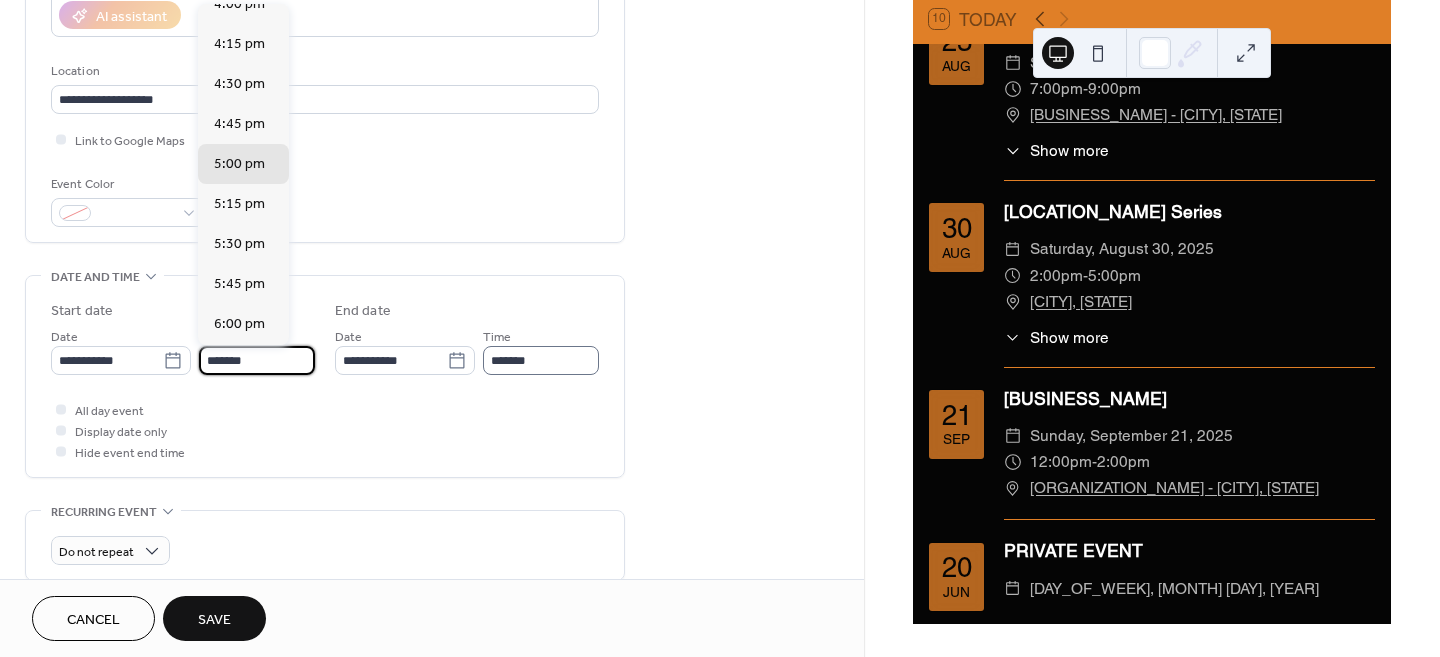 type on "*******" 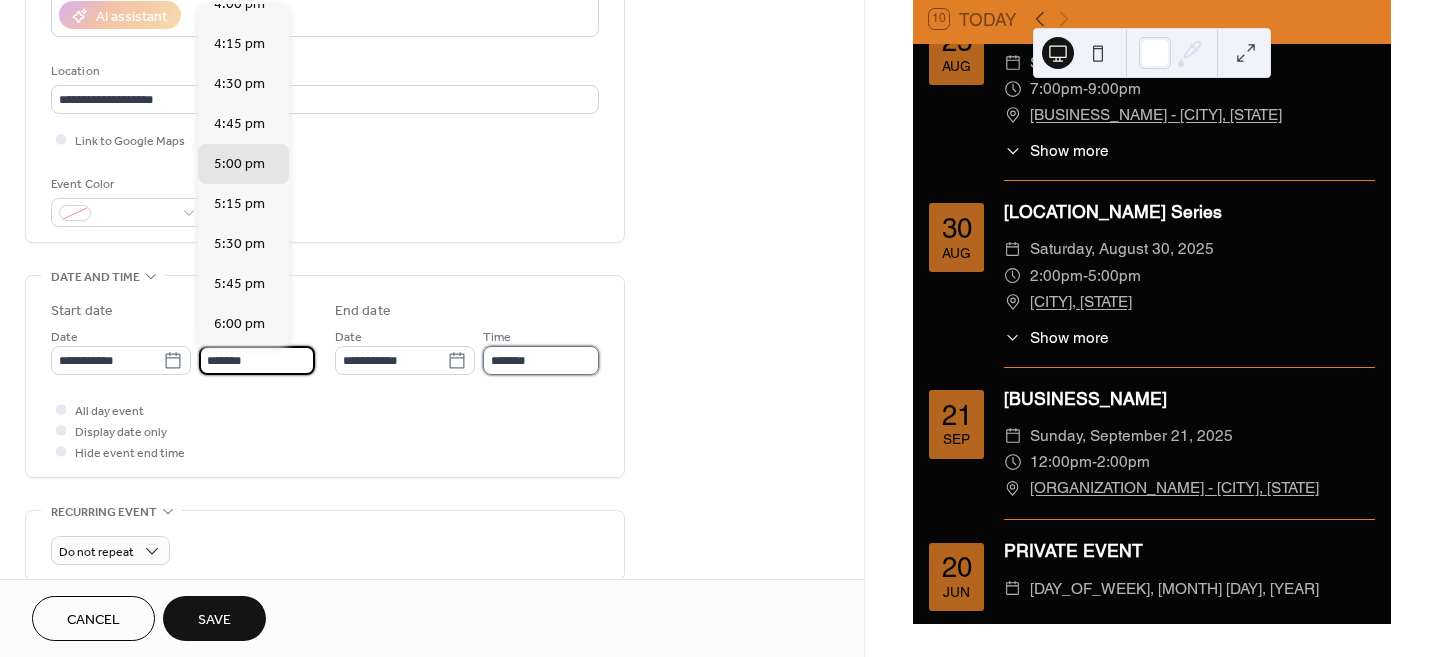 type on "*******" 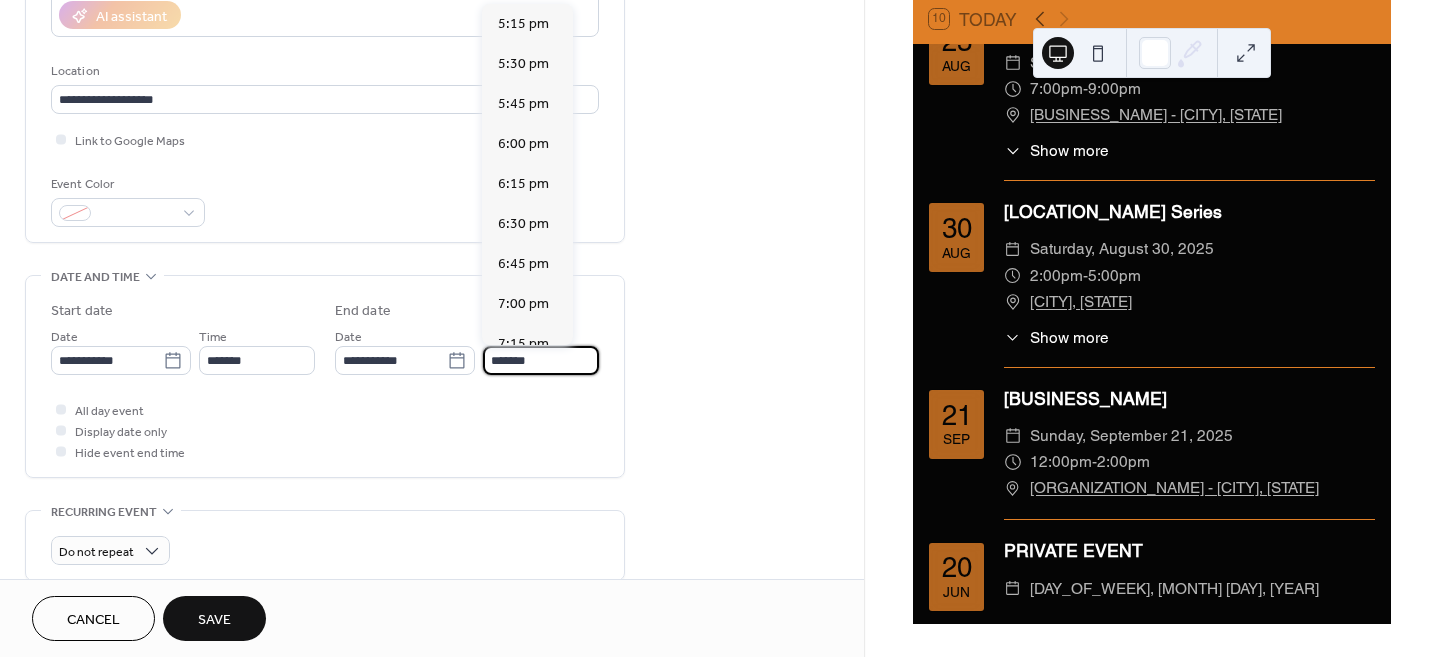 click on "*******" at bounding box center [541, 360] 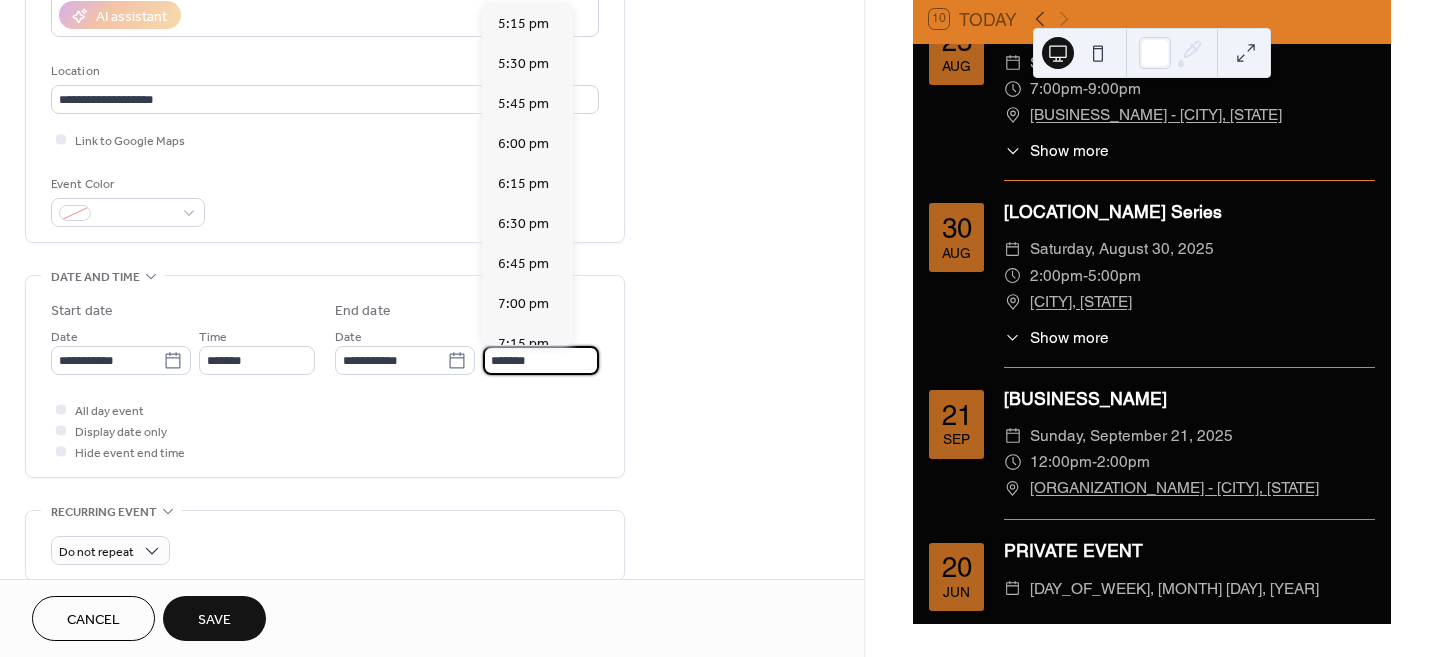 scroll, scrollTop: 443, scrollLeft: 0, axis: vertical 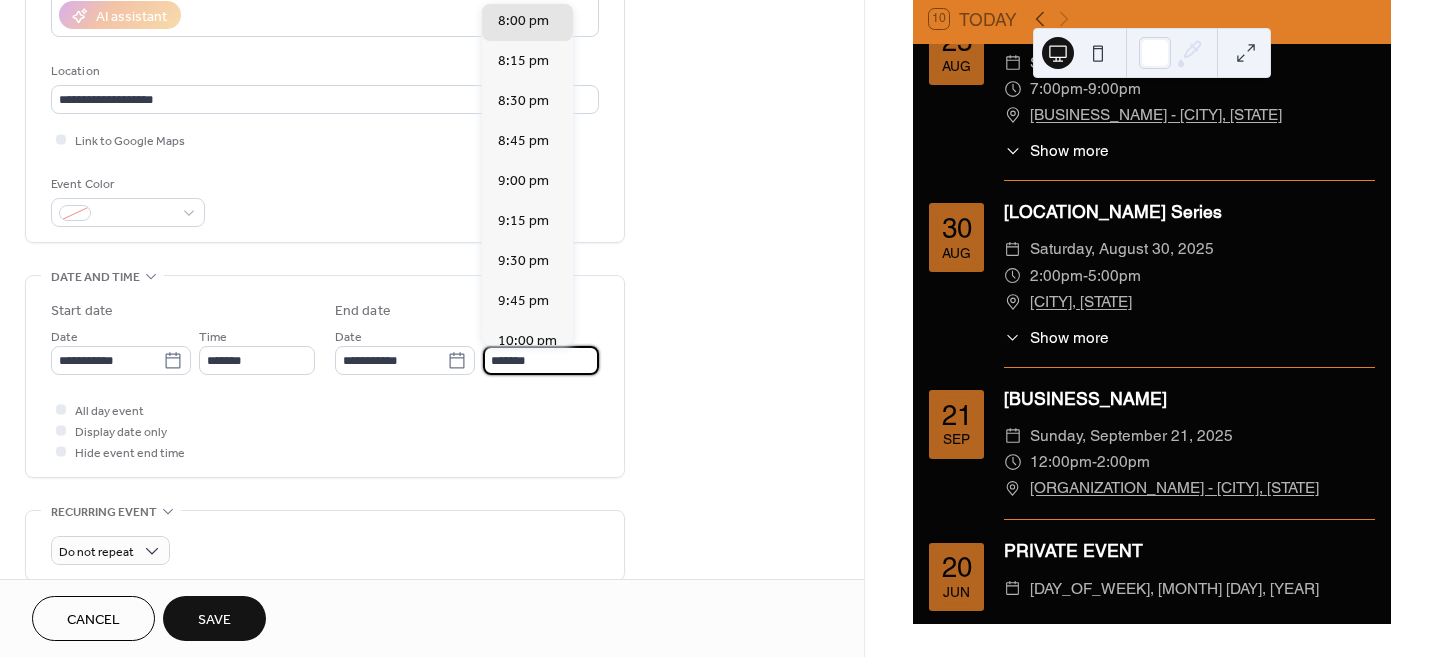 click on "**********" at bounding box center [432, 464] 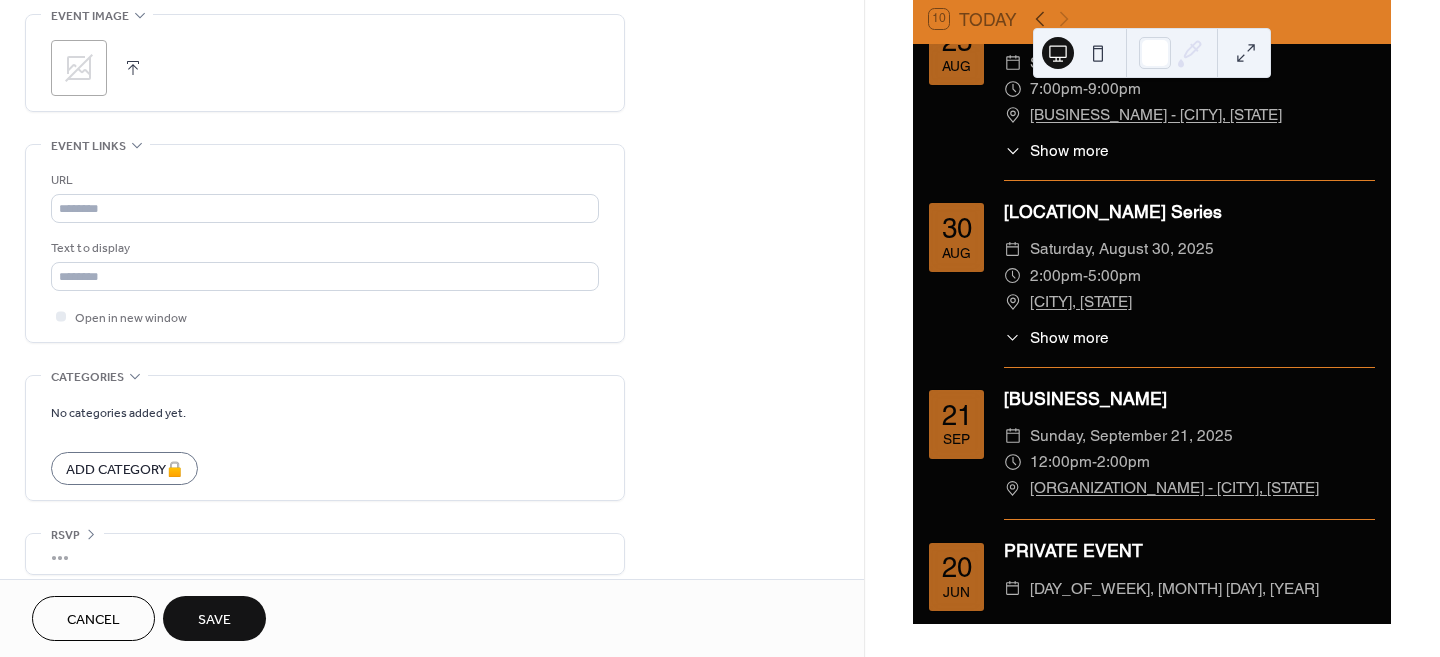 scroll, scrollTop: 989, scrollLeft: 0, axis: vertical 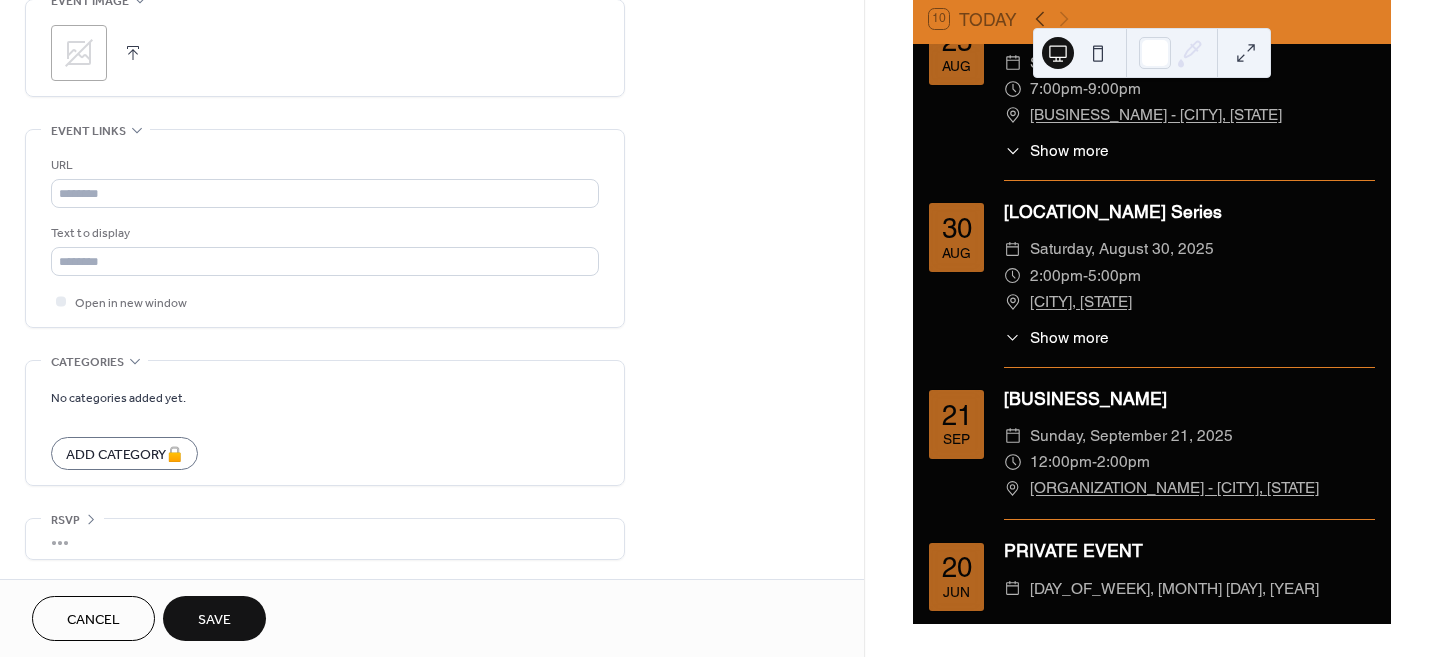 click on "Save" at bounding box center [214, 618] 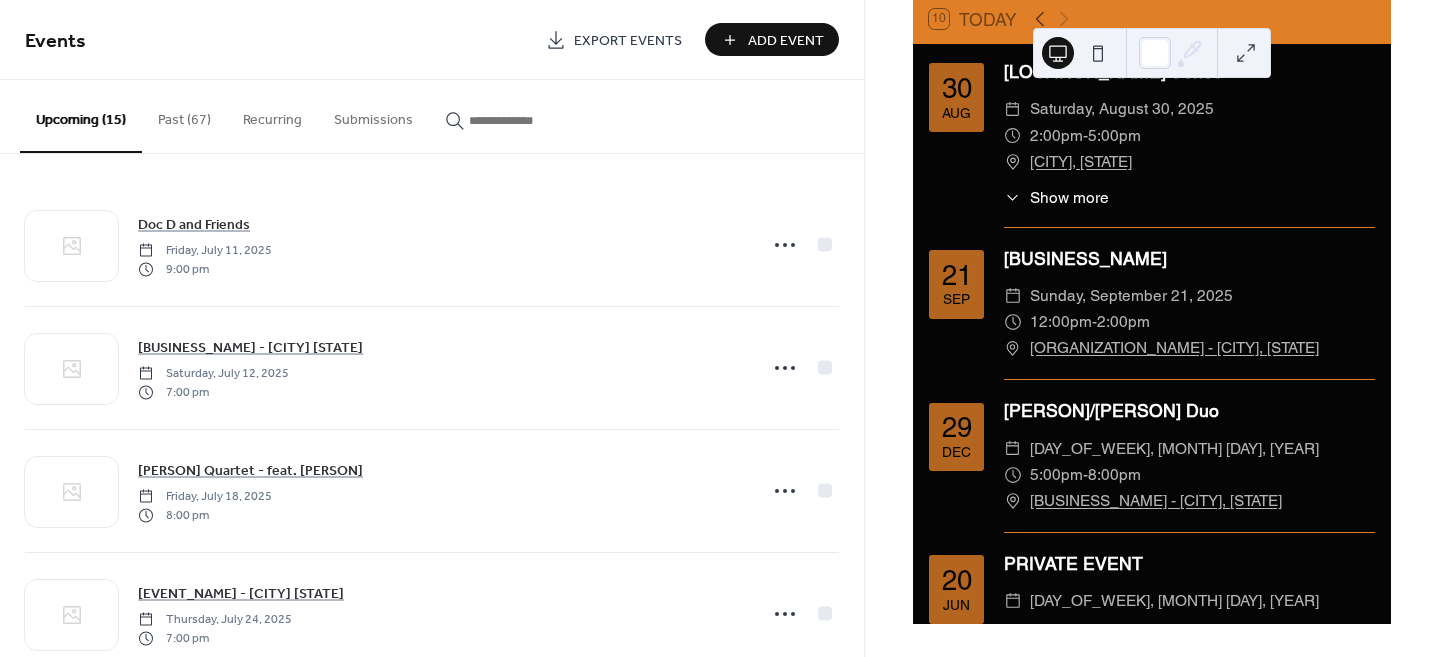 scroll, scrollTop: 1915, scrollLeft: 0, axis: vertical 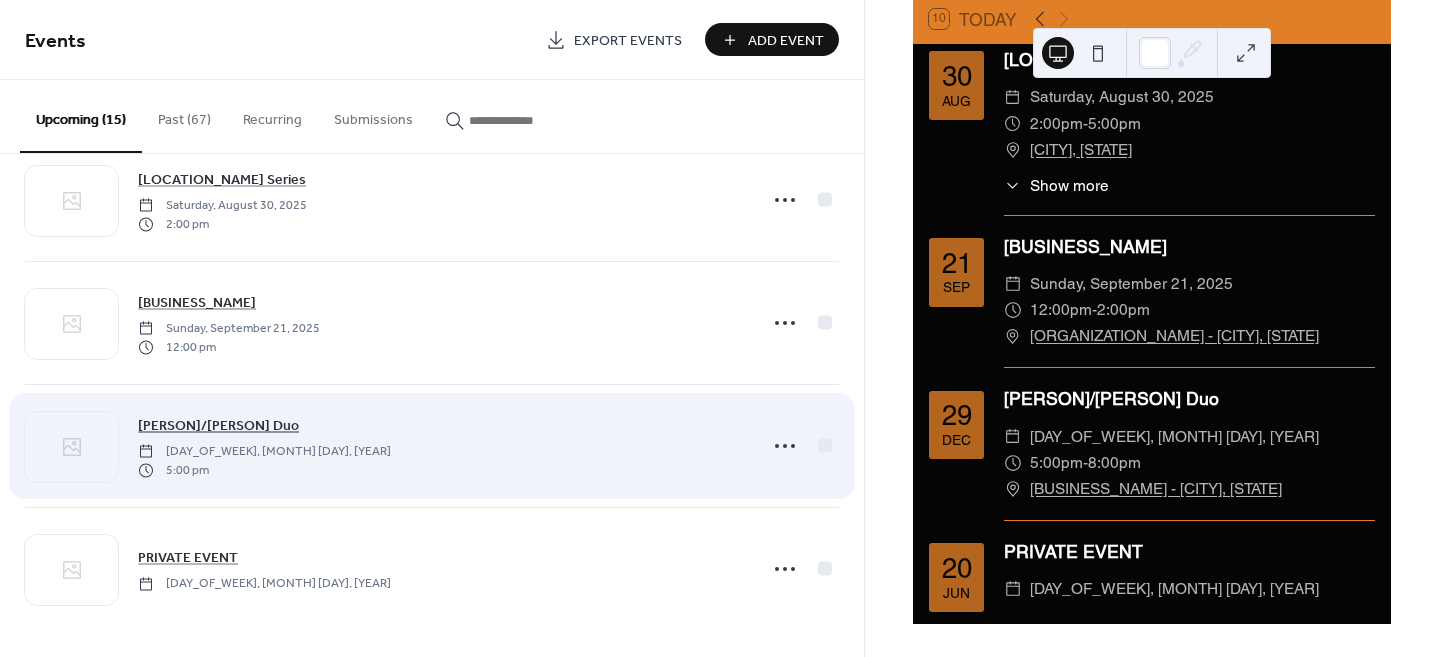 click on "[PERSON]/[PERSON] Duo" at bounding box center (218, 426) 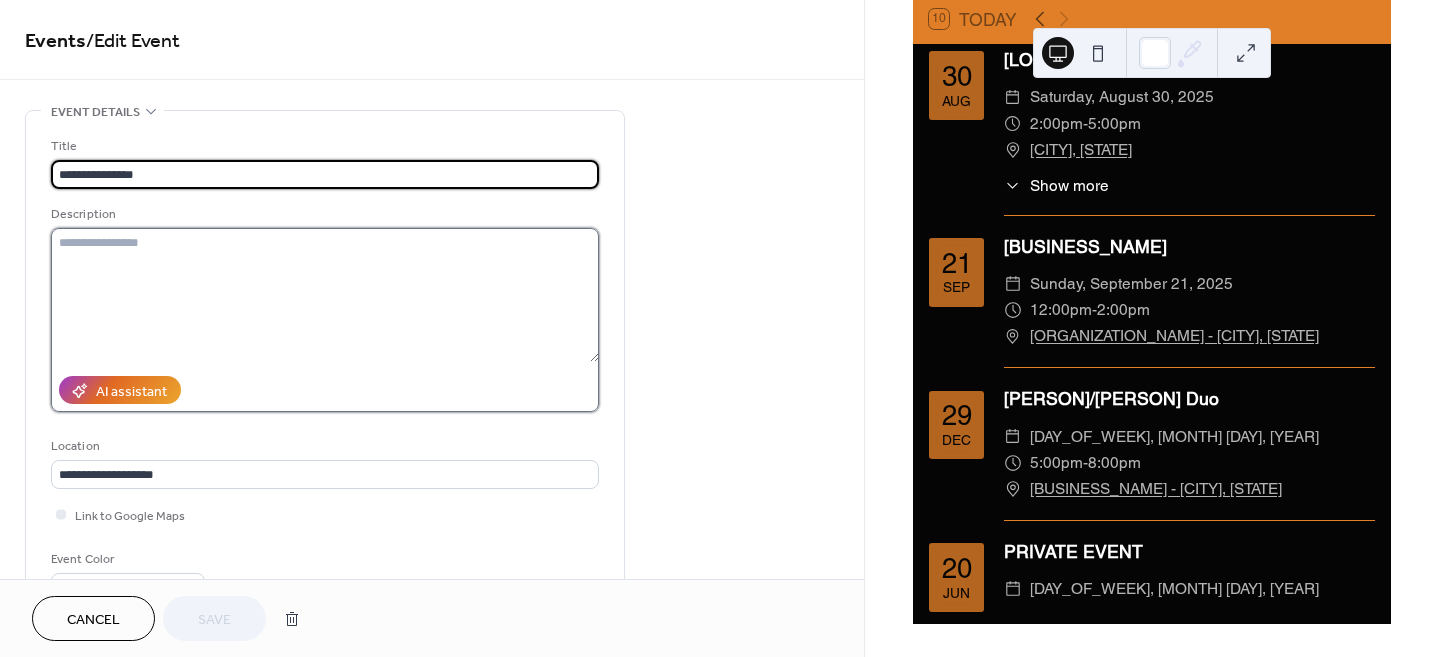 click at bounding box center (325, 295) 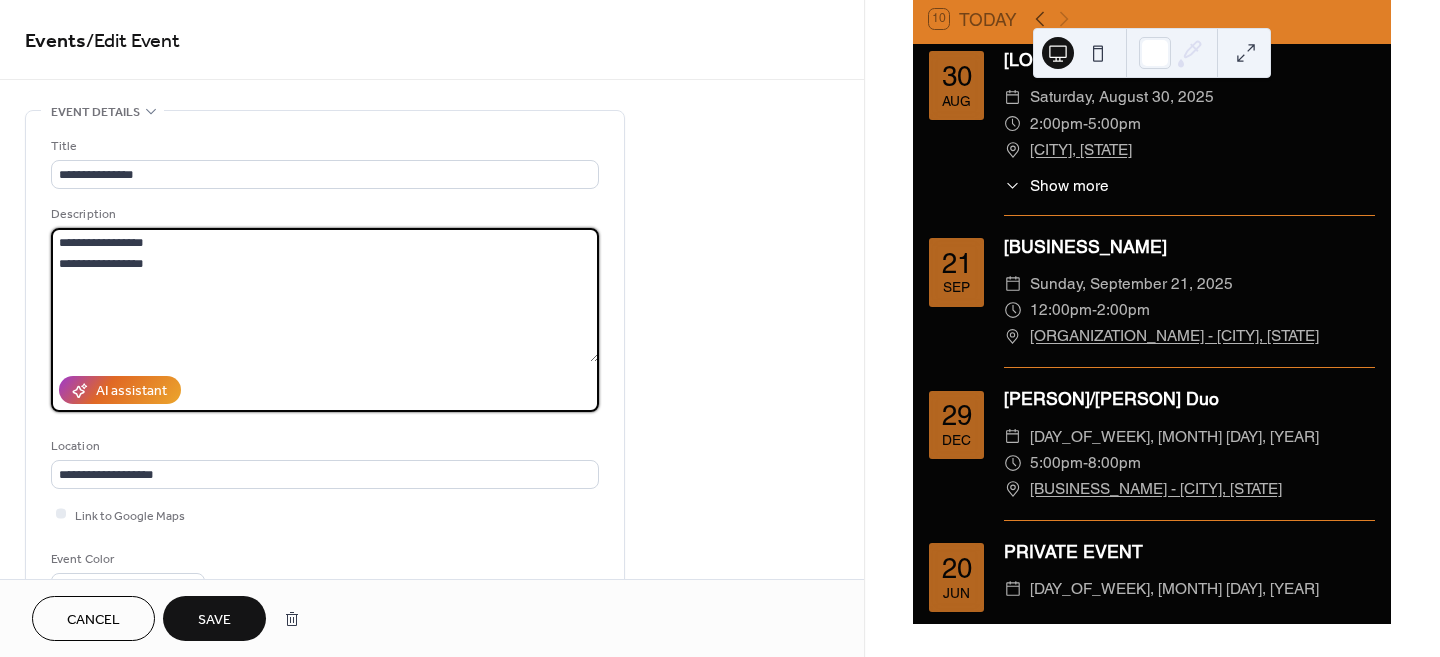 type on "**********" 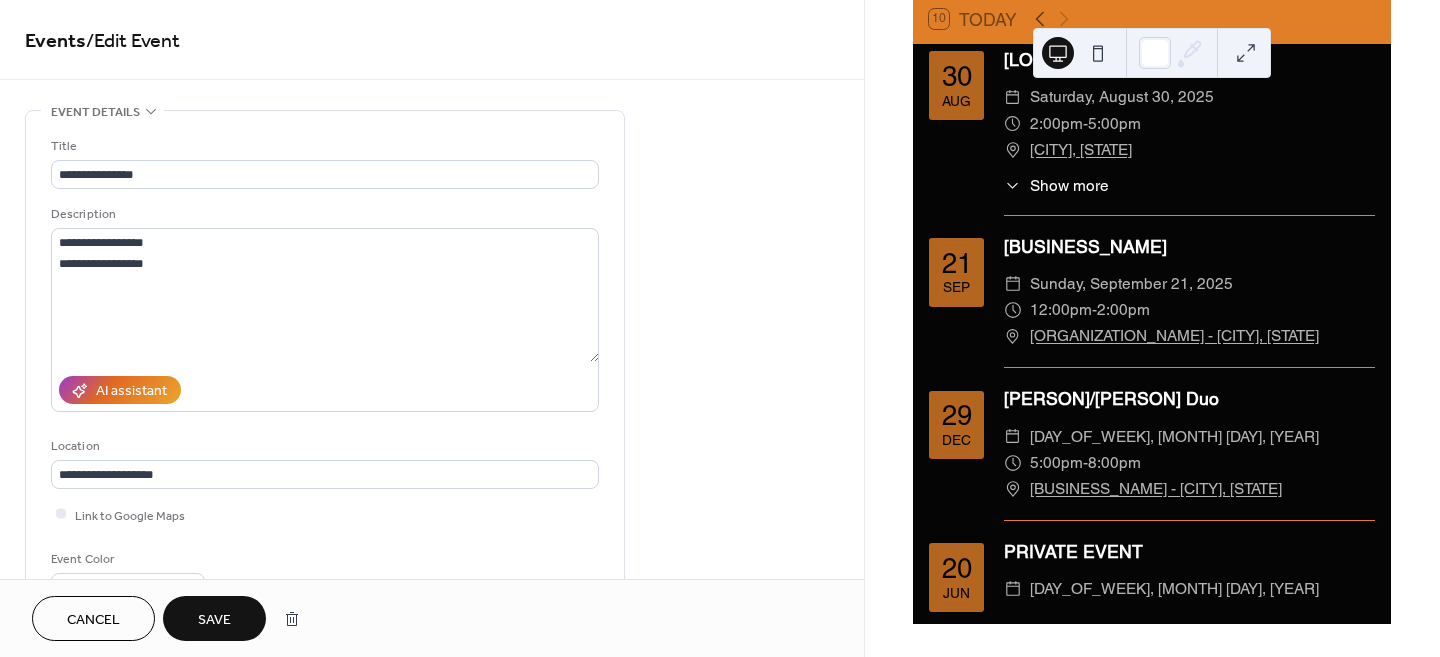 click on "Save" at bounding box center (214, 620) 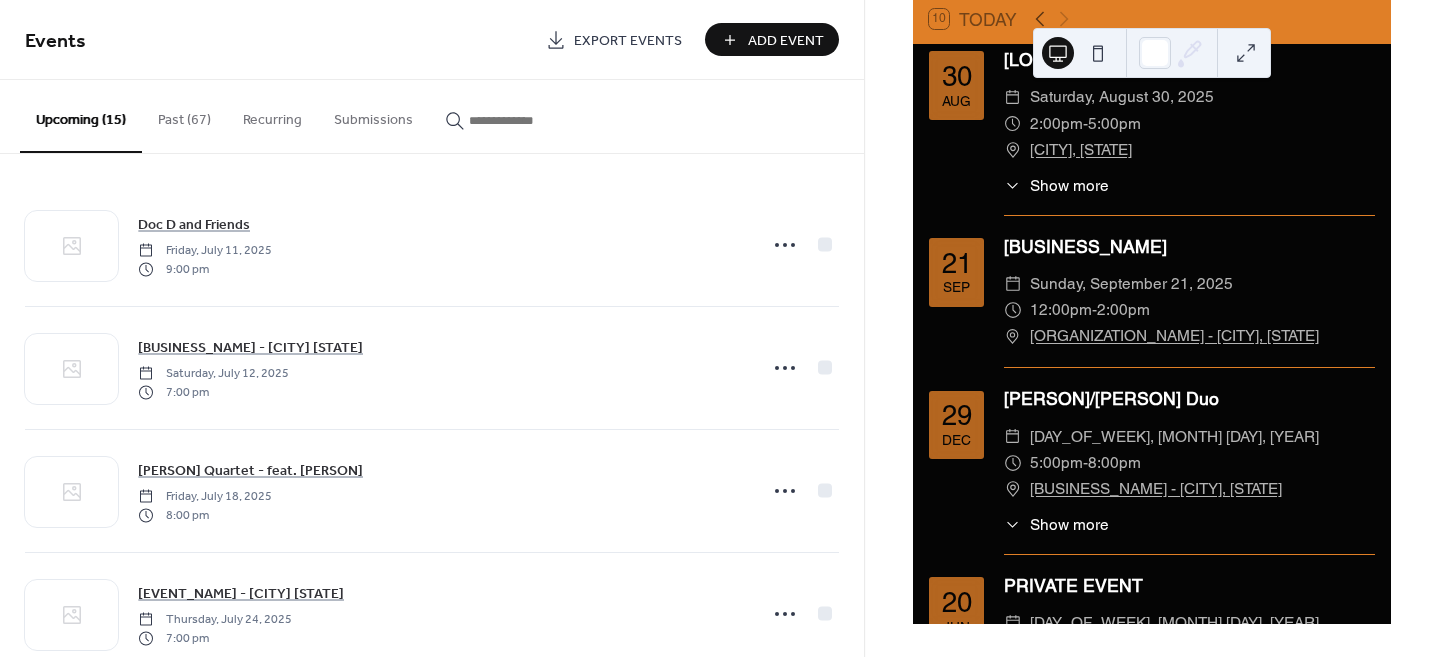 click on "Show more" at bounding box center (1069, 524) 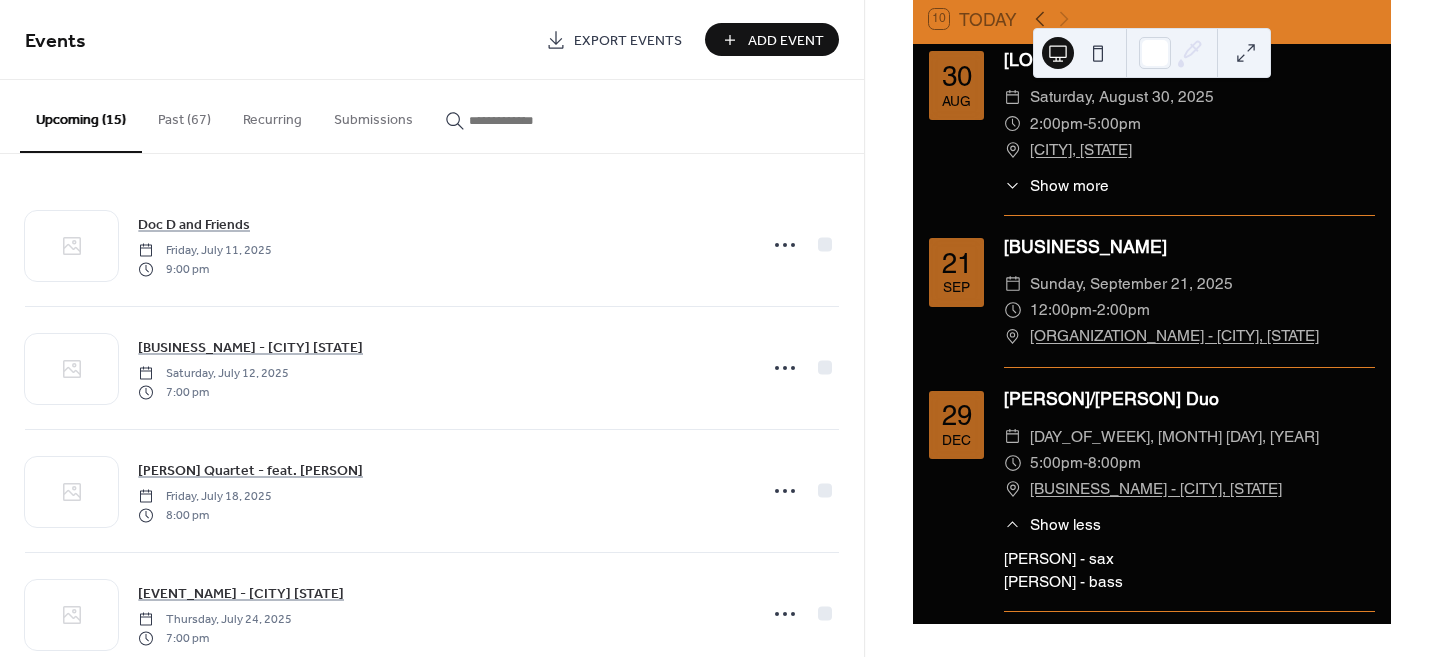 click on "Show less" at bounding box center [1065, 524] 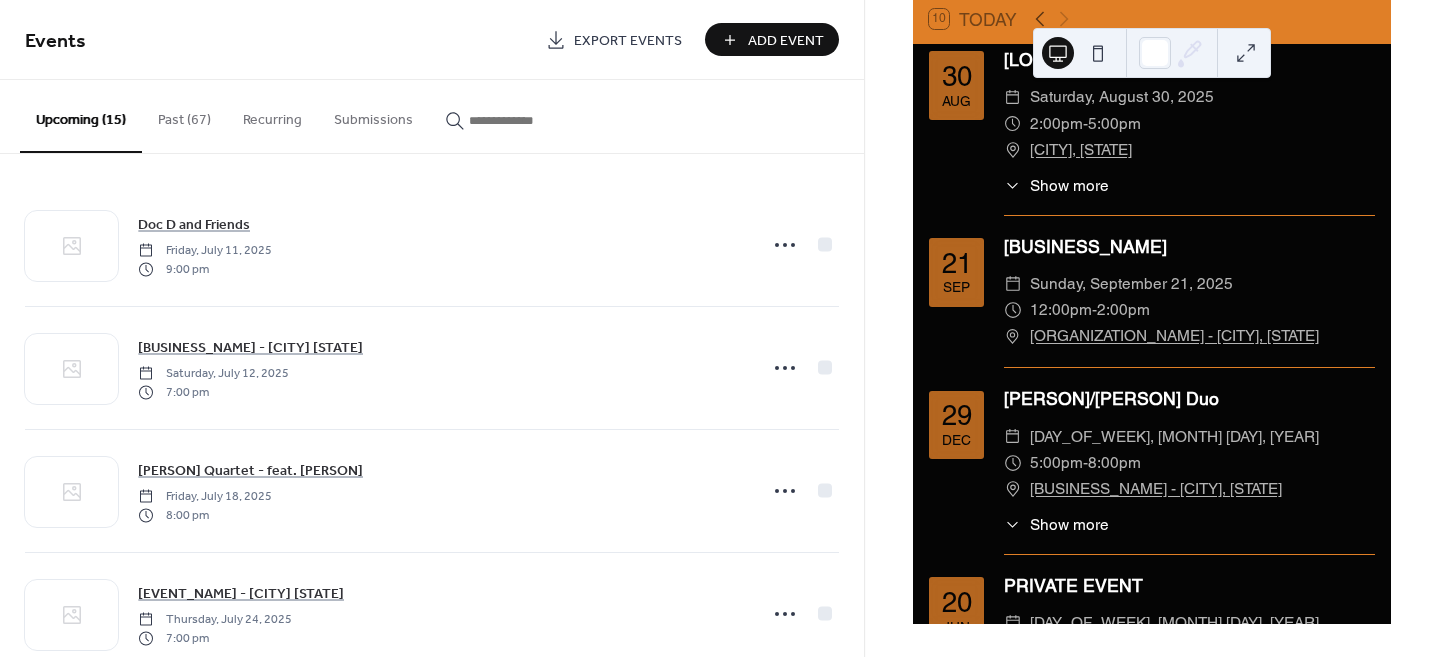 click on "Show more" at bounding box center [1069, 524] 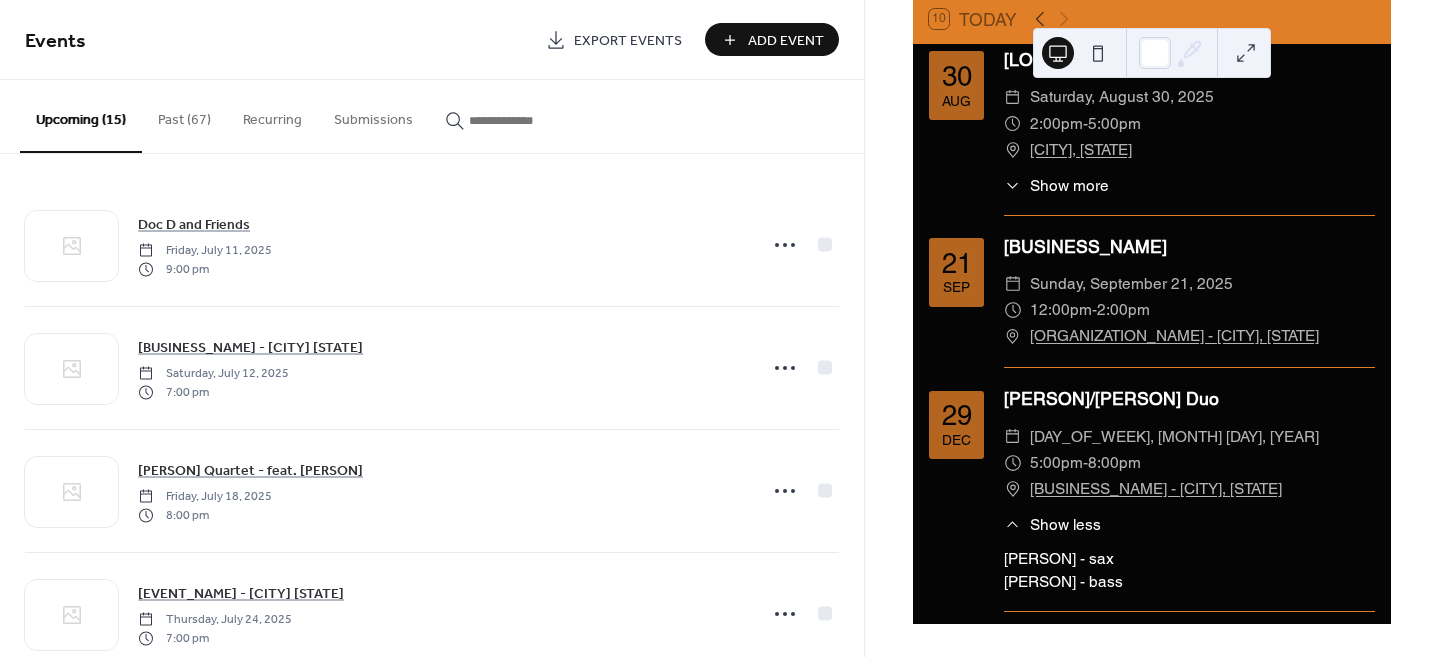 click on "Show less" at bounding box center (1065, 524) 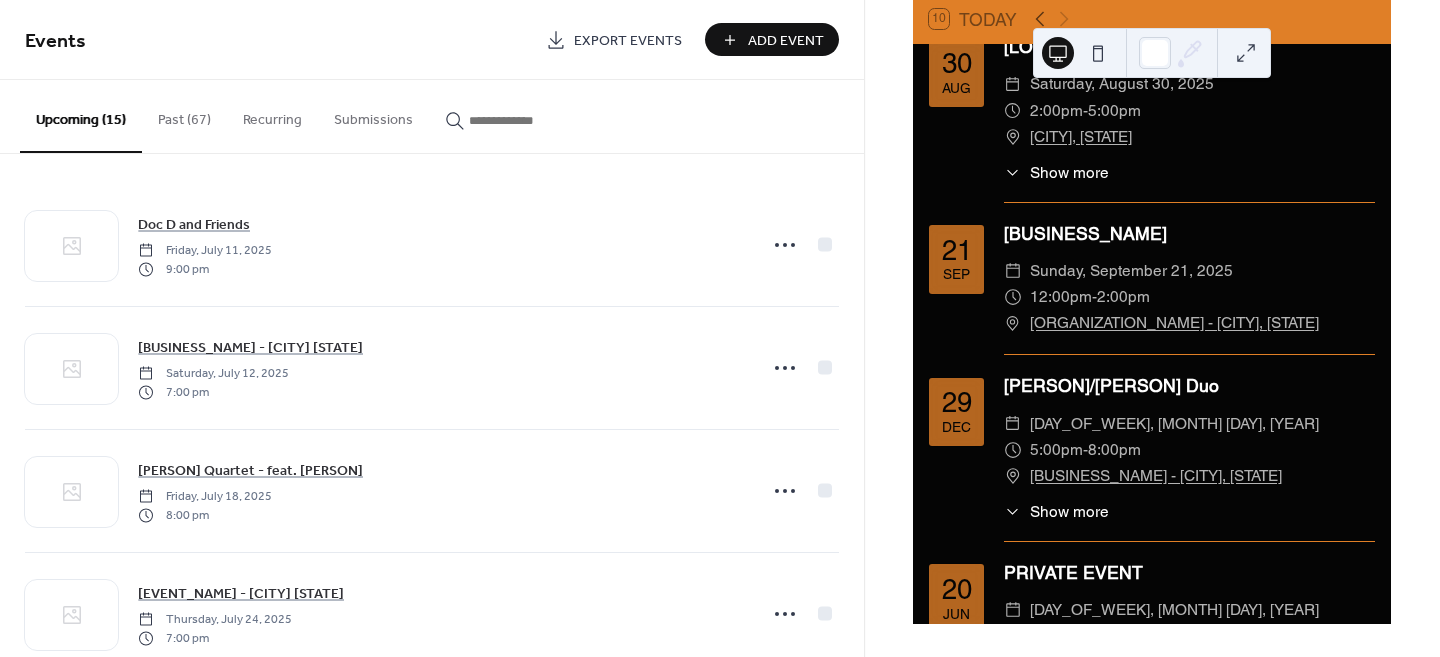 scroll, scrollTop: 1949, scrollLeft: 0, axis: vertical 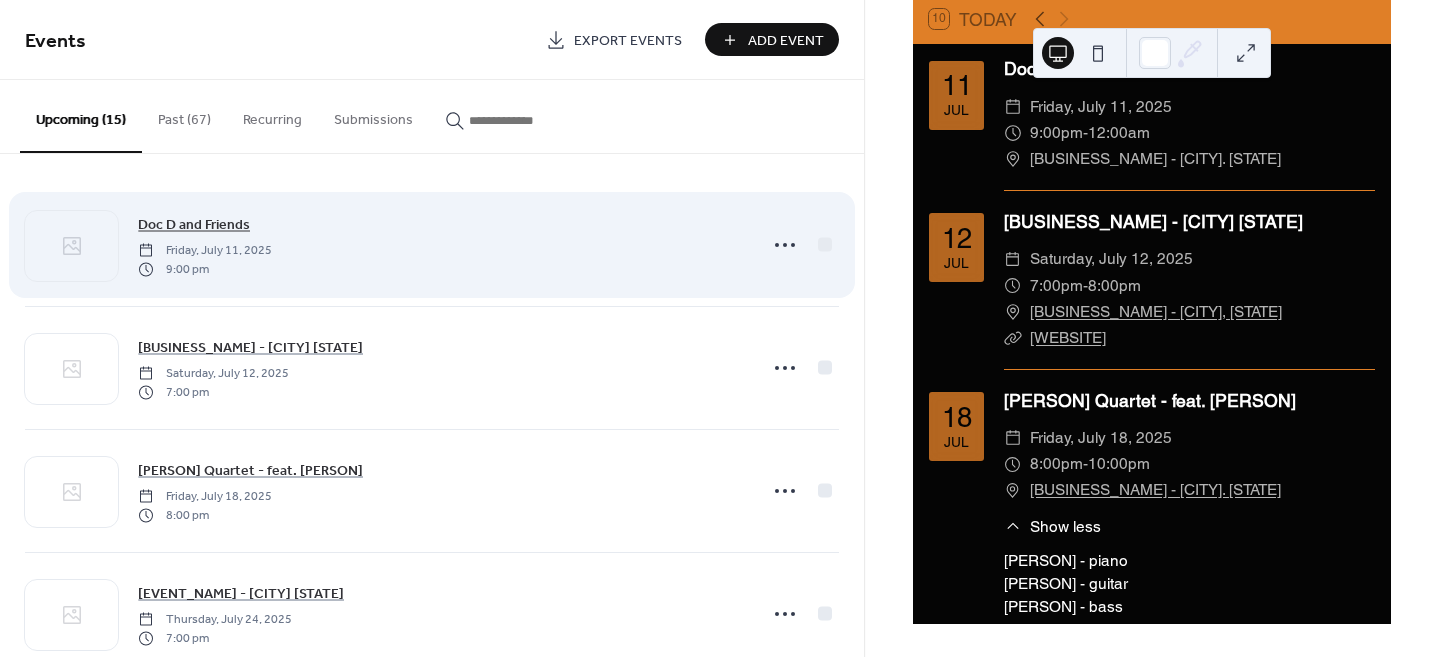 click on "Doc D and Friends" at bounding box center [194, 225] 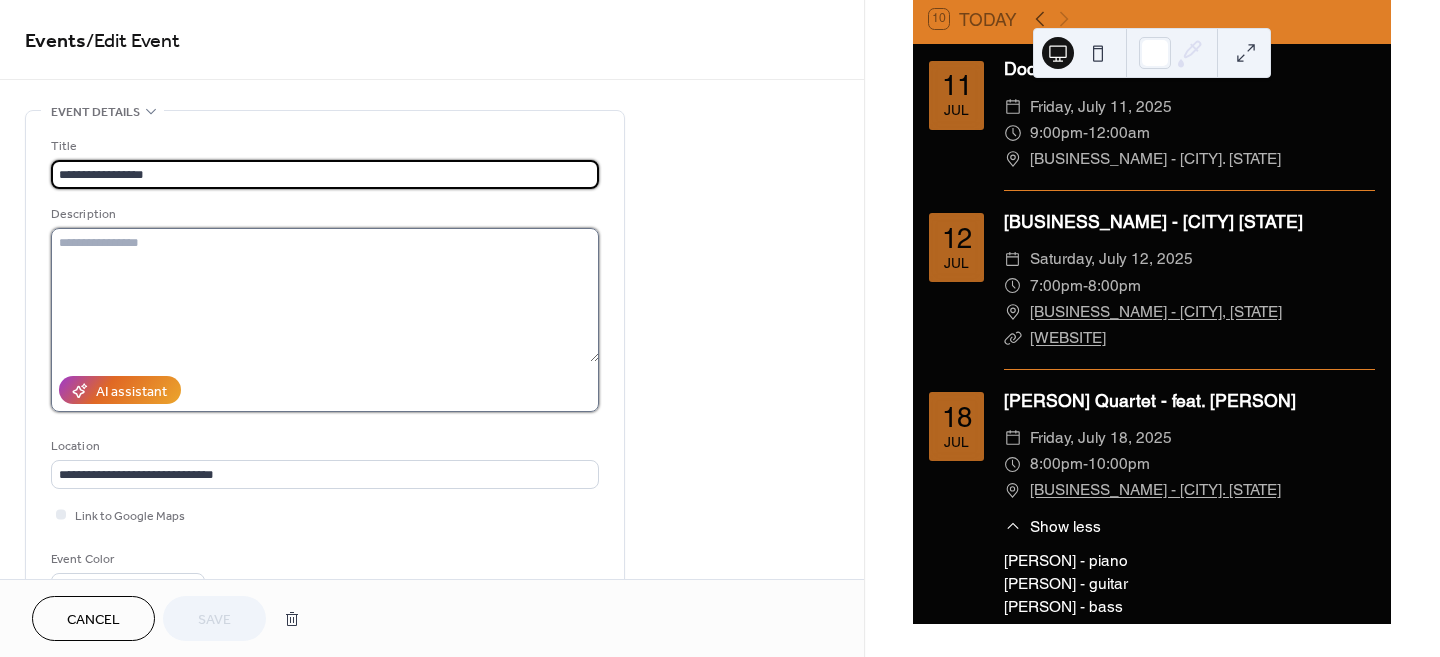 click at bounding box center (325, 295) 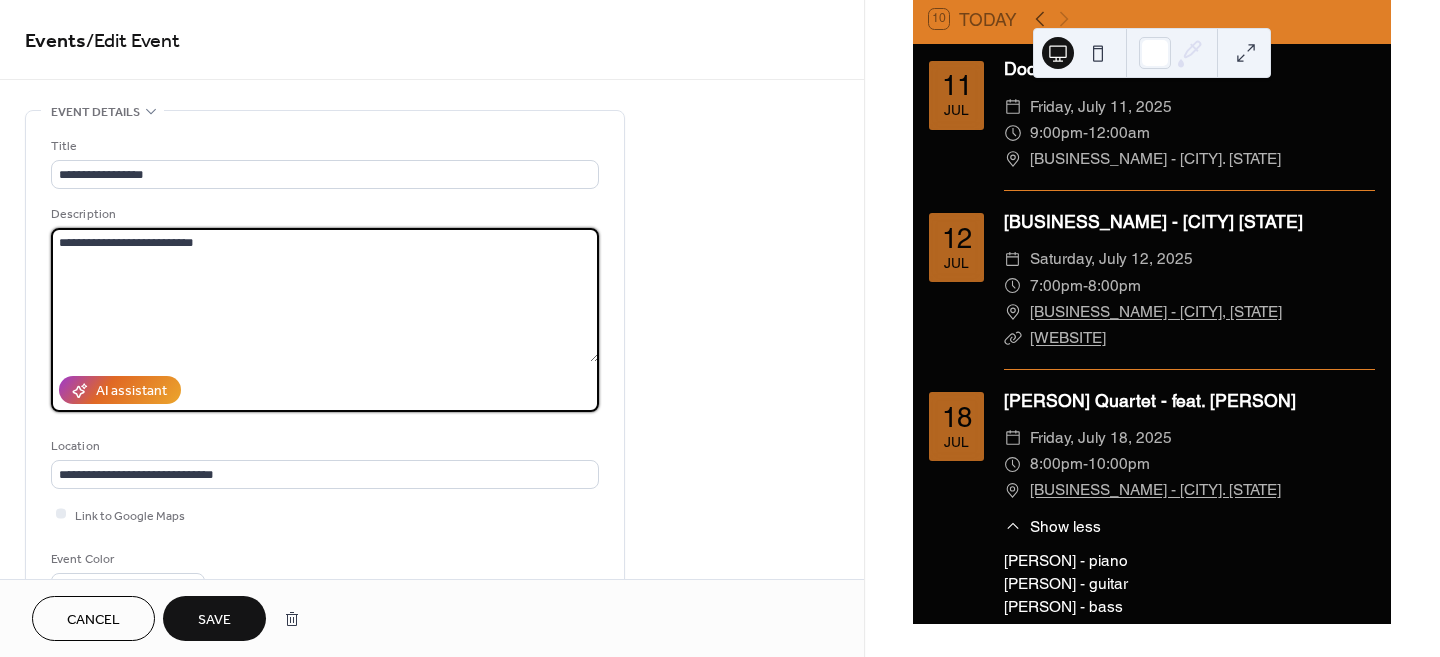 type on "**********" 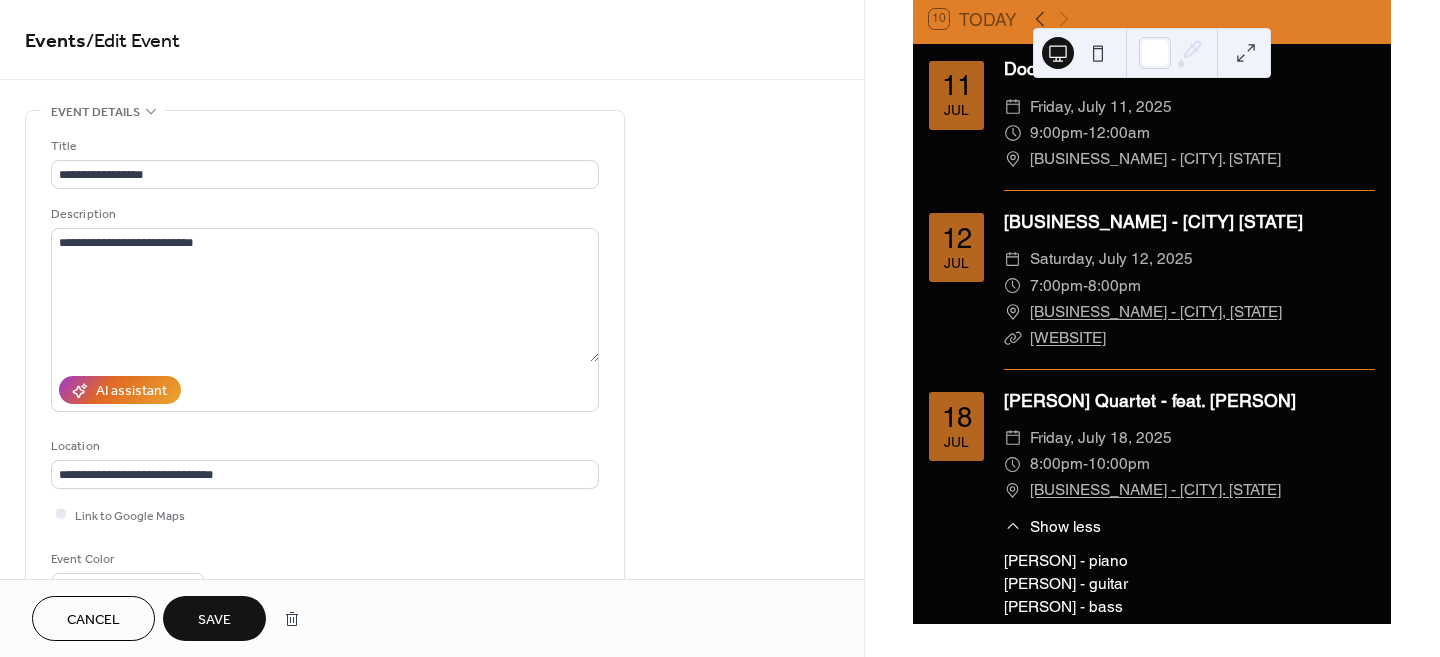click on "Save" at bounding box center [214, 620] 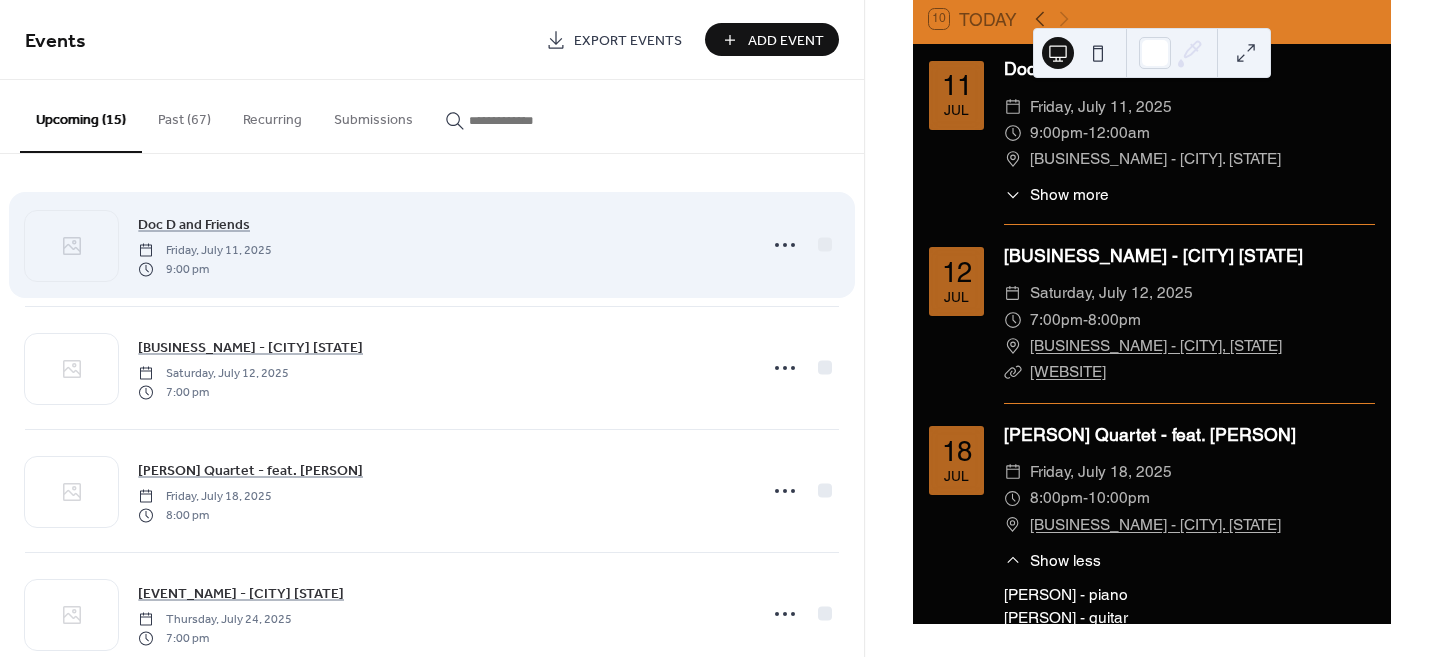 click on "[PERSON] and Friends [MONTH] [DAY], [YEAR] [HOUR] [AMPM]" at bounding box center (441, 245) 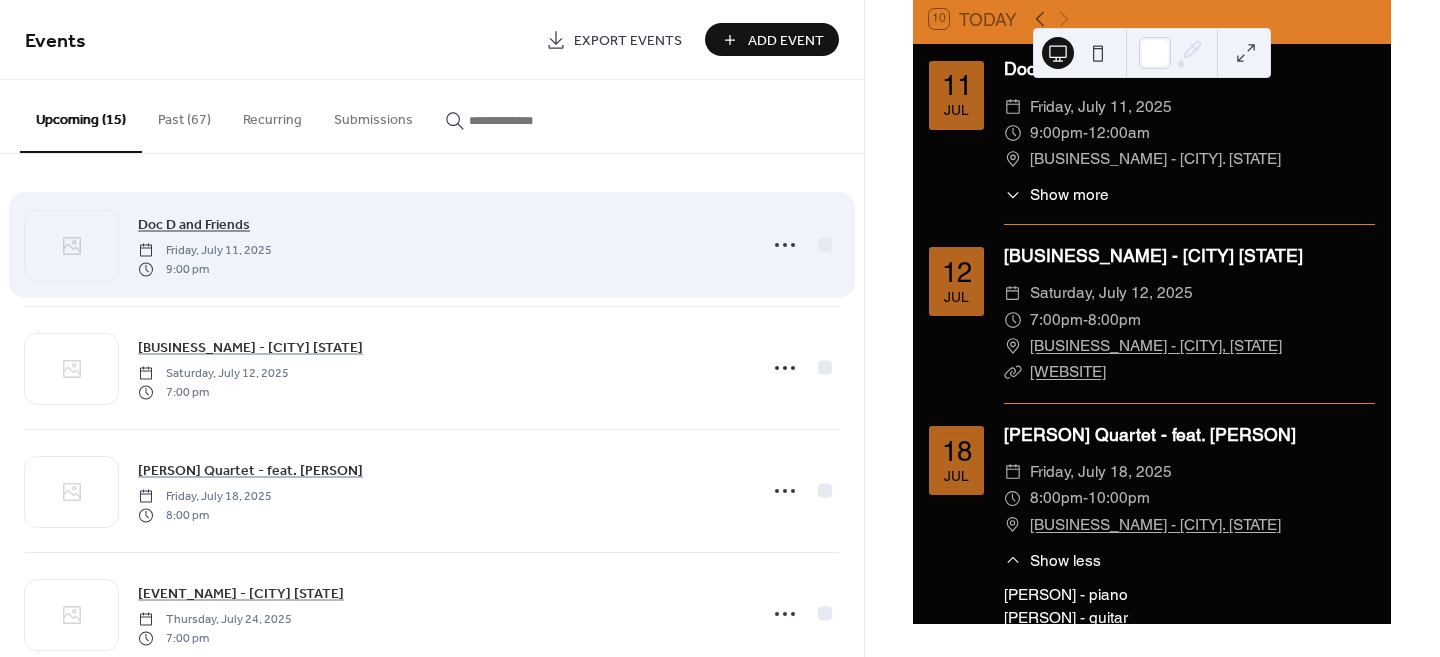 click on "Doc D and Friends" at bounding box center [194, 225] 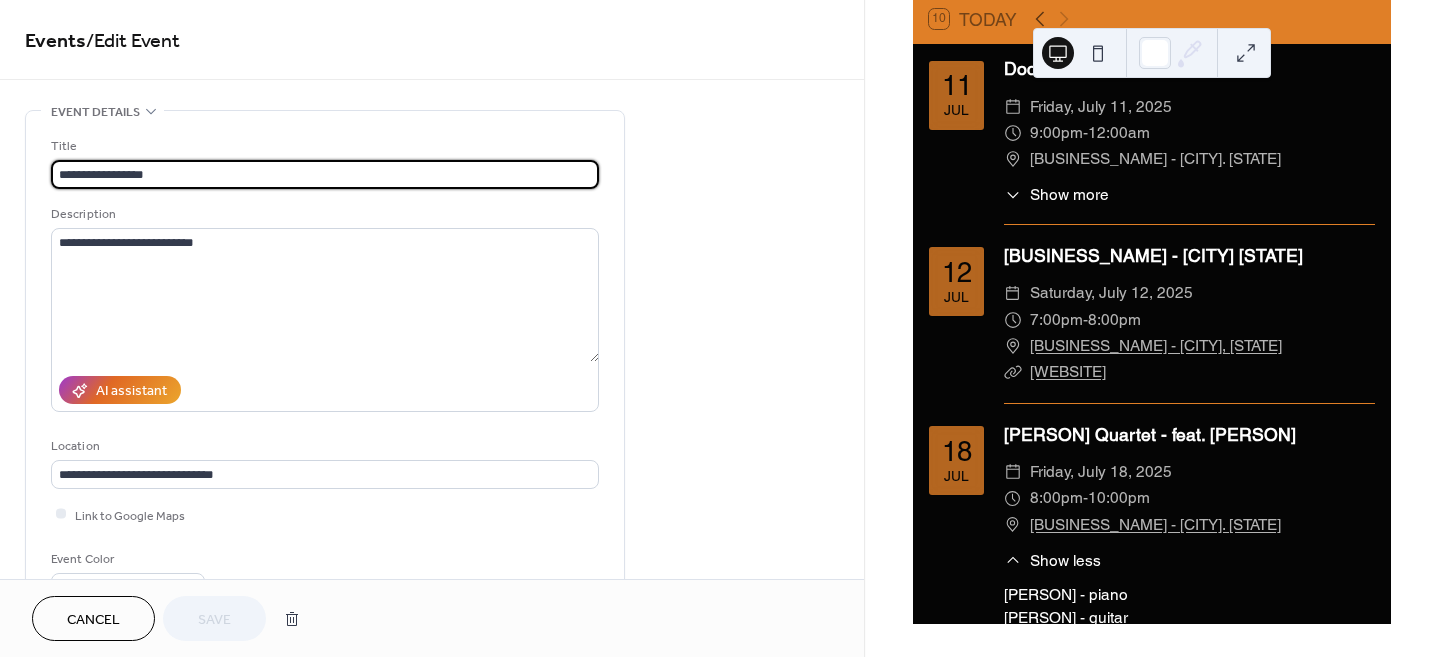 click on "**********" at bounding box center [325, 174] 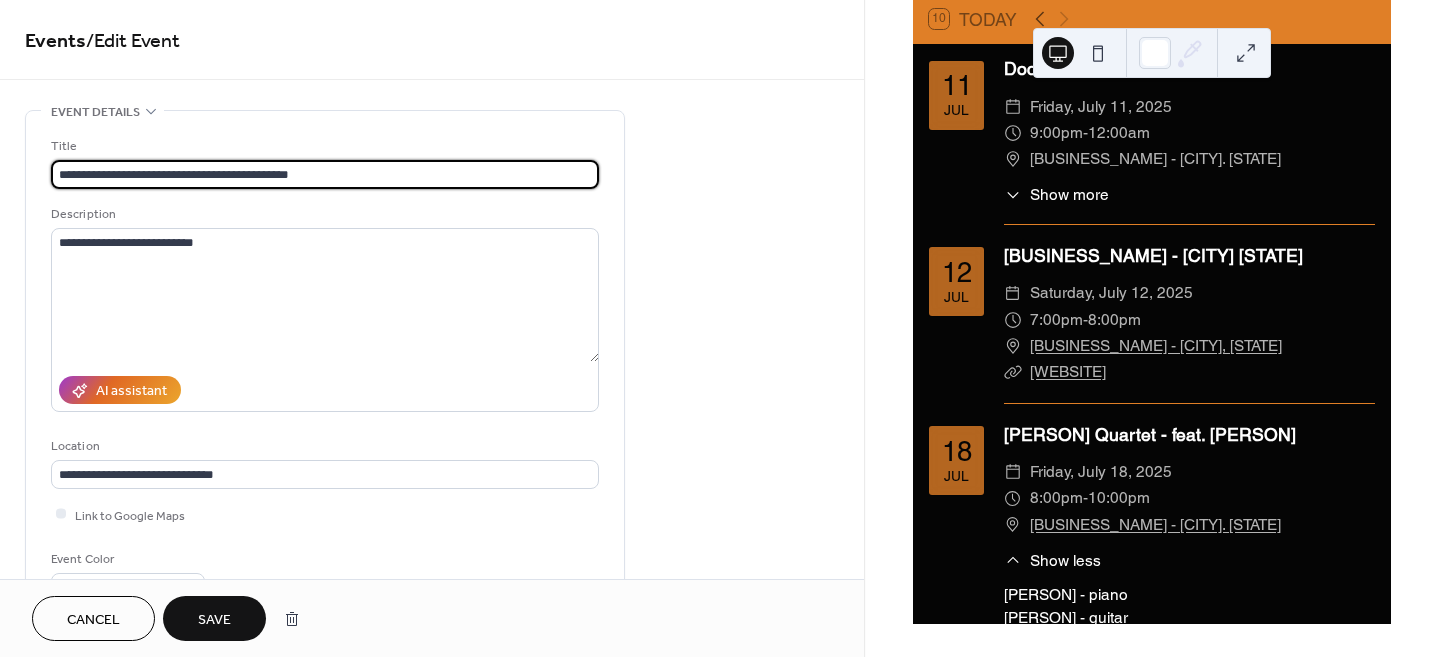 type on "**********" 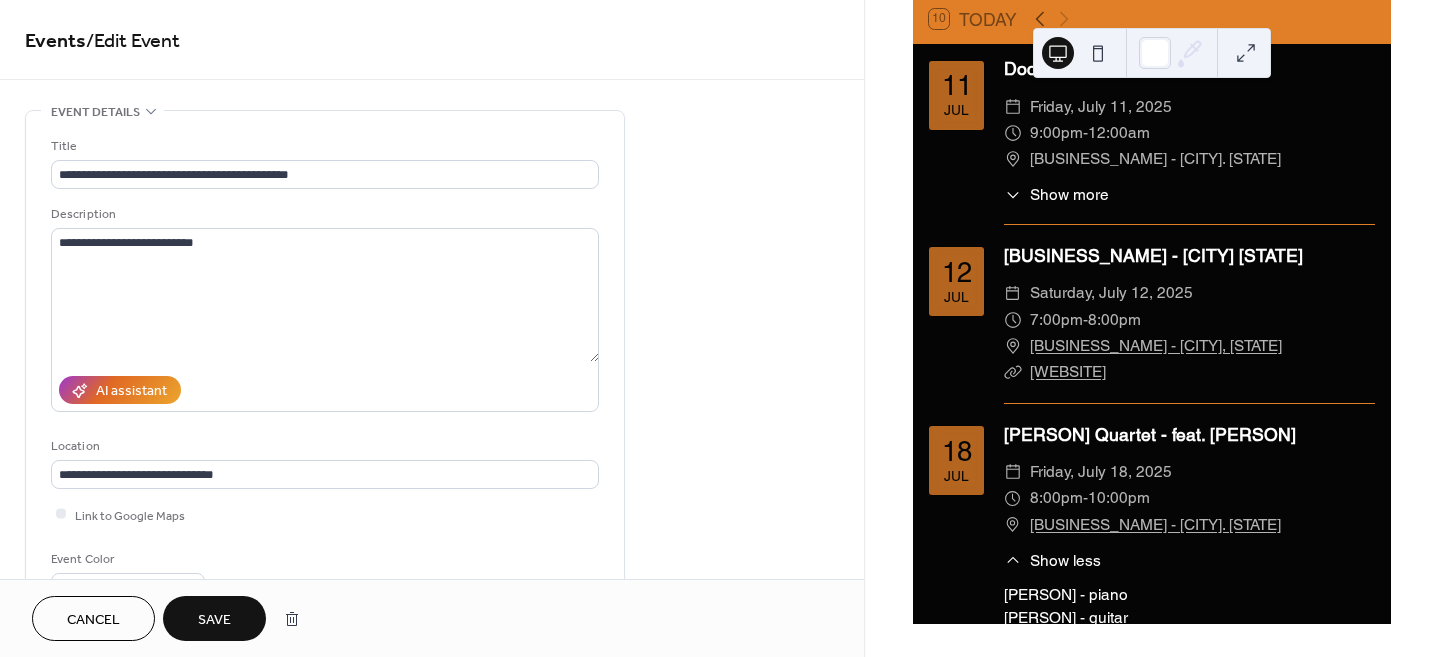 click on "Save" at bounding box center [214, 620] 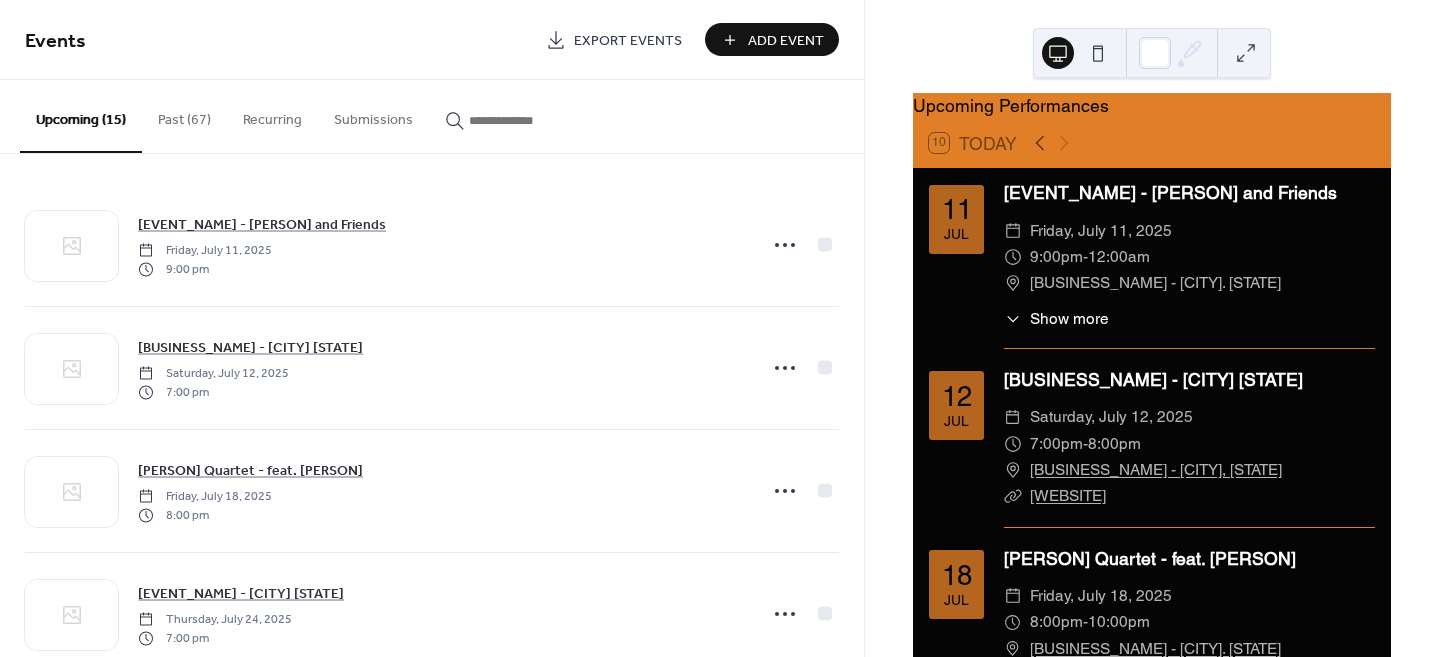 scroll, scrollTop: 0, scrollLeft: 0, axis: both 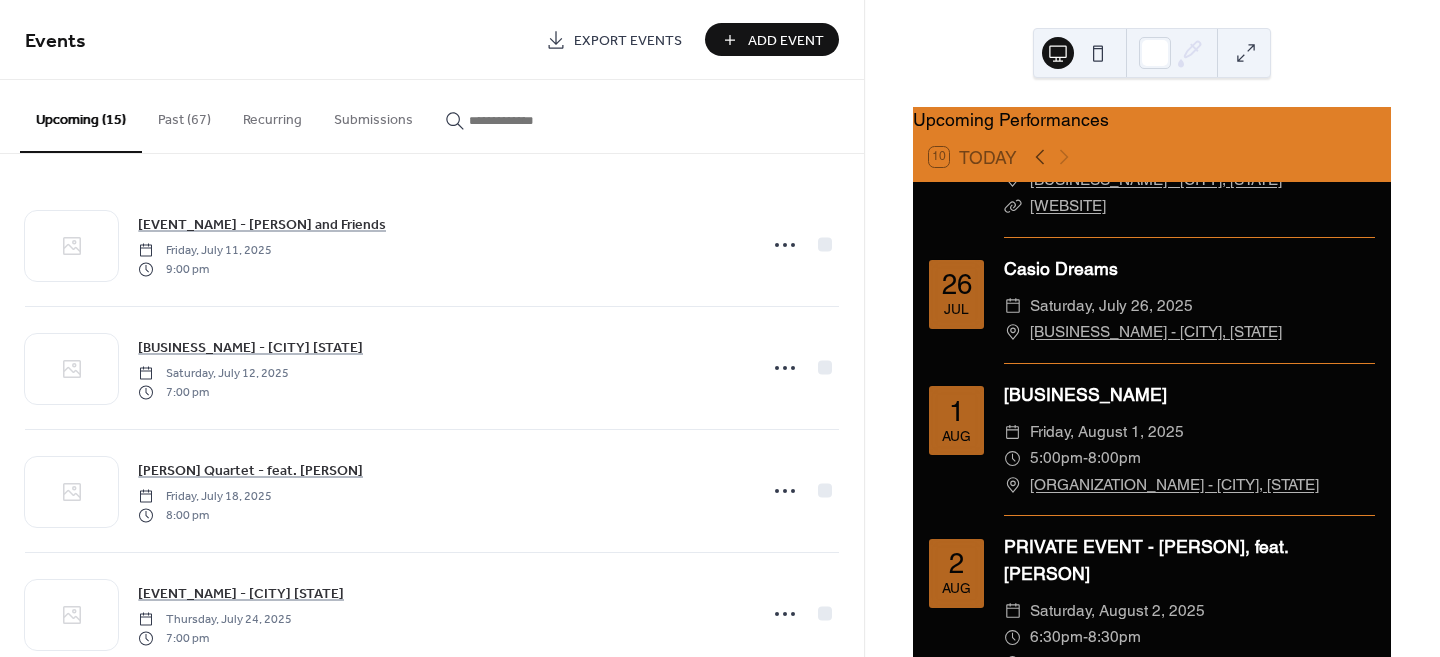 click on "Casio Dreams" at bounding box center [1189, 269] 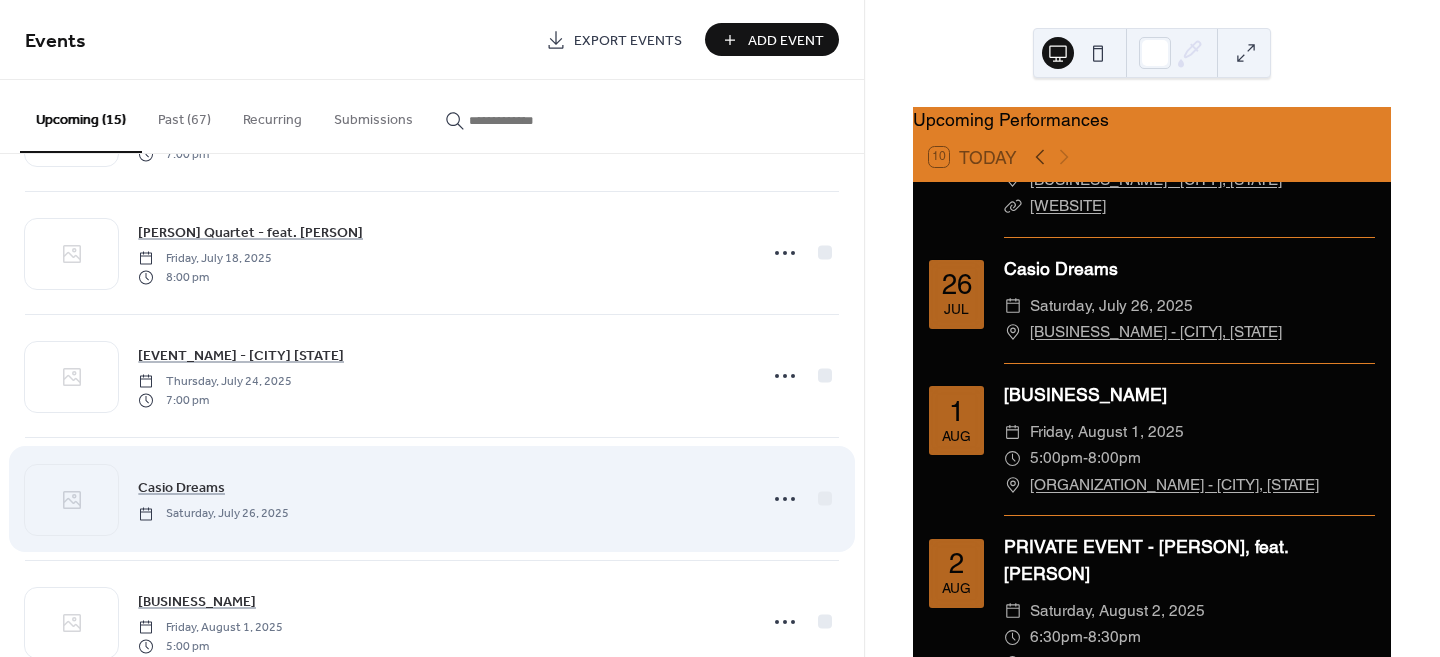 scroll, scrollTop: 249, scrollLeft: 0, axis: vertical 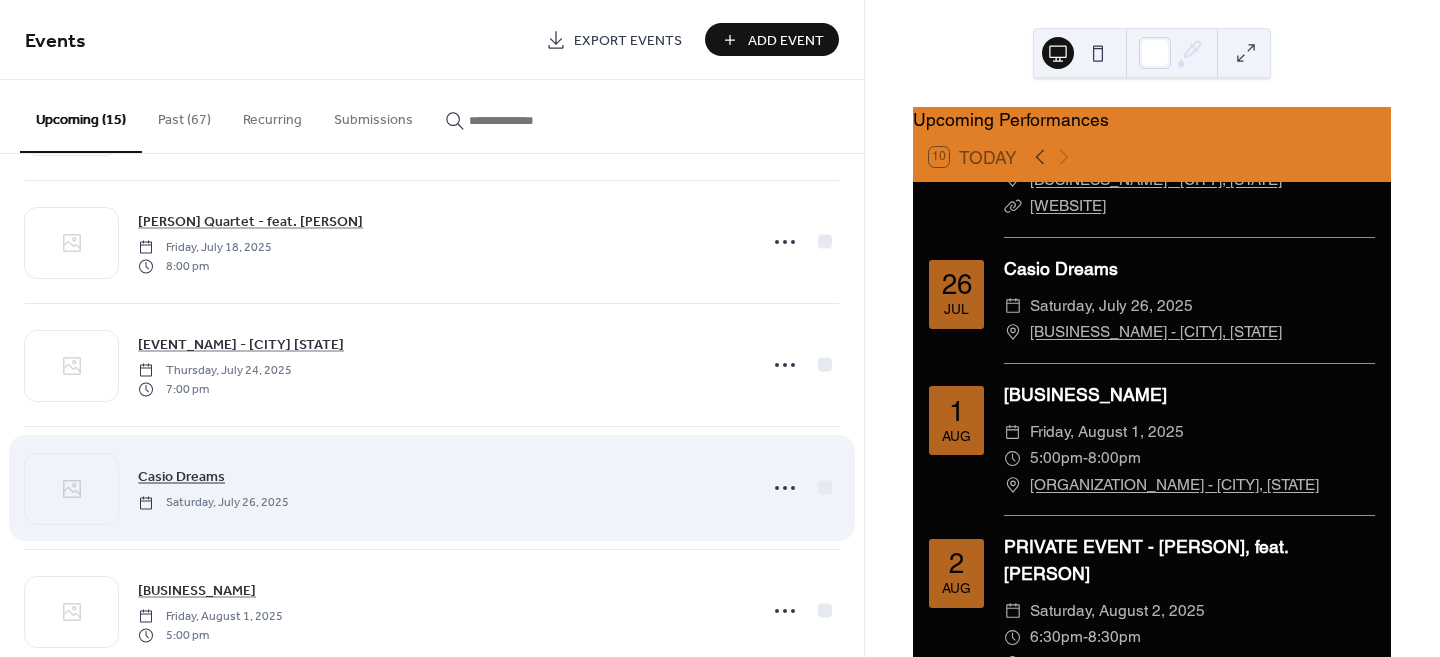 click on "Casio Dreams" at bounding box center (181, 477) 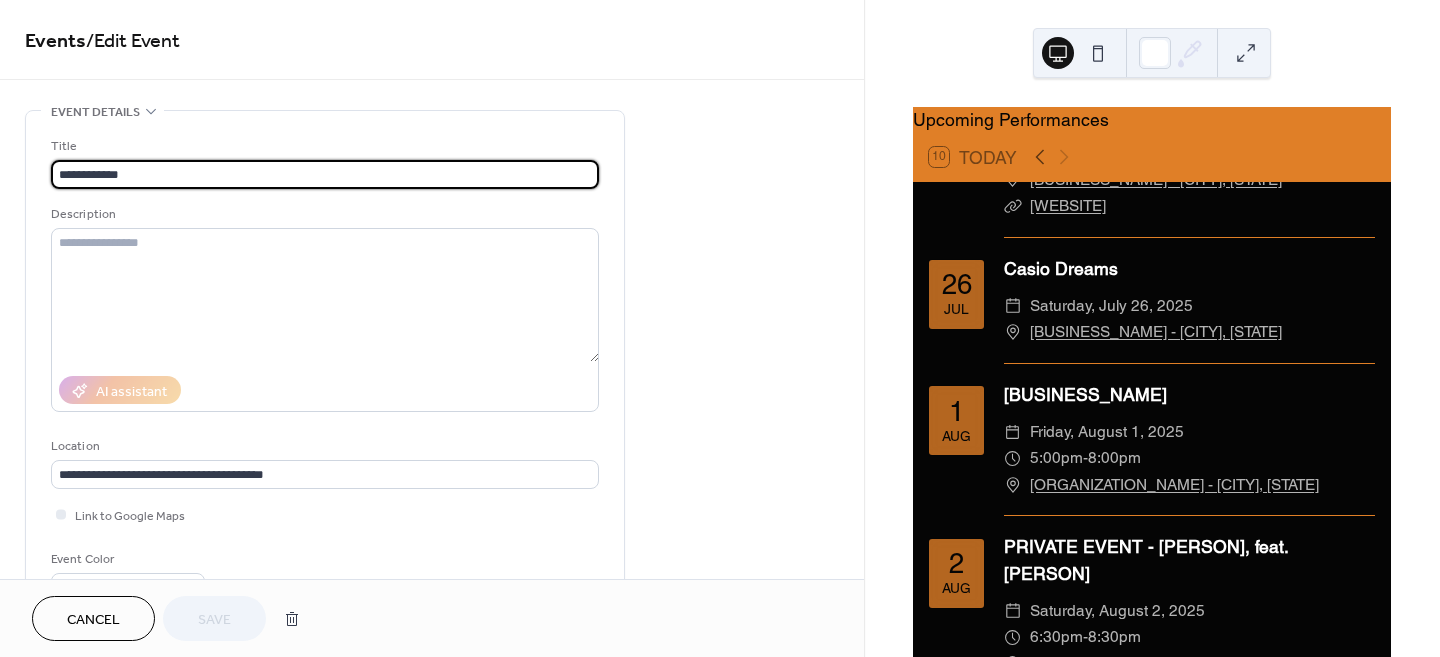 click on "**********" at bounding box center (325, 174) 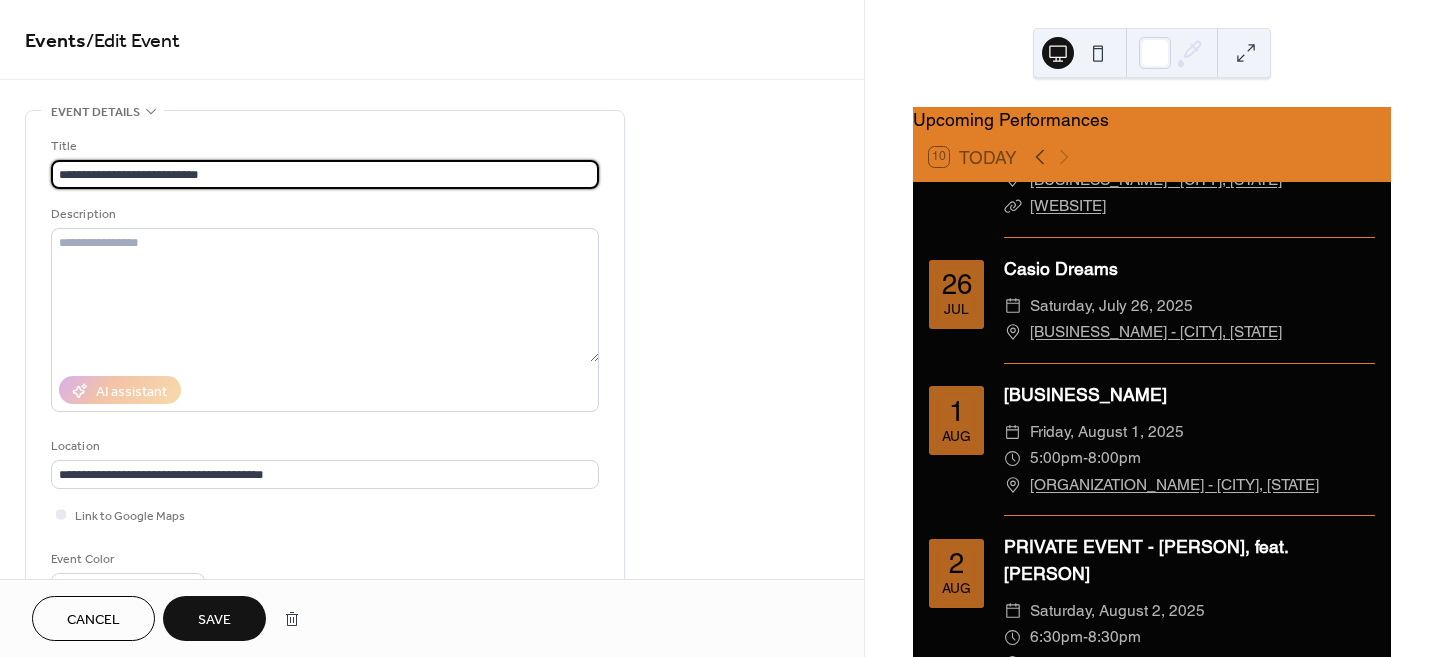 type on "**********" 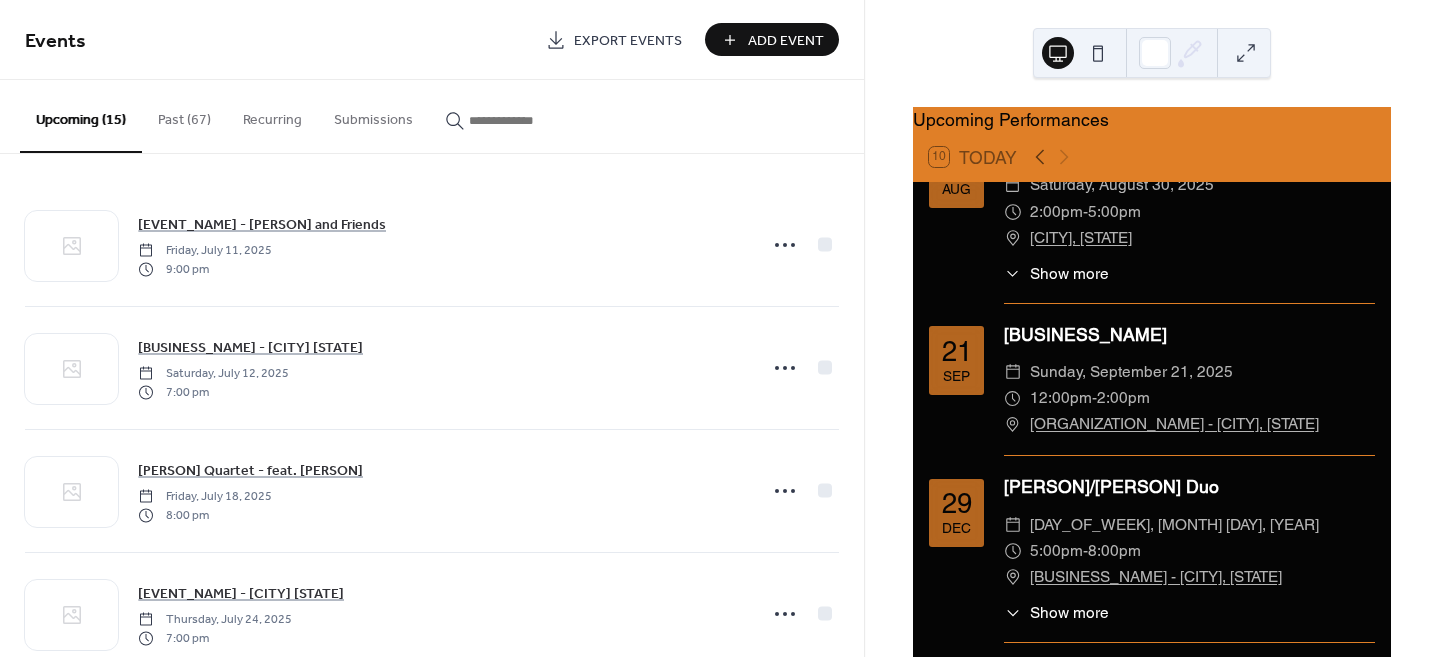 scroll, scrollTop: 2009, scrollLeft: 0, axis: vertical 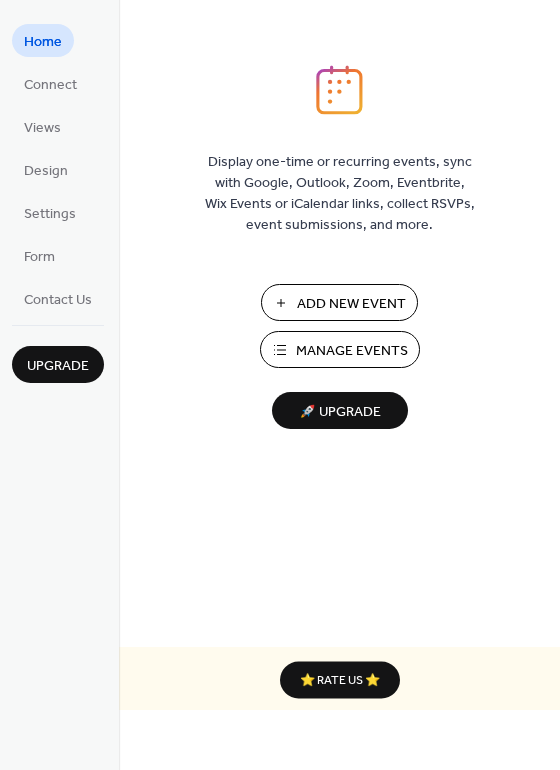 click on "Manage Events" at bounding box center (352, 351) 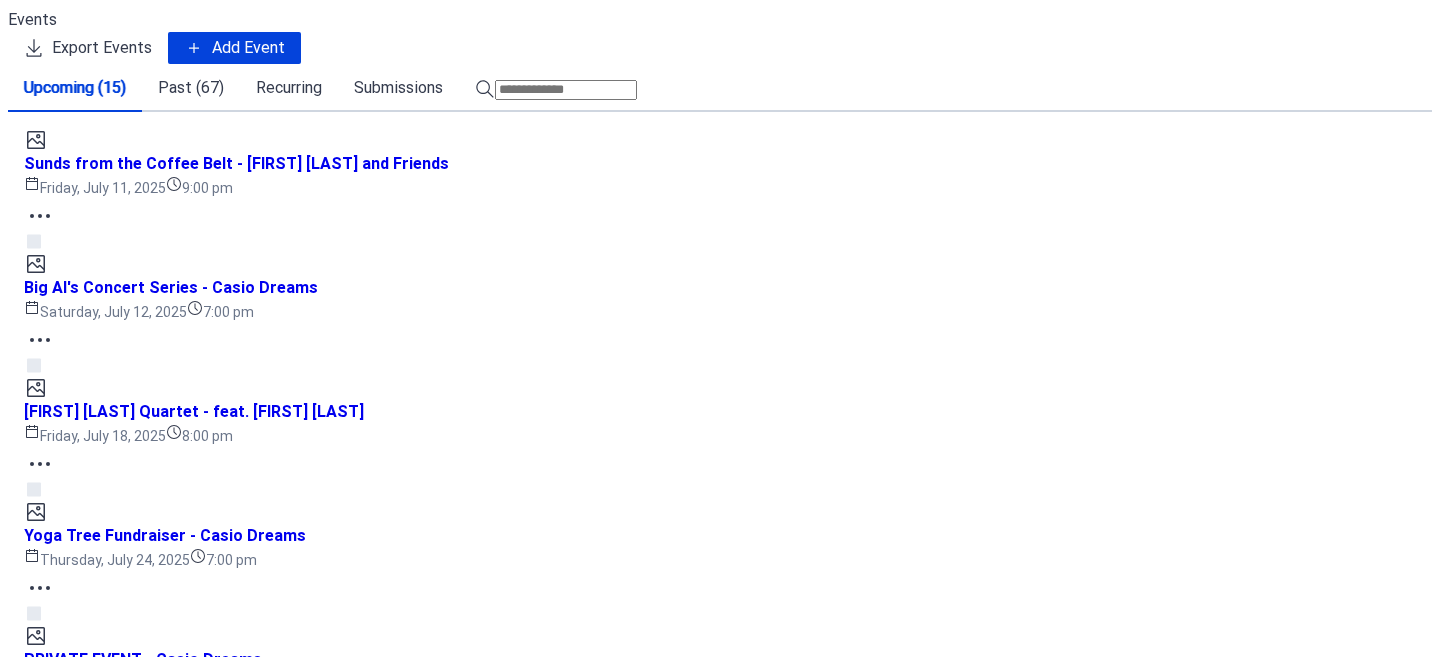 scroll, scrollTop: 0, scrollLeft: 0, axis: both 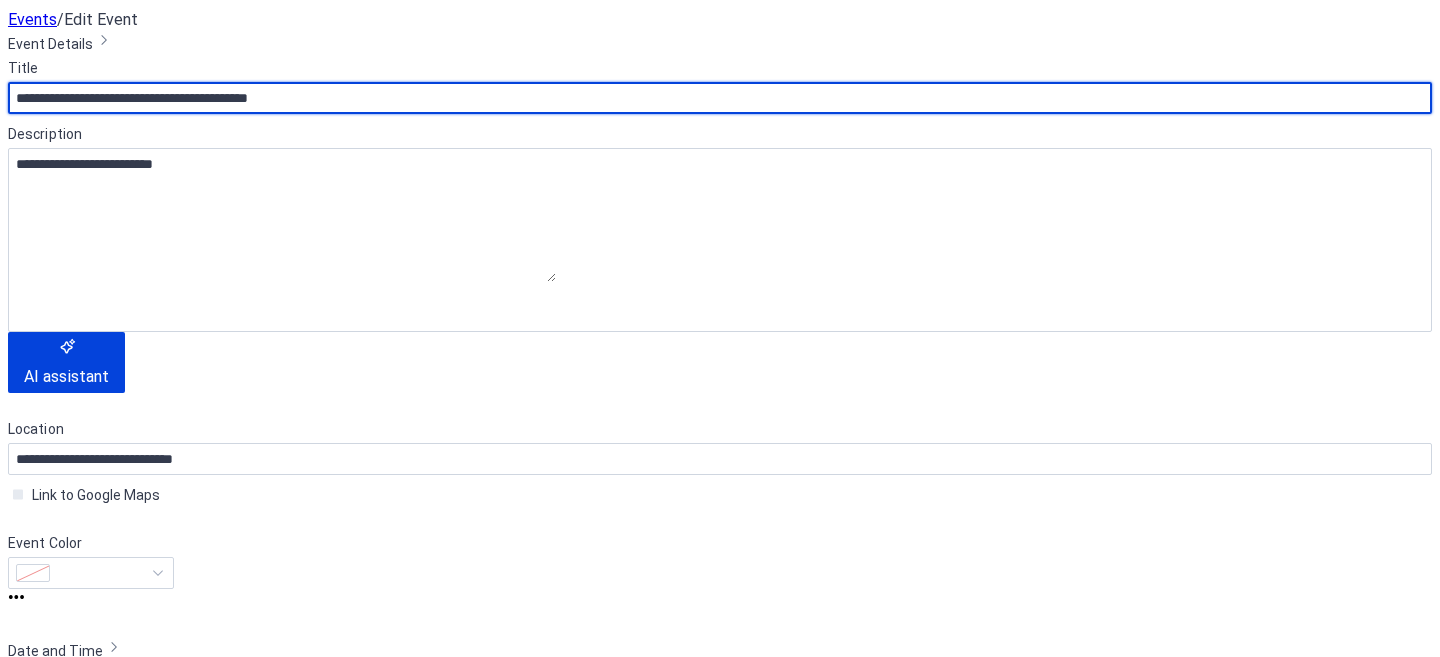 drag, startPoint x: 68, startPoint y: 171, endPoint x: 79, endPoint y: 178, distance: 13.038404 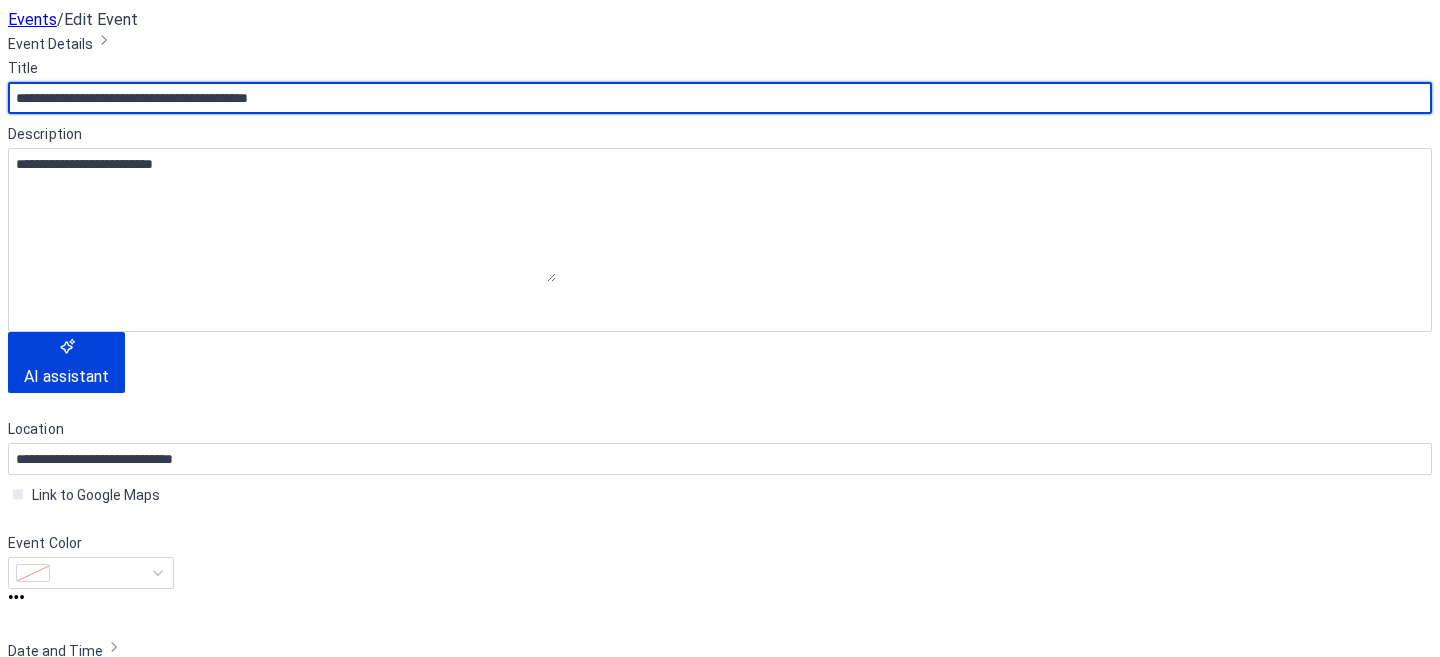 click on "**********" at bounding box center [720, 98] 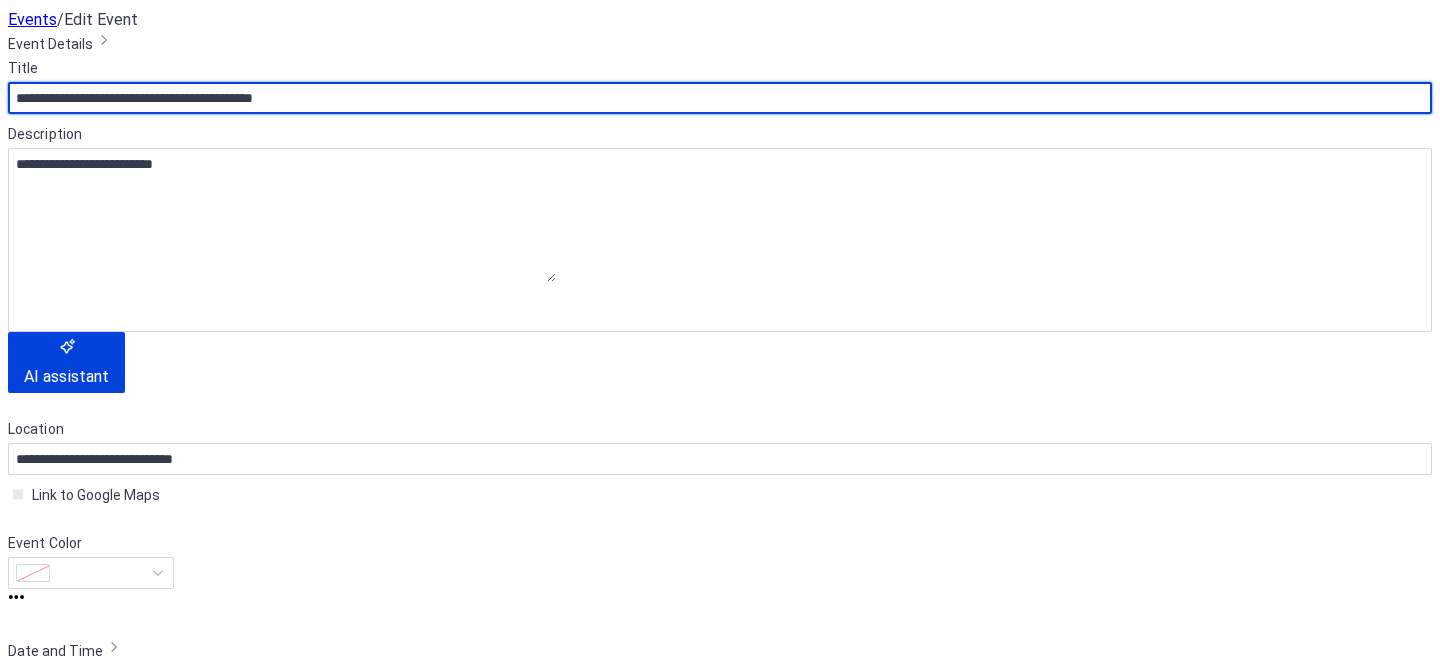 type on "**********" 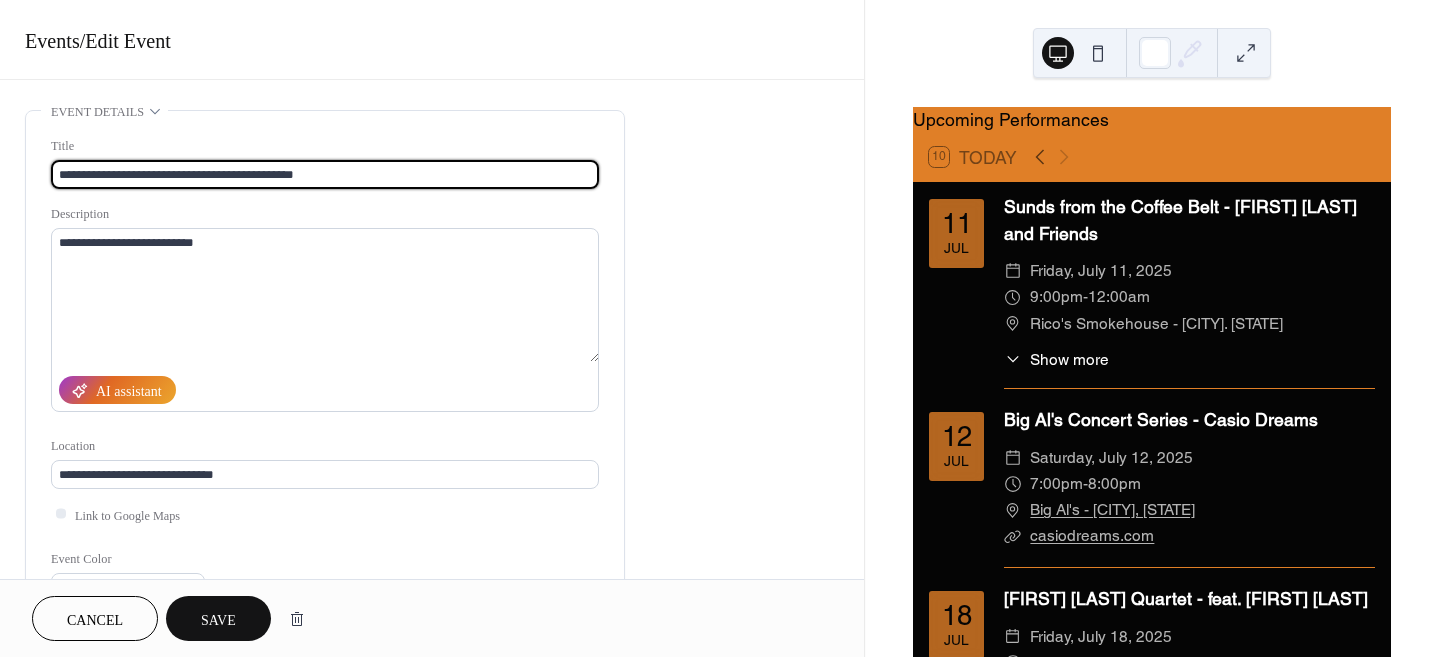 click on "Save" at bounding box center [218, 618] 